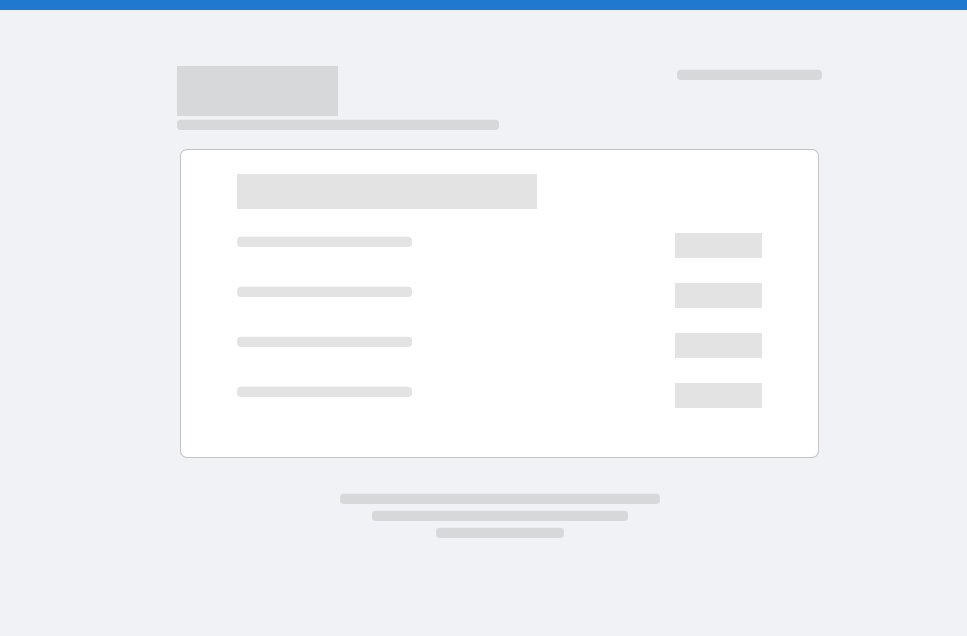 scroll, scrollTop: 0, scrollLeft: 0, axis: both 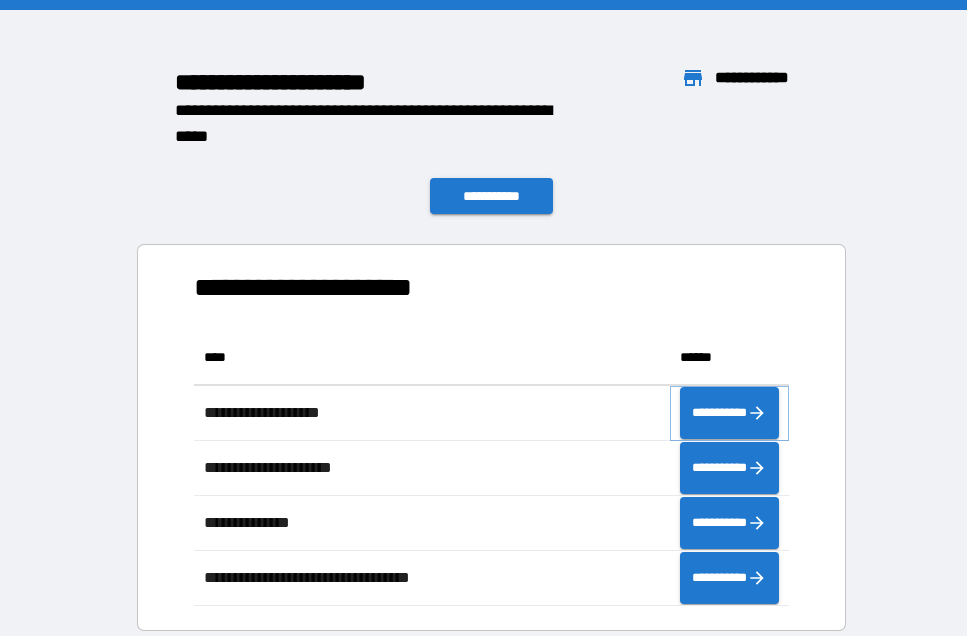 click on "**********" at bounding box center [729, 413] 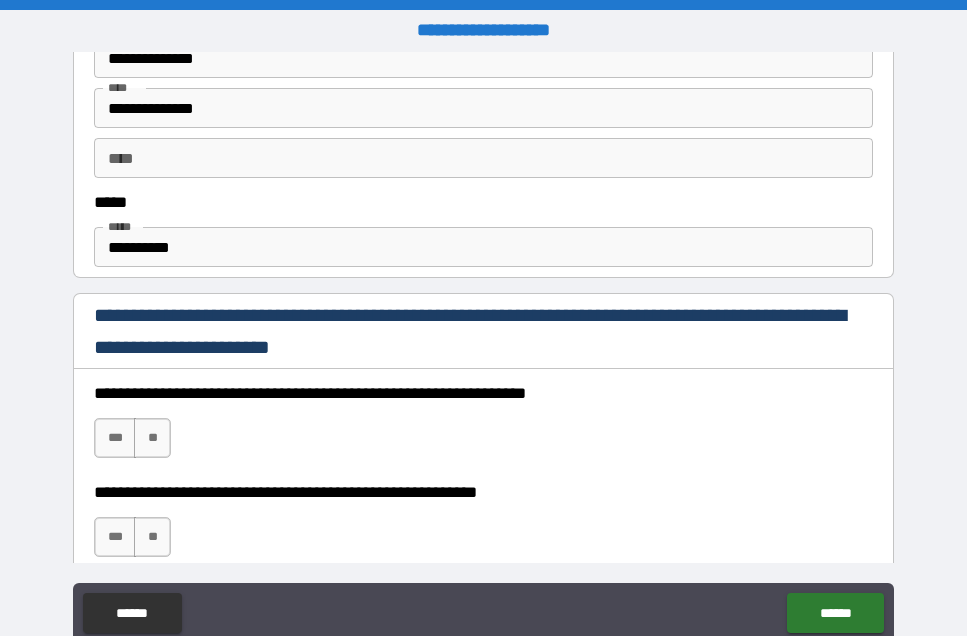 scroll, scrollTop: 1153, scrollLeft: 0, axis: vertical 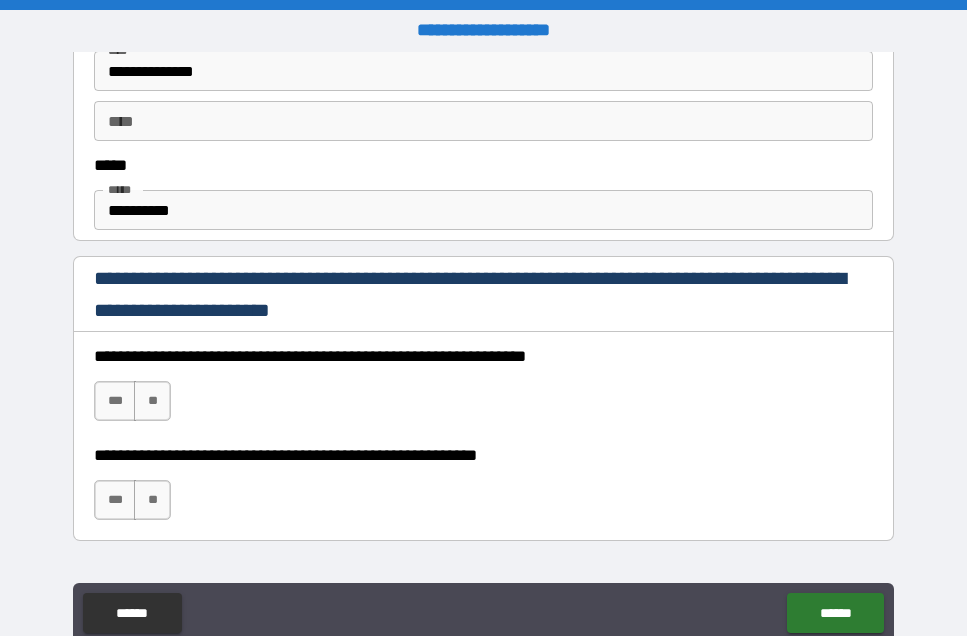 click on "**********" at bounding box center [483, 210] 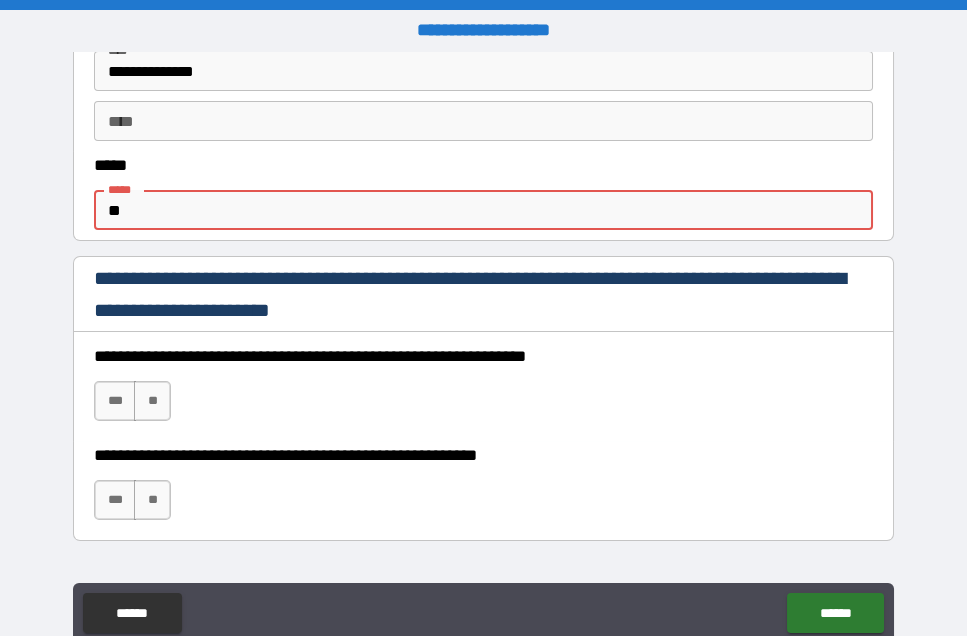 type on "*" 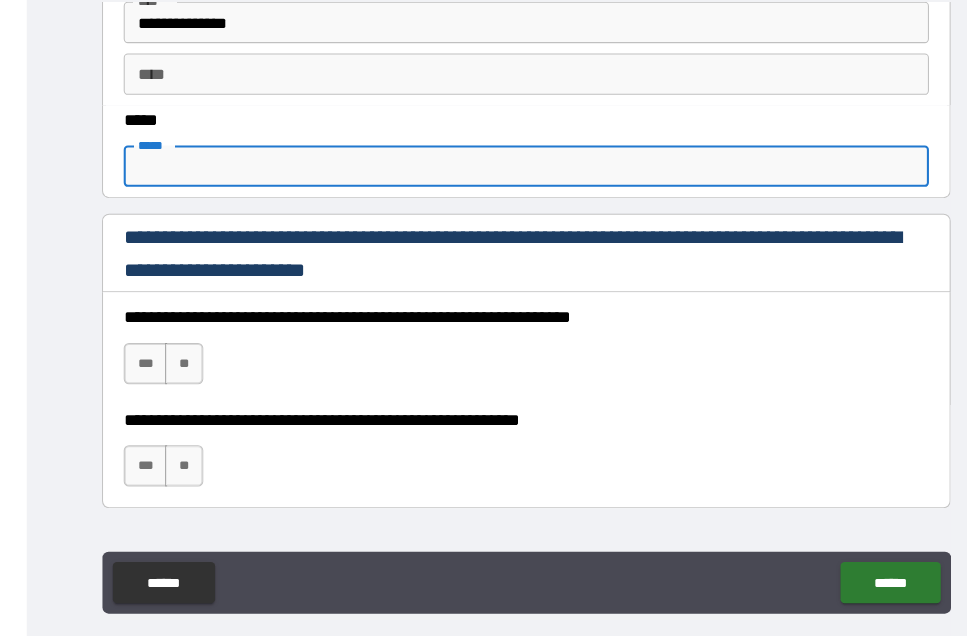 scroll, scrollTop: 57, scrollLeft: 0, axis: vertical 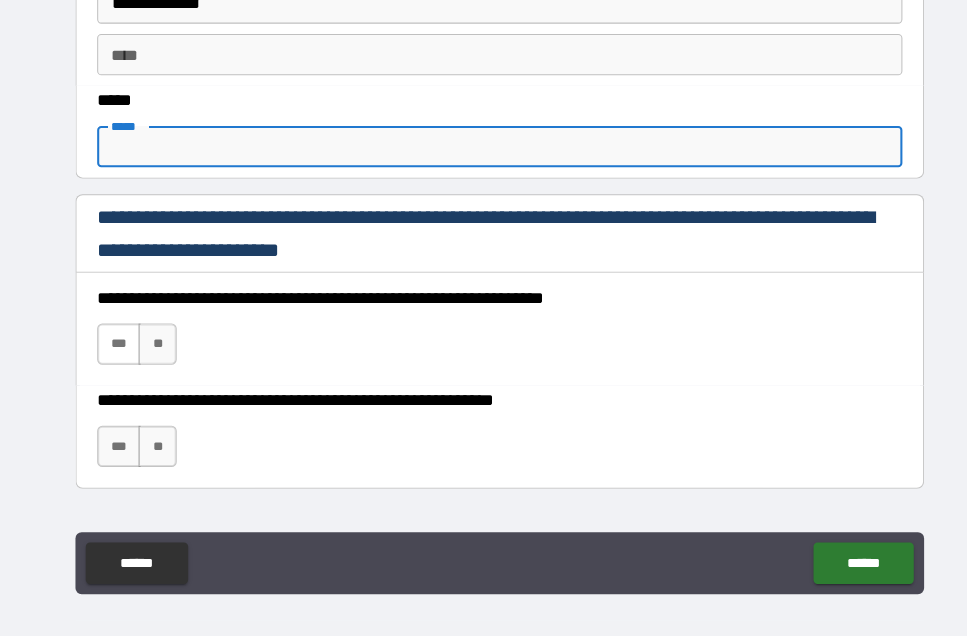 type 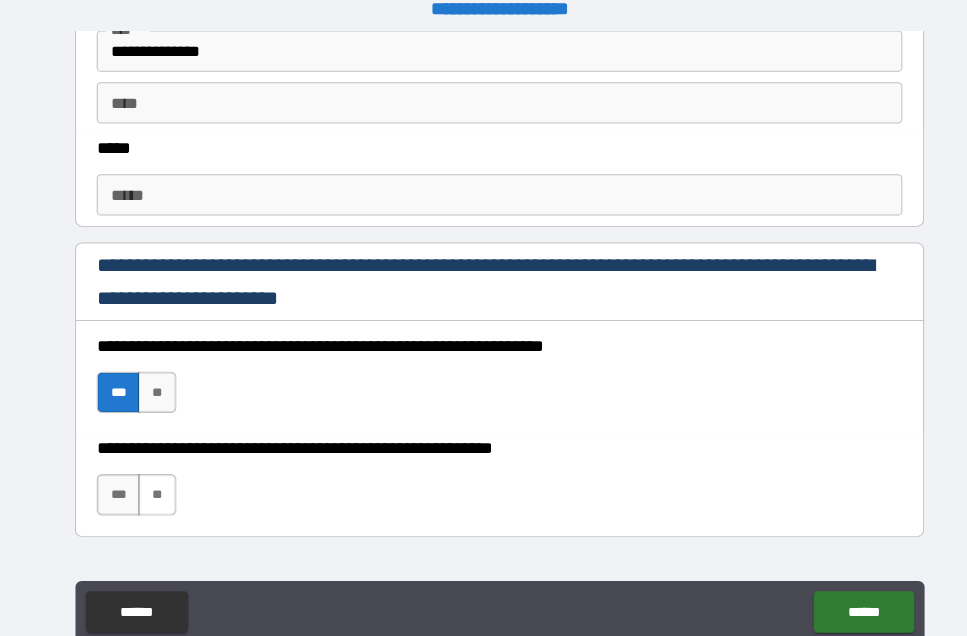 click on "**" at bounding box center [152, 479] 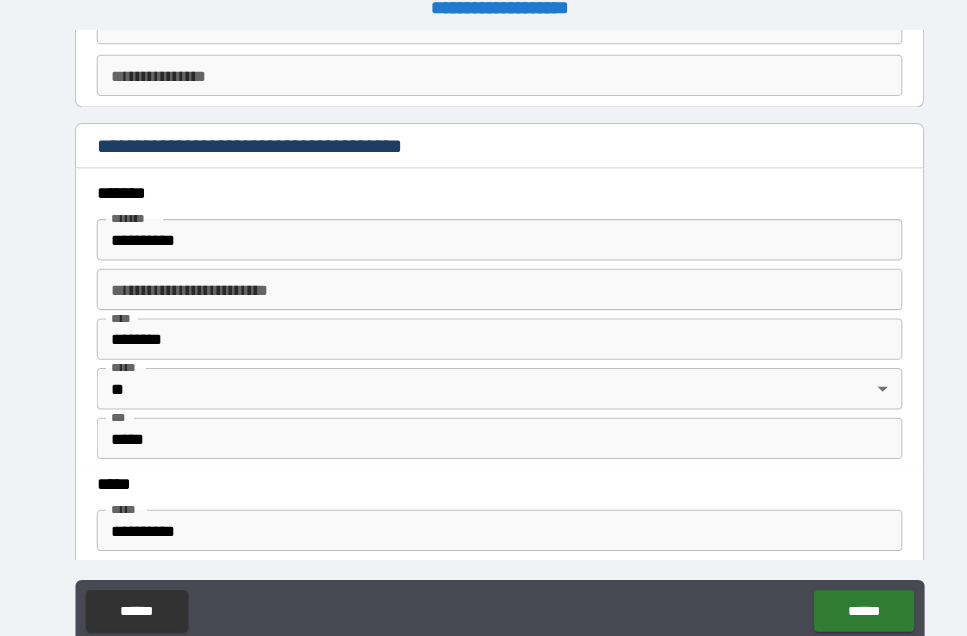 scroll, scrollTop: 2324, scrollLeft: 0, axis: vertical 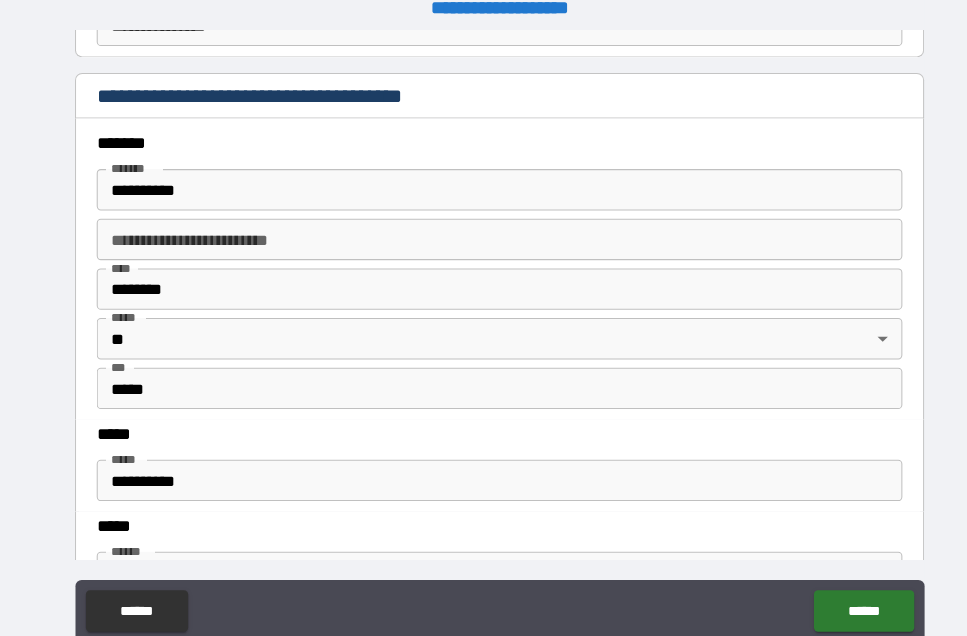click on "**********" at bounding box center [483, 465] 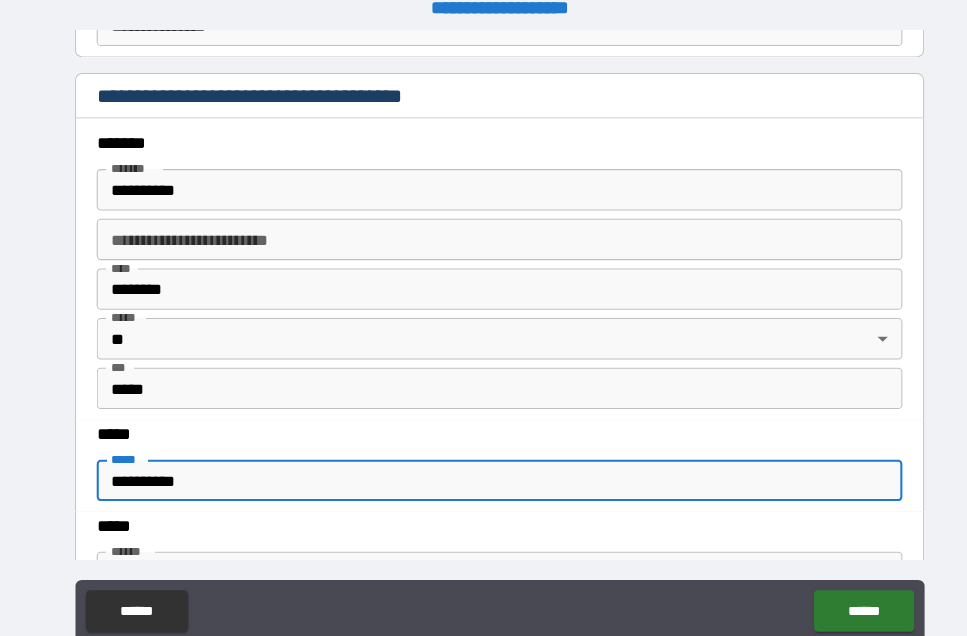 scroll, scrollTop: 21, scrollLeft: 0, axis: vertical 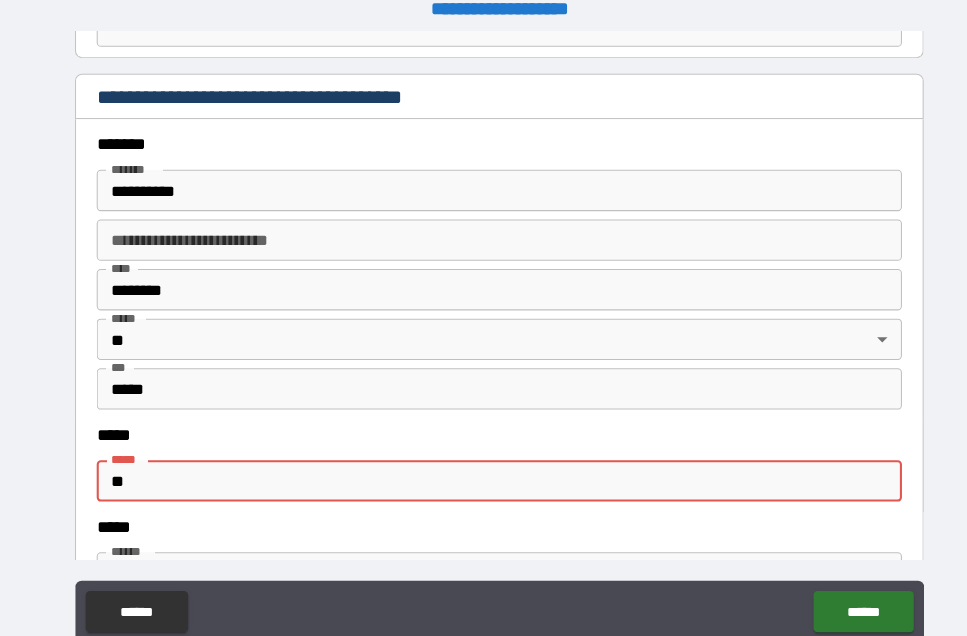 type on "*" 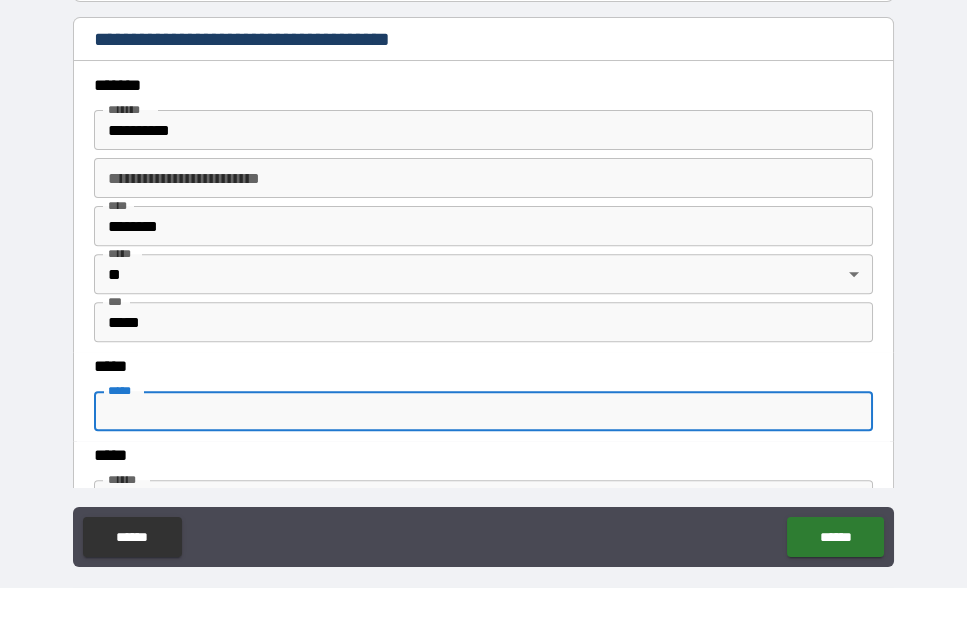scroll, scrollTop: 56, scrollLeft: 0, axis: vertical 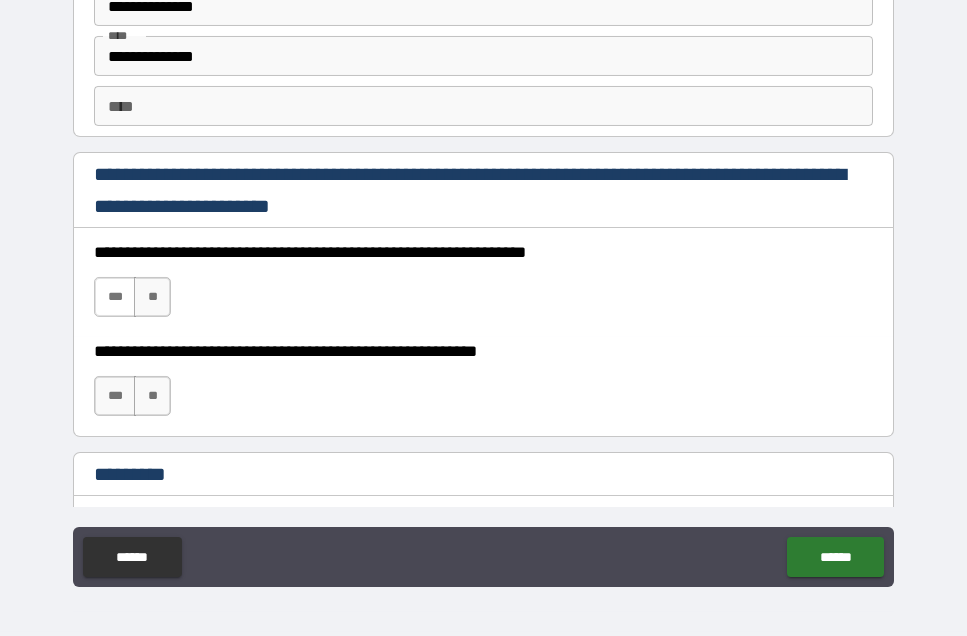 type 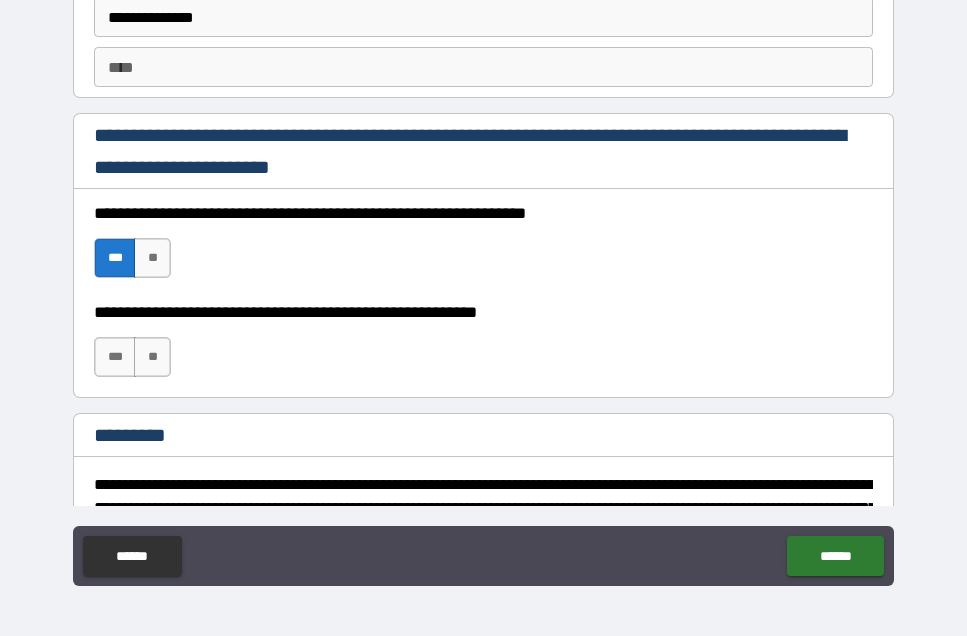 scroll, scrollTop: 2947, scrollLeft: 0, axis: vertical 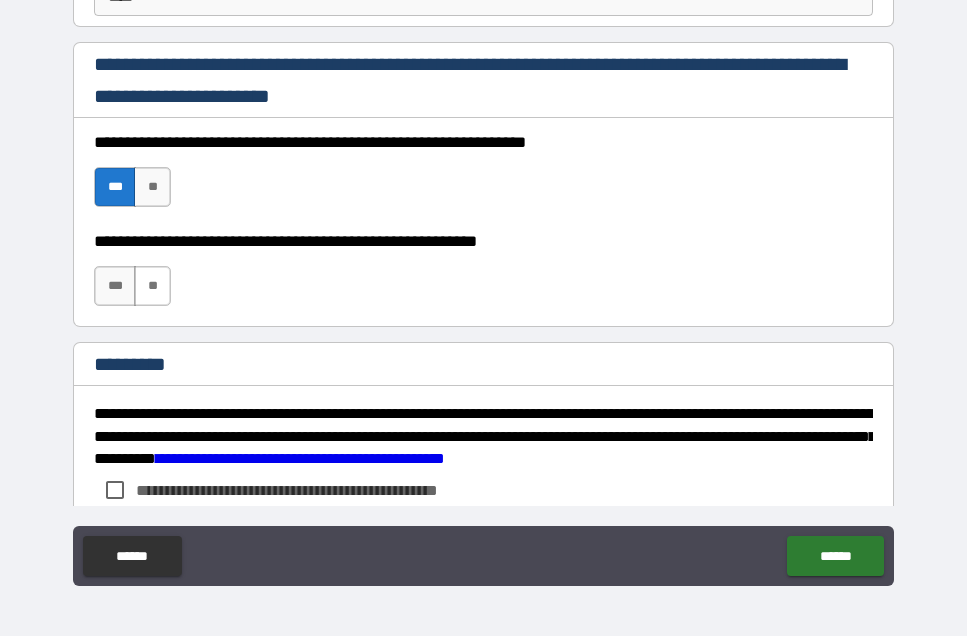 click on "**" at bounding box center [152, 286] 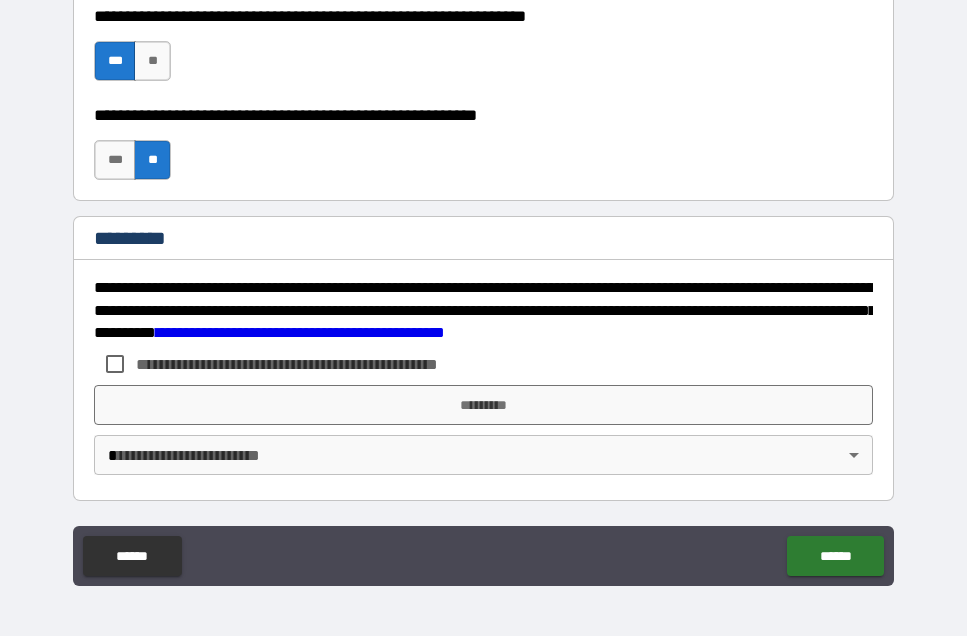 scroll, scrollTop: 3073, scrollLeft: 0, axis: vertical 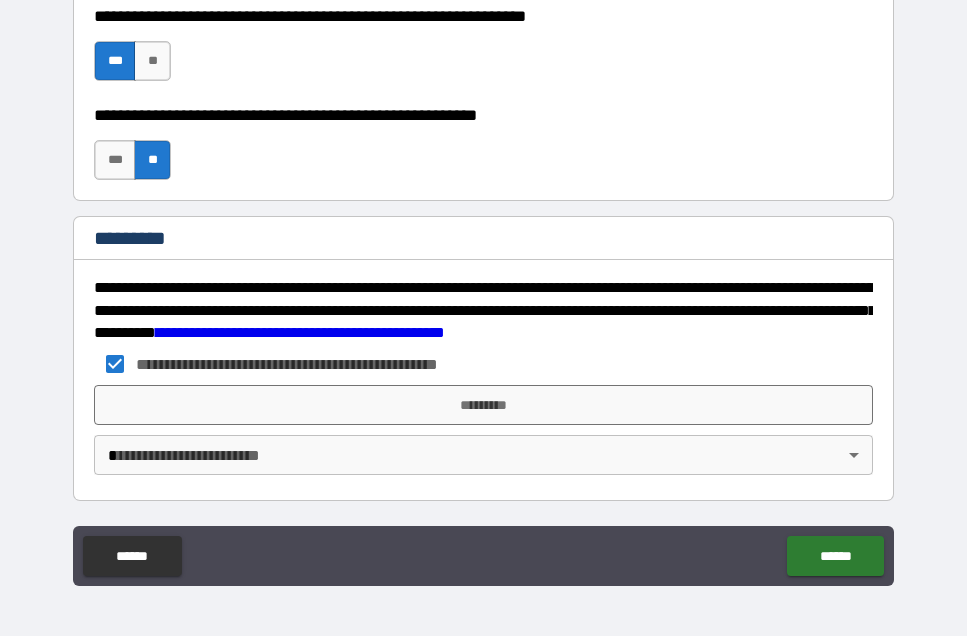 click on "**********" at bounding box center [483, 289] 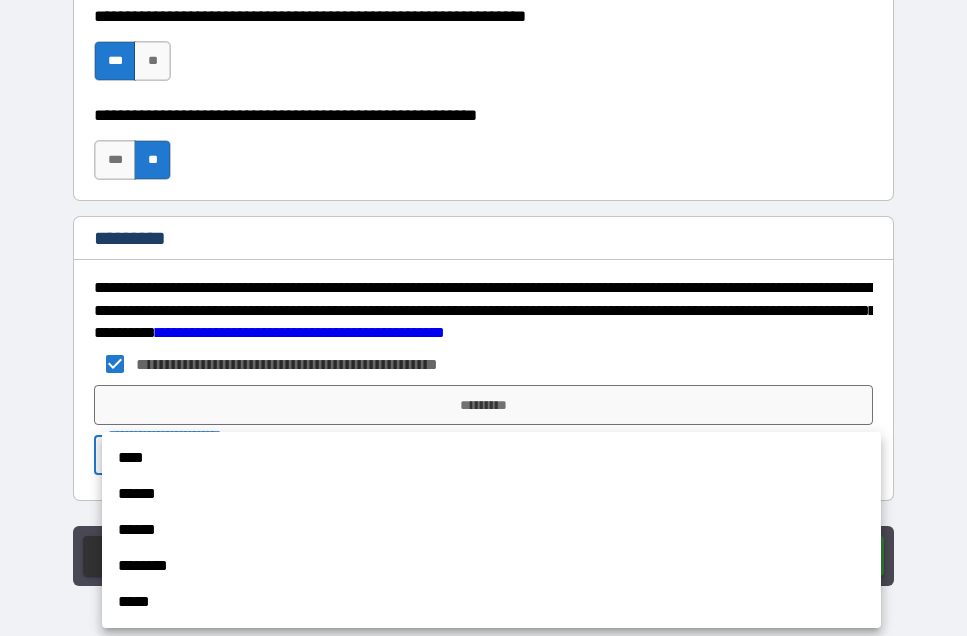 click on "****" at bounding box center (491, 458) 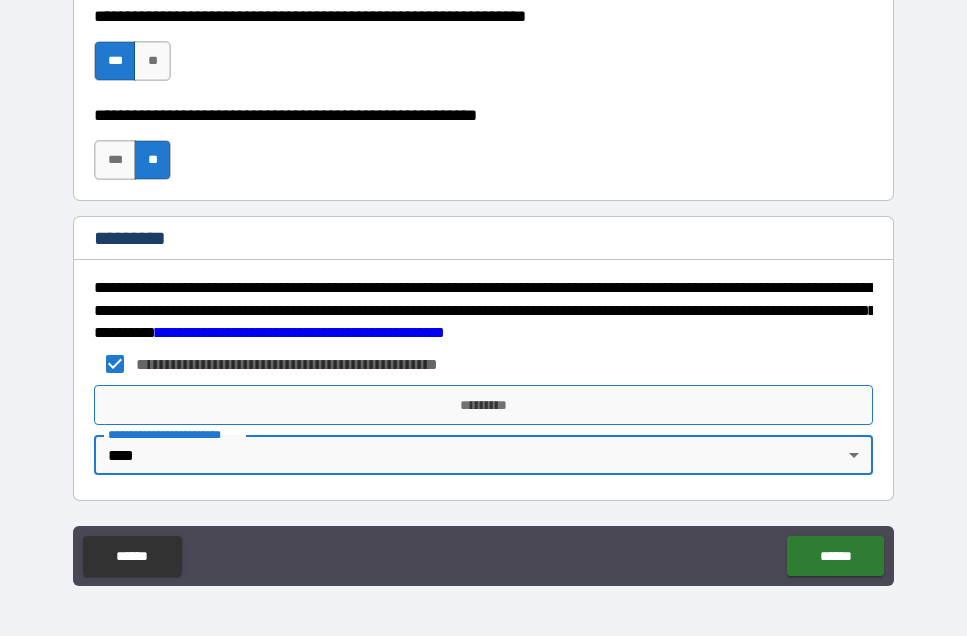 click on "*********" at bounding box center (483, 405) 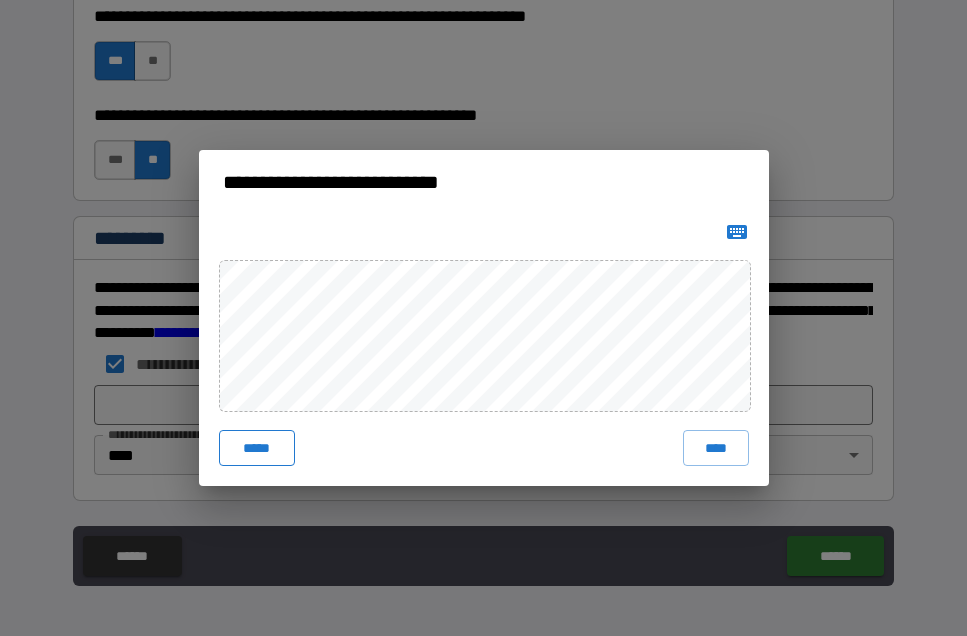 click on "*****" at bounding box center [257, 448] 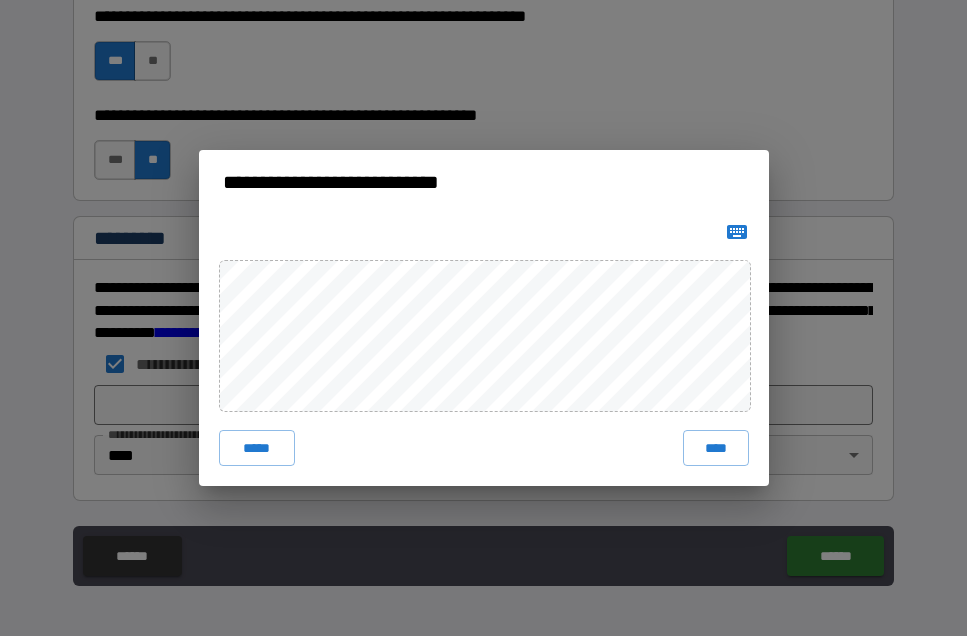 click on "**********" at bounding box center (483, 318) 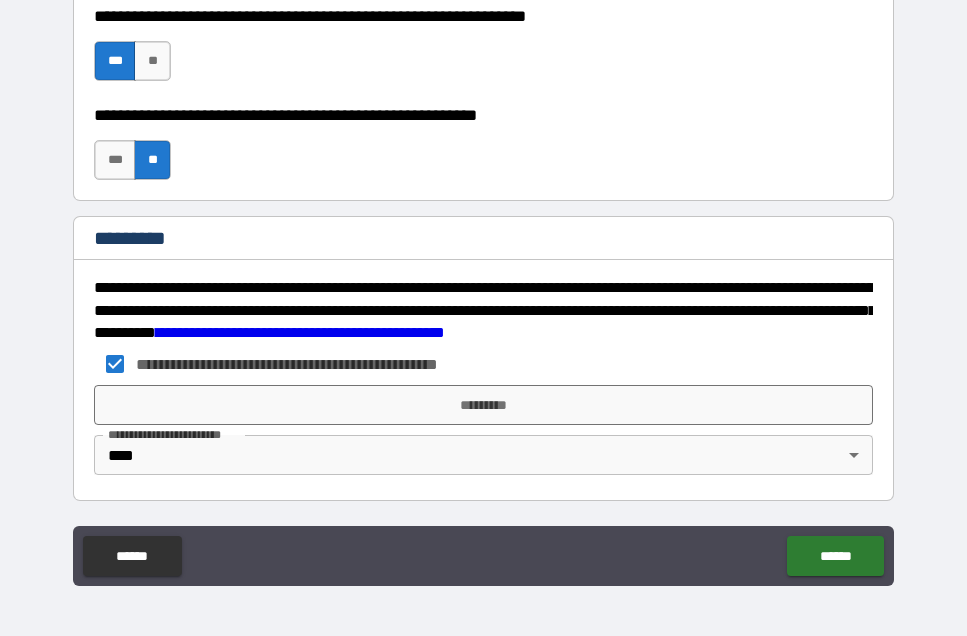 scroll, scrollTop: 3073, scrollLeft: 0, axis: vertical 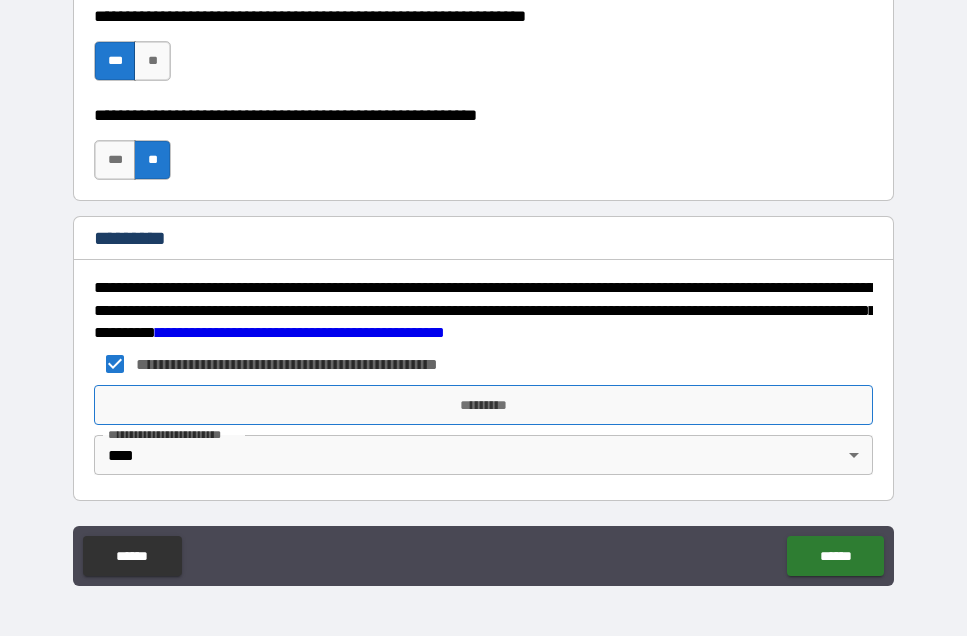 click on "*********" at bounding box center [483, 405] 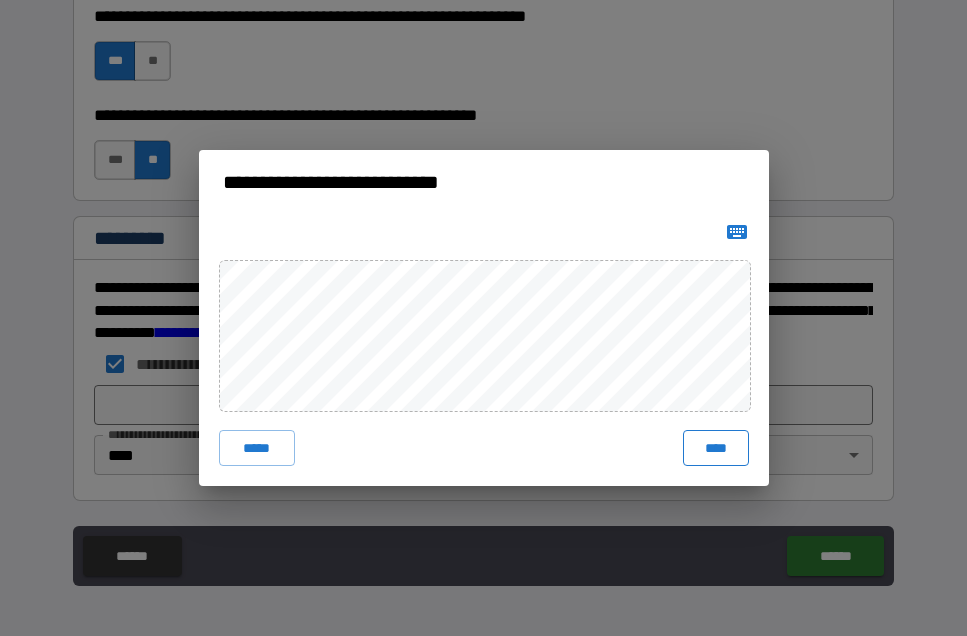 click on "****" at bounding box center [716, 448] 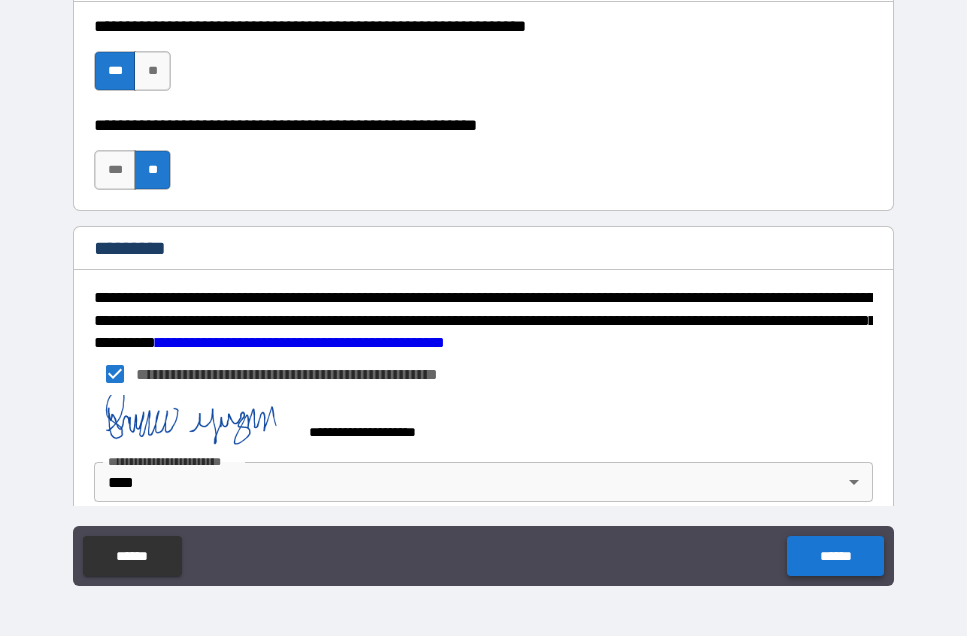 click on "******" at bounding box center (835, 556) 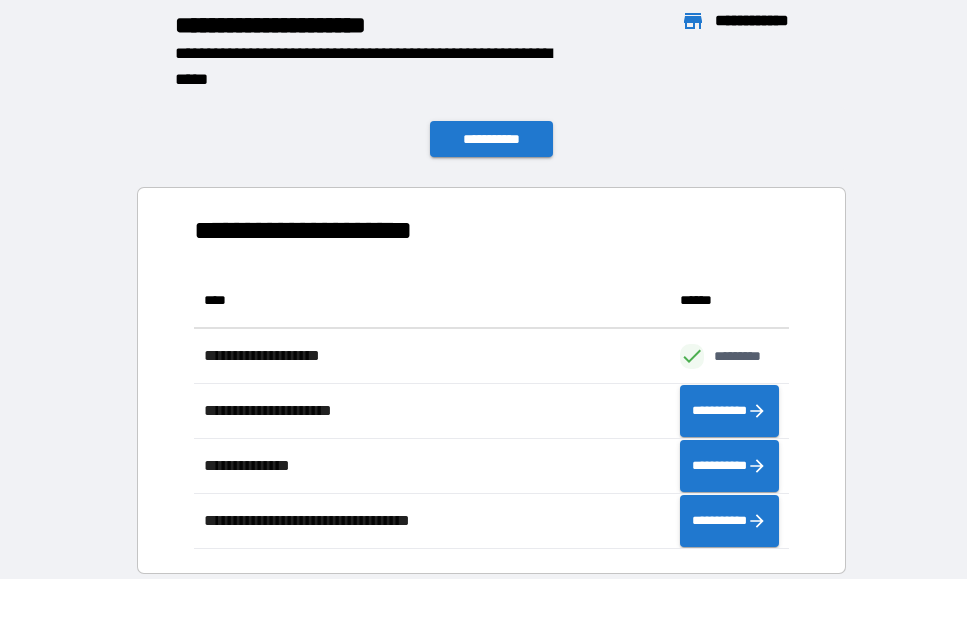 scroll, scrollTop: 276, scrollLeft: 595, axis: both 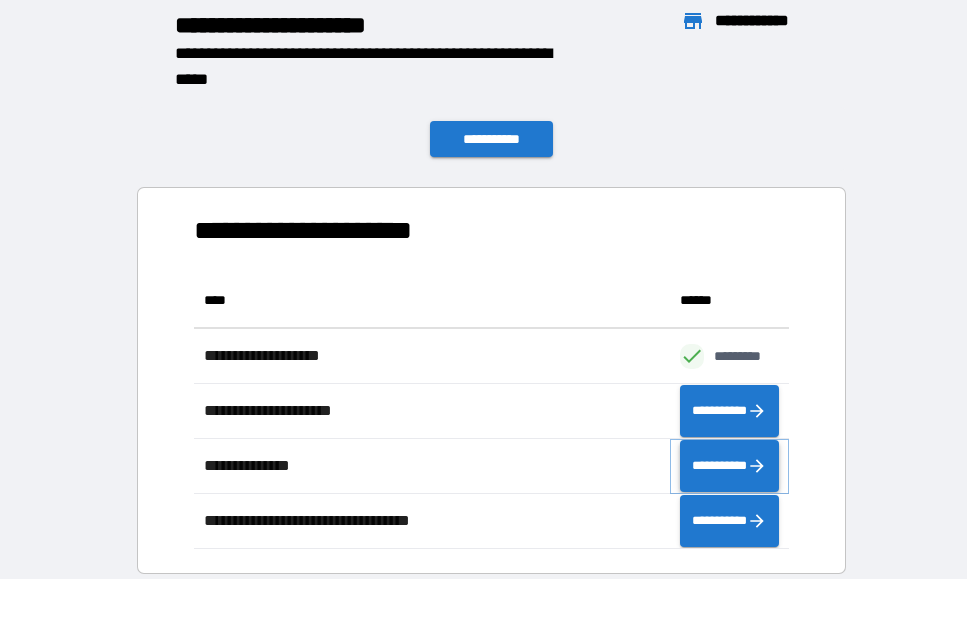 click on "**********" at bounding box center (729, 466) 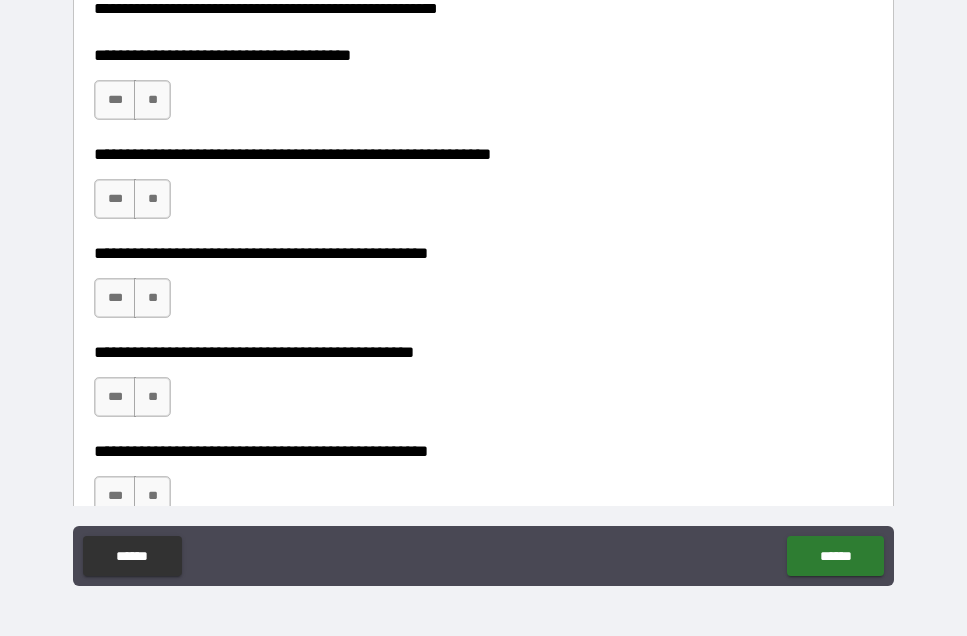 scroll, scrollTop: 289, scrollLeft: 0, axis: vertical 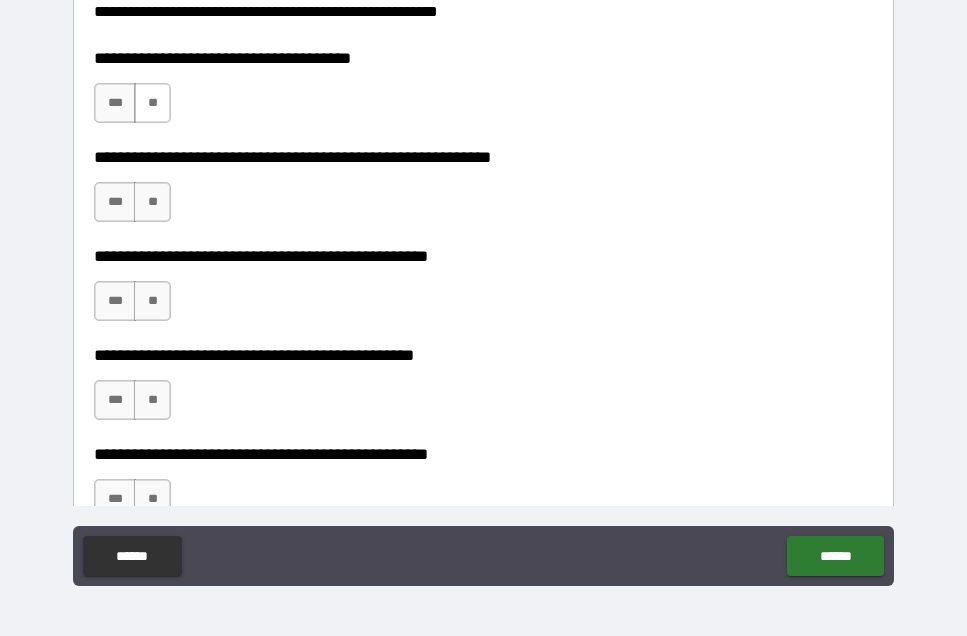 click on "**" at bounding box center (152, 103) 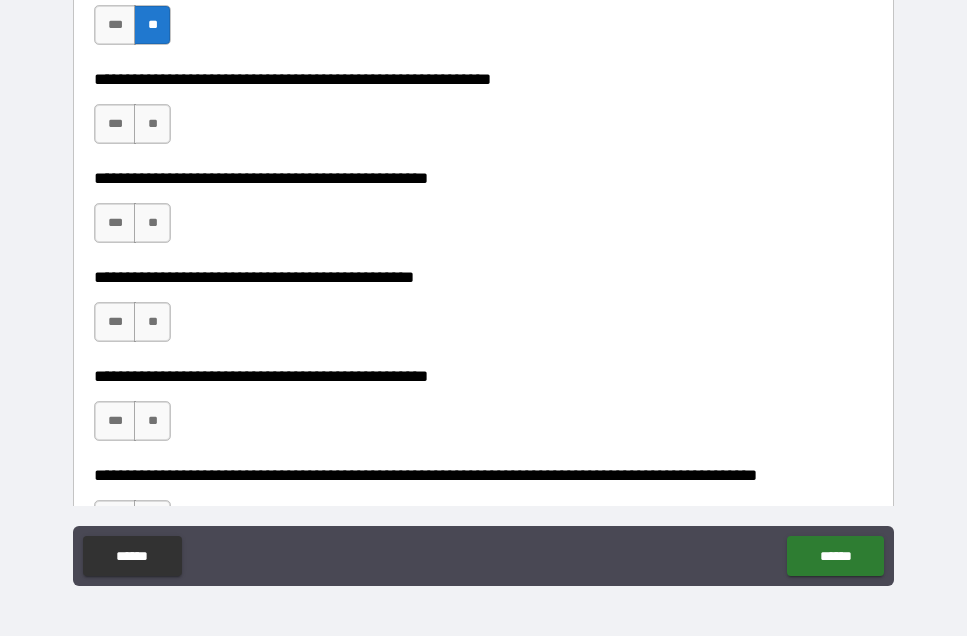 scroll, scrollTop: 369, scrollLeft: 0, axis: vertical 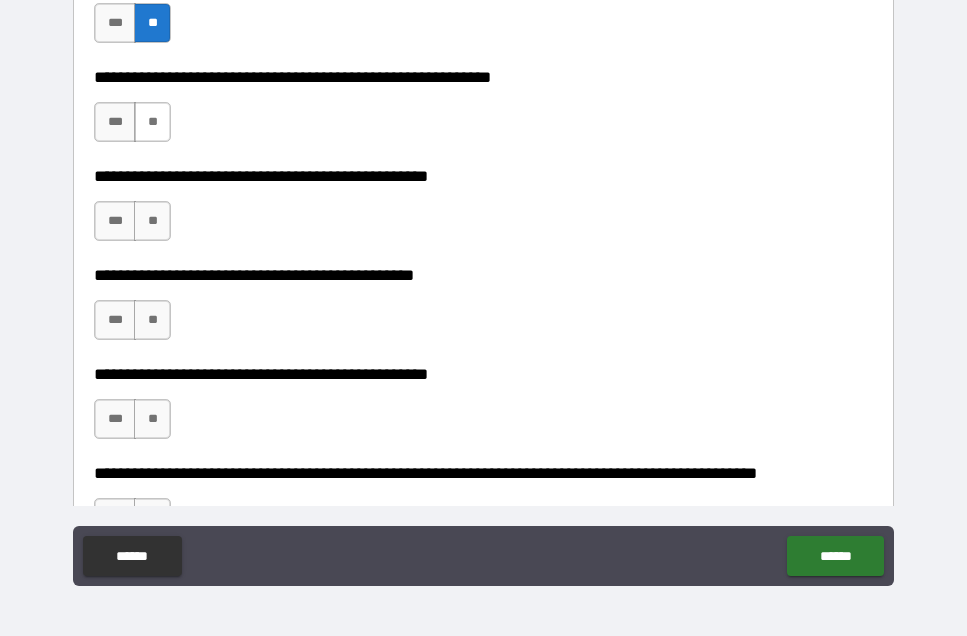 click on "**" at bounding box center [152, 122] 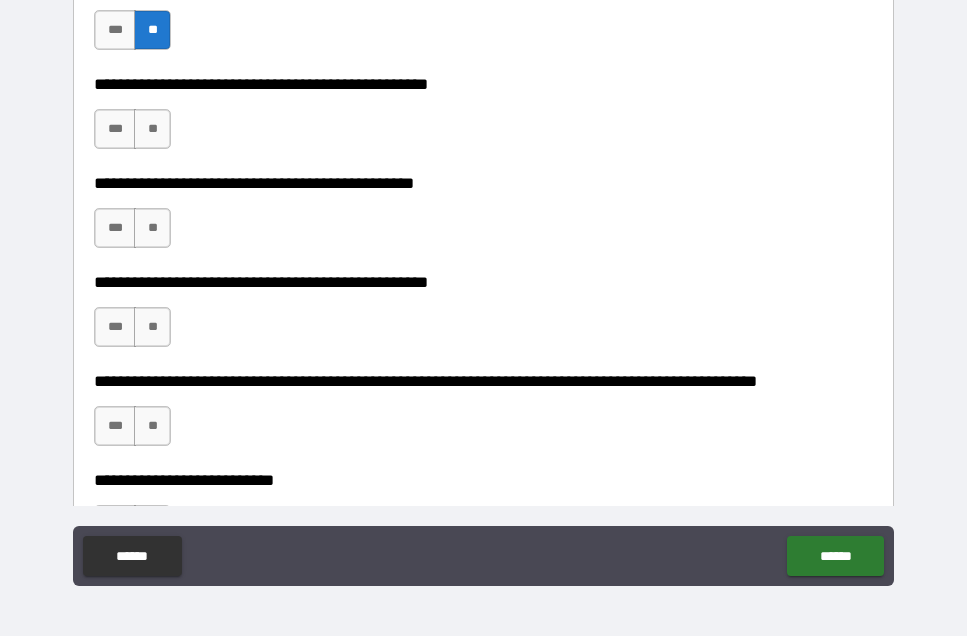scroll, scrollTop: 473, scrollLeft: 0, axis: vertical 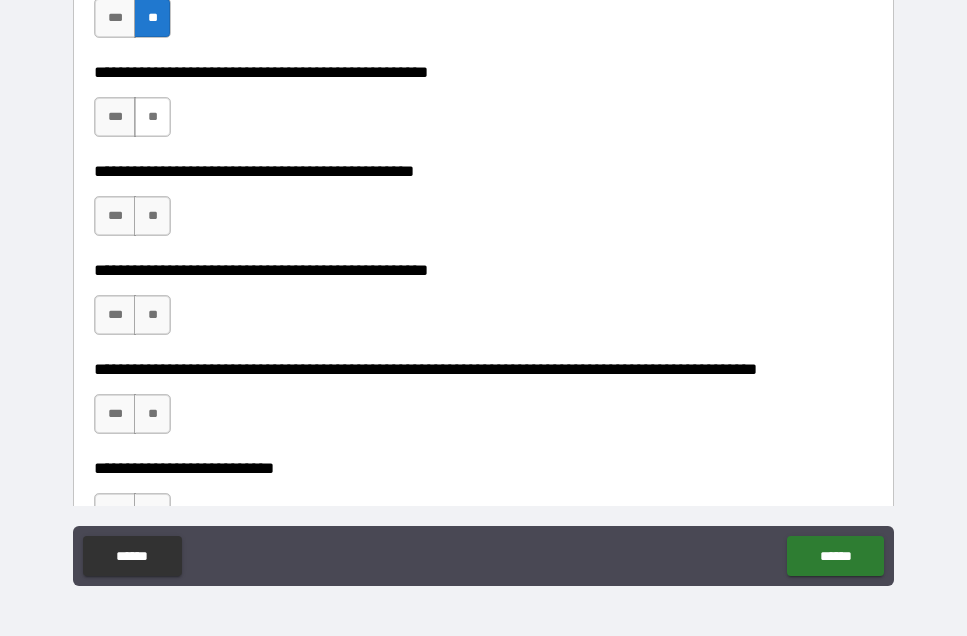 click on "**" at bounding box center (152, 117) 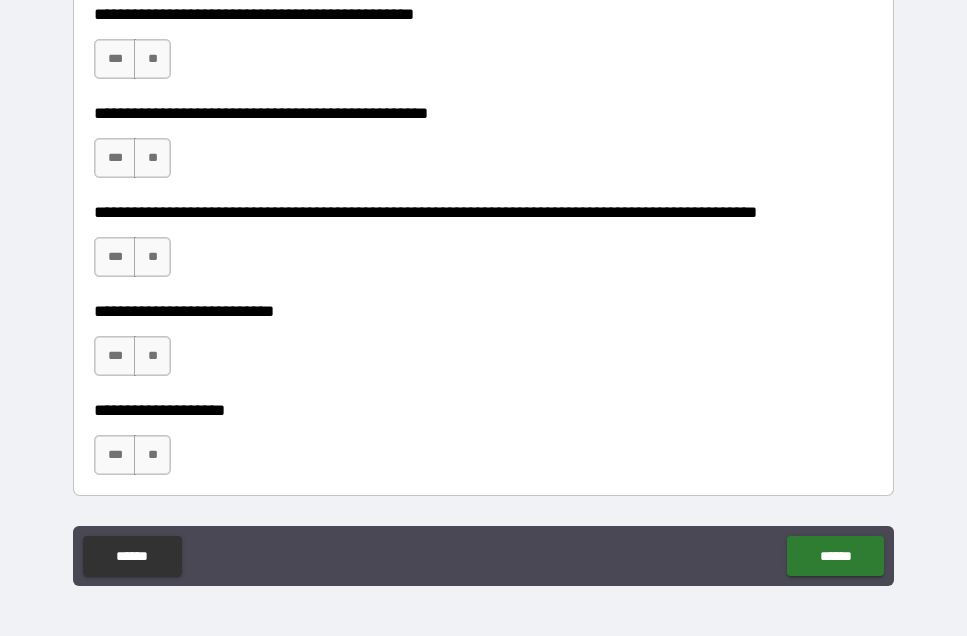 scroll, scrollTop: 627, scrollLeft: 0, axis: vertical 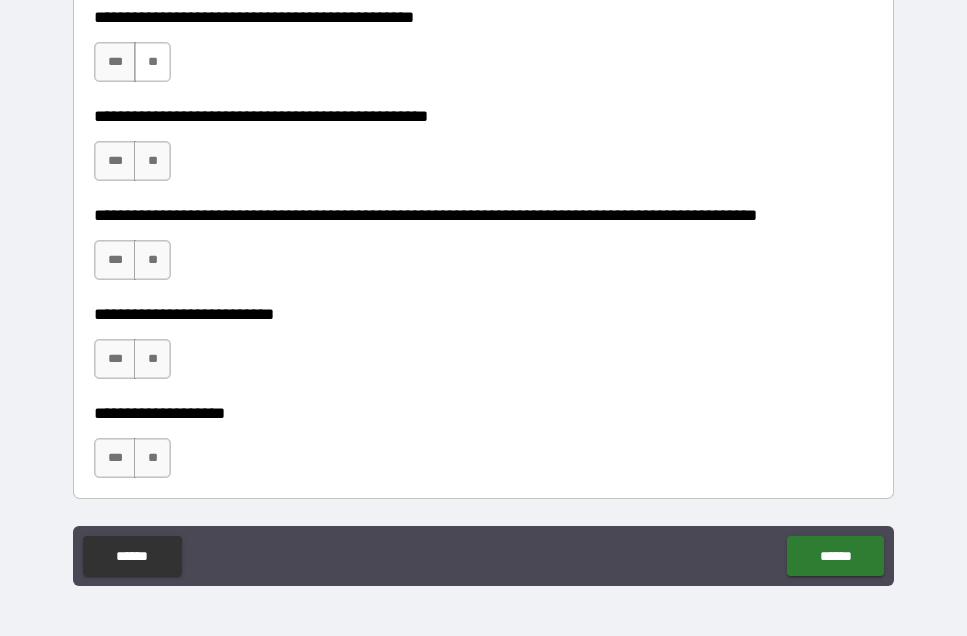 click on "**" at bounding box center (152, 62) 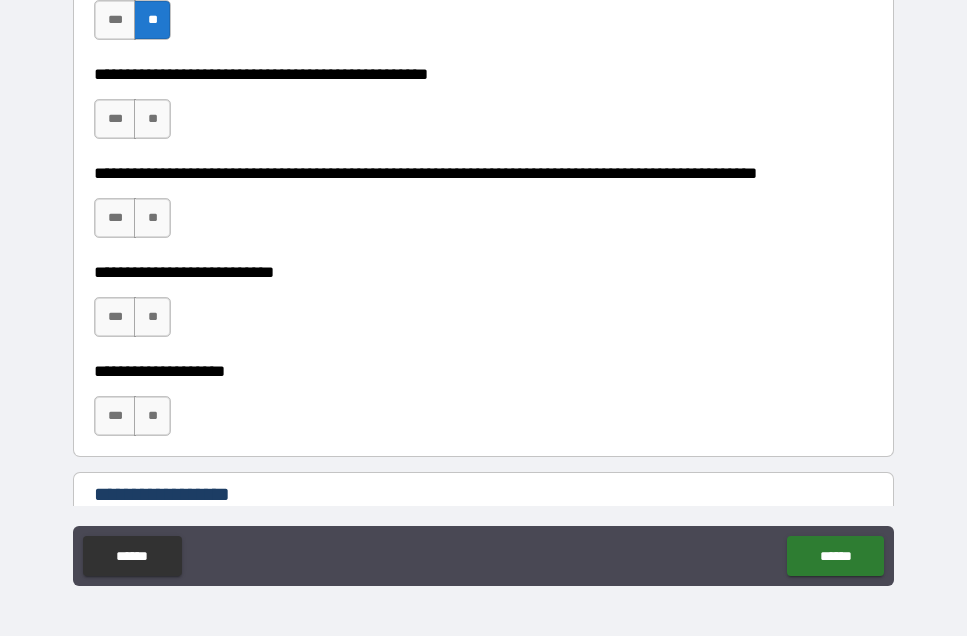 scroll, scrollTop: 656, scrollLeft: 0, axis: vertical 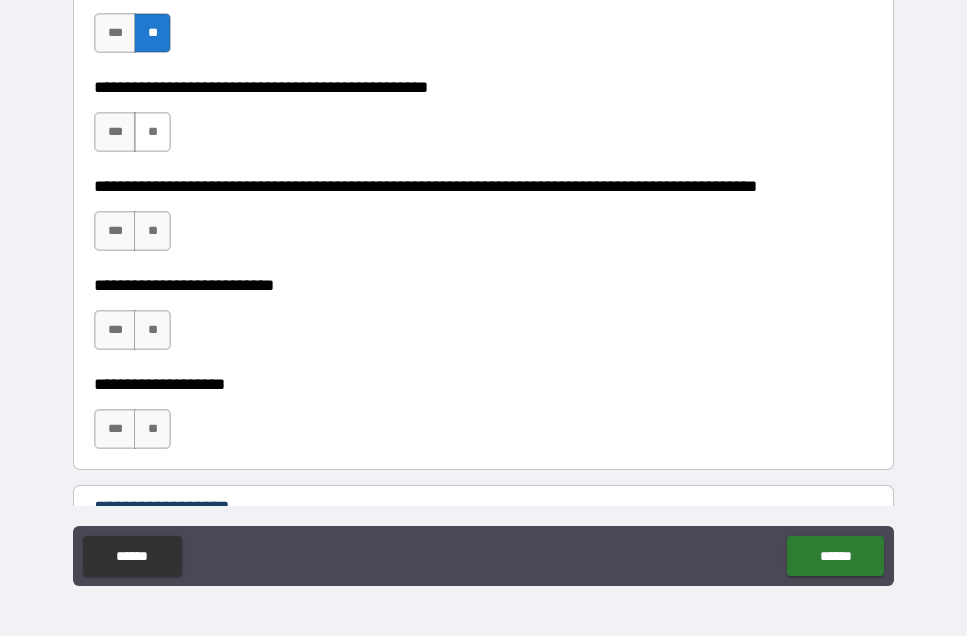 click on "**" at bounding box center [152, 132] 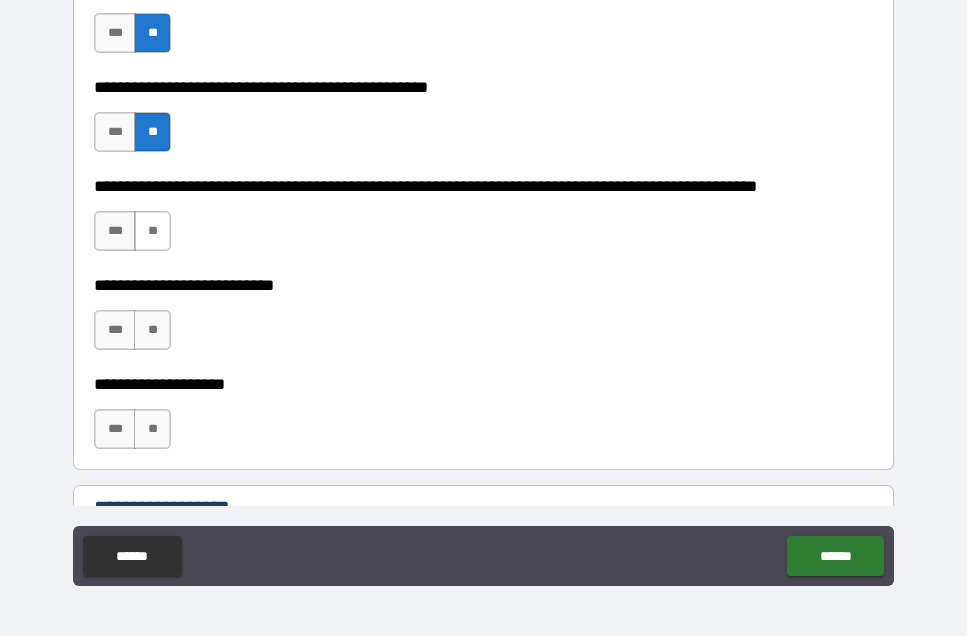 click on "**" at bounding box center [152, 231] 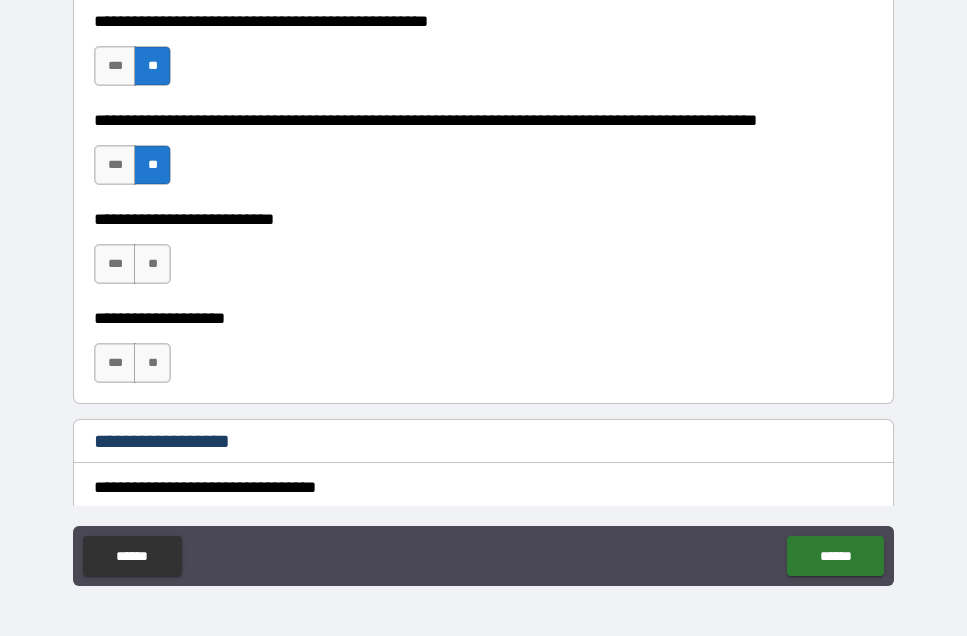 scroll, scrollTop: 770, scrollLeft: 0, axis: vertical 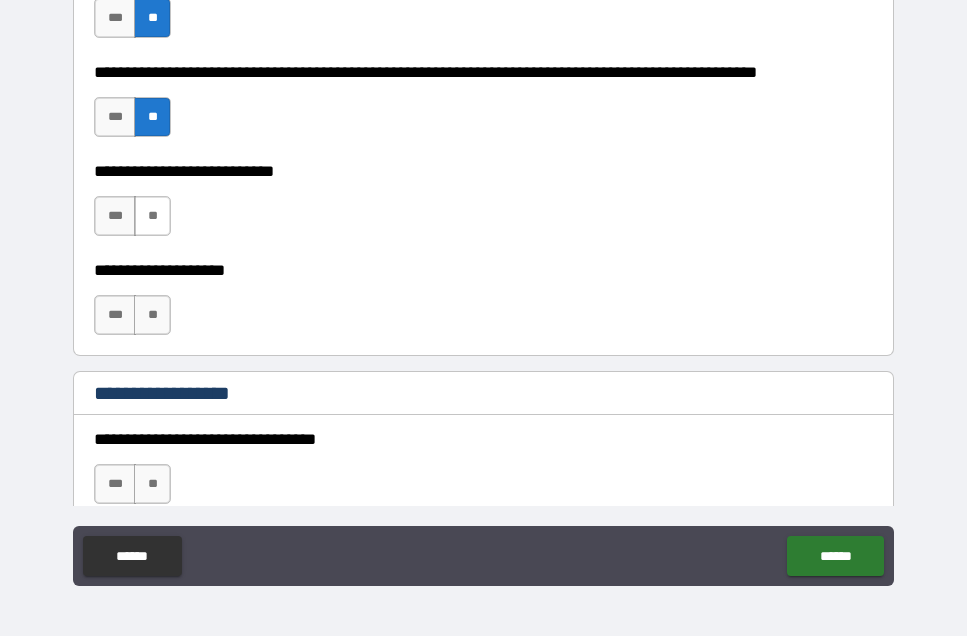 click on "**" at bounding box center (152, 216) 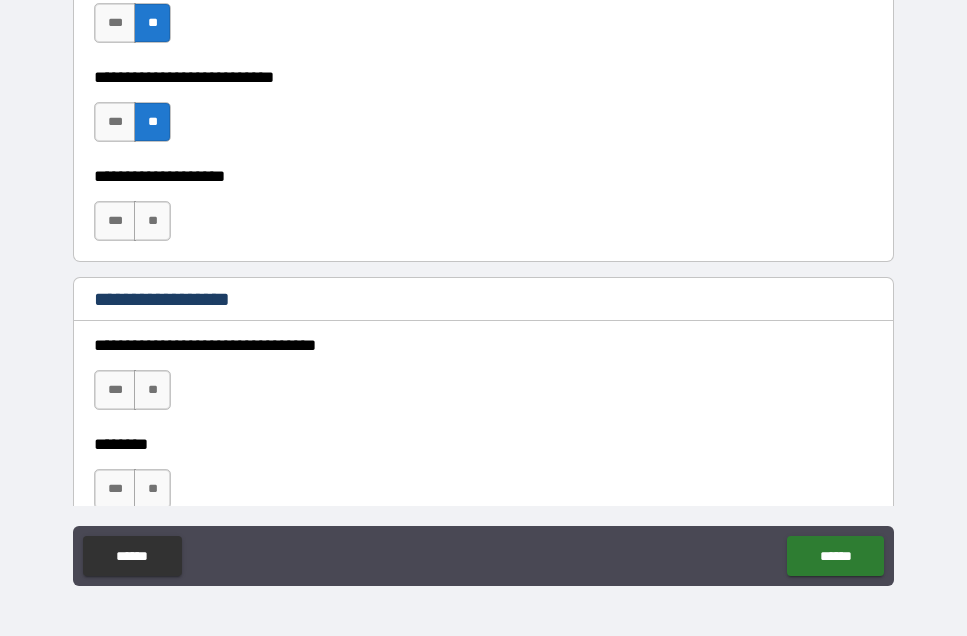 scroll, scrollTop: 870, scrollLeft: 0, axis: vertical 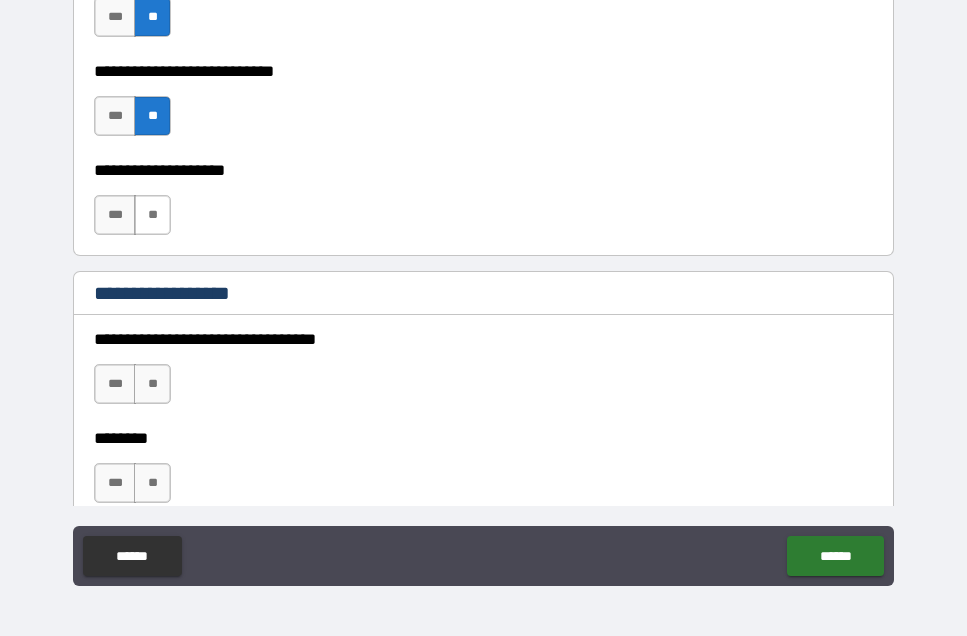 click on "**" at bounding box center (152, 215) 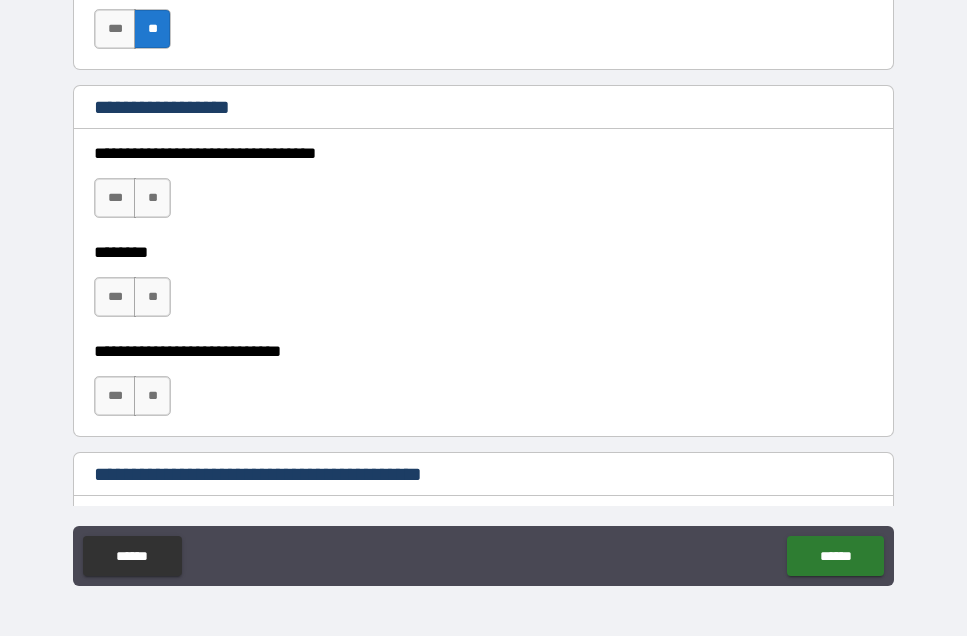 scroll, scrollTop: 1095, scrollLeft: 0, axis: vertical 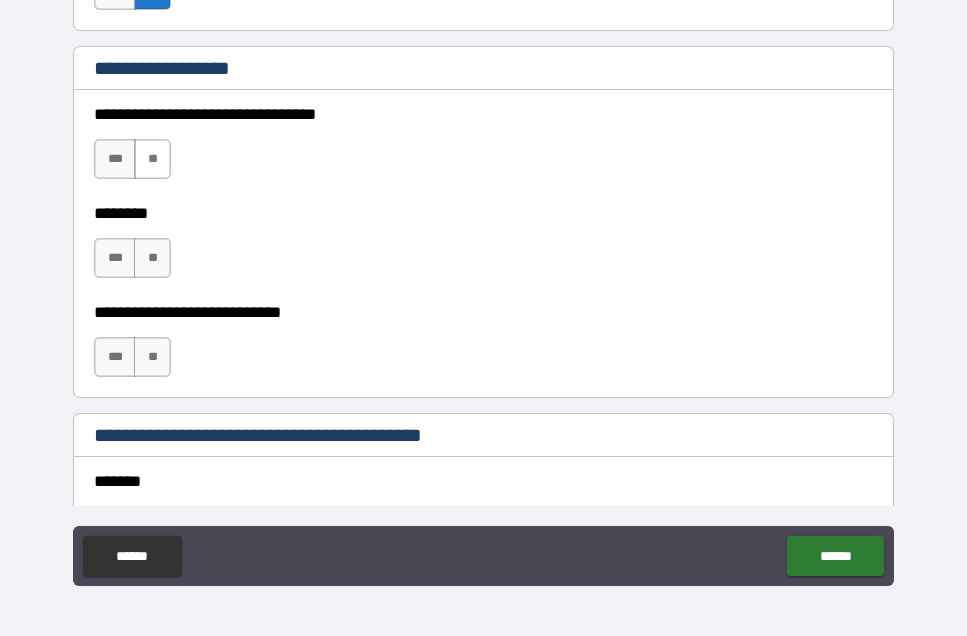 click on "**" at bounding box center [152, 159] 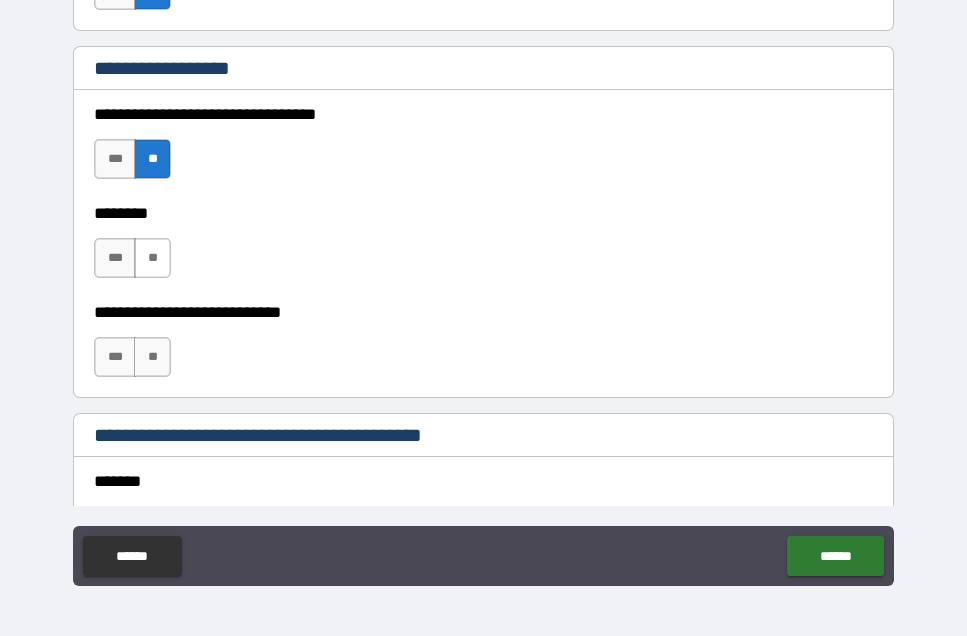 click on "**" at bounding box center [152, 258] 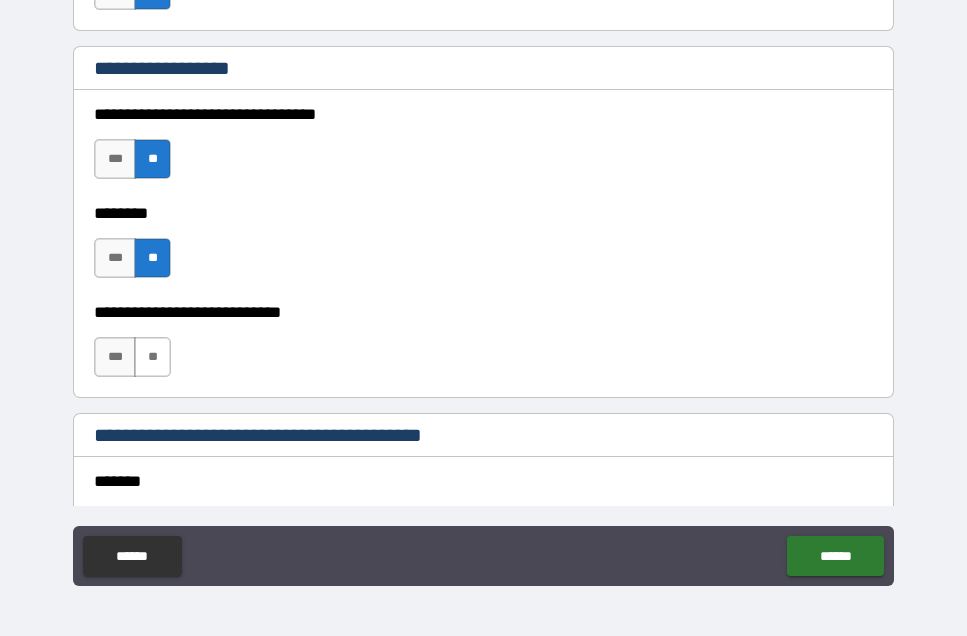 click on "**" at bounding box center [152, 357] 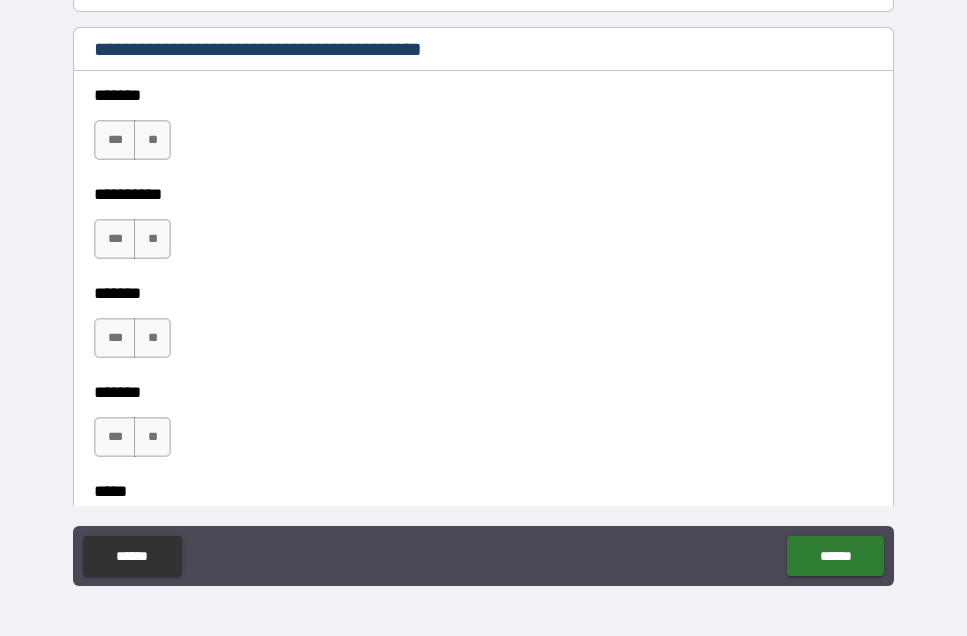 scroll, scrollTop: 1496, scrollLeft: 0, axis: vertical 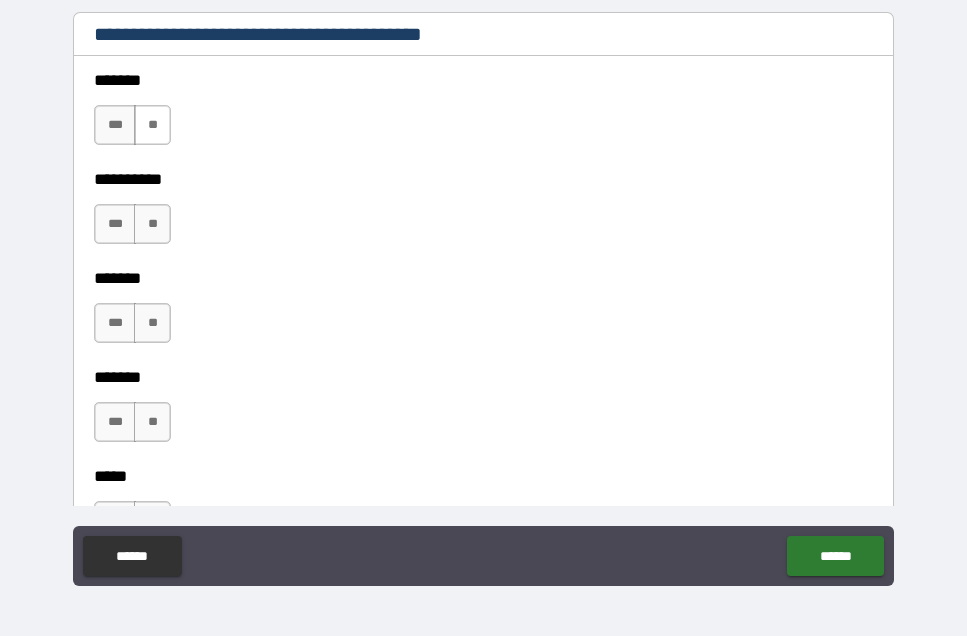 click on "**" at bounding box center (152, 125) 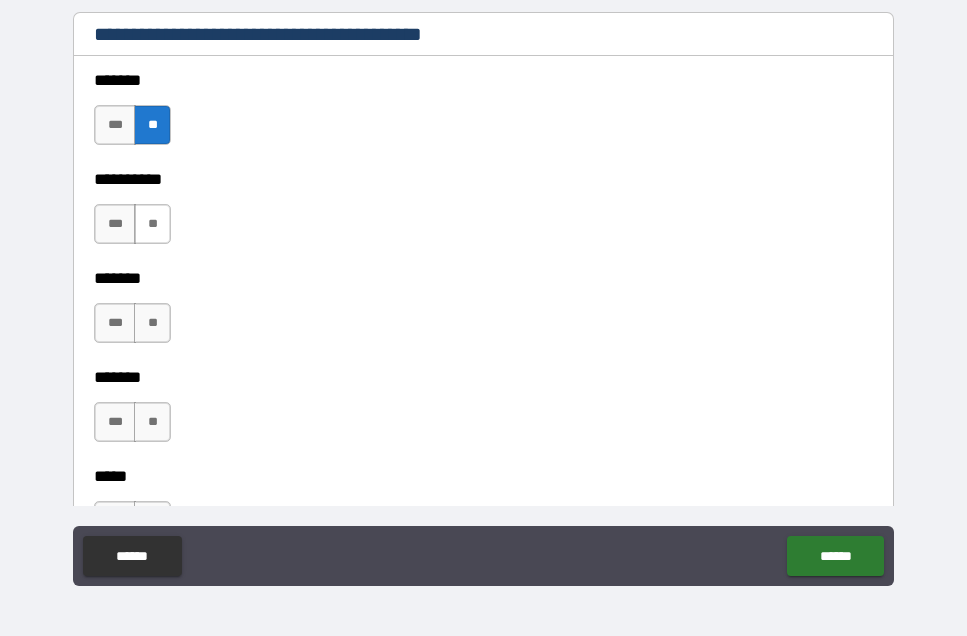 click on "**" at bounding box center [152, 224] 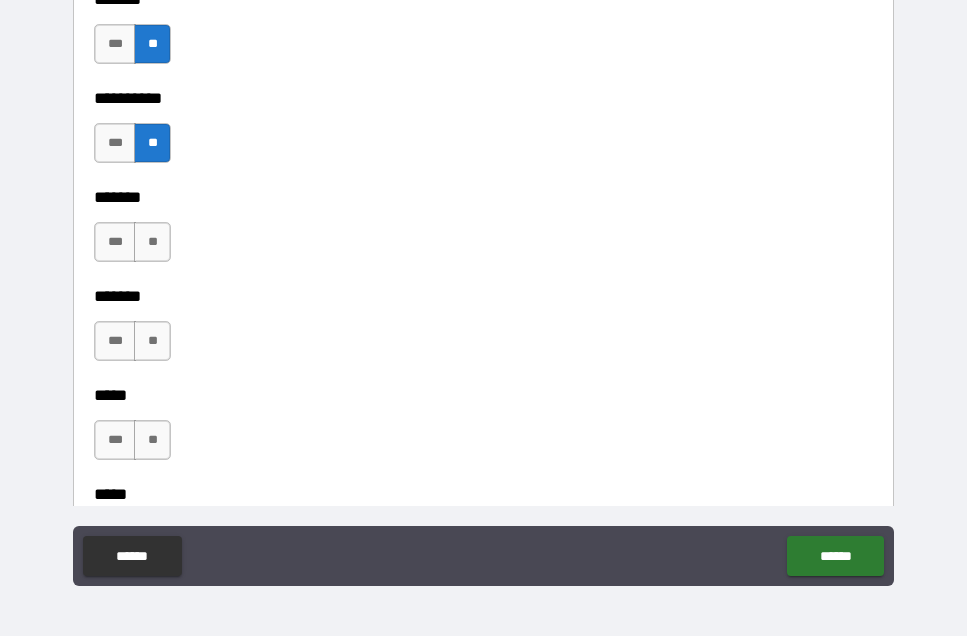 scroll, scrollTop: 1581, scrollLeft: 0, axis: vertical 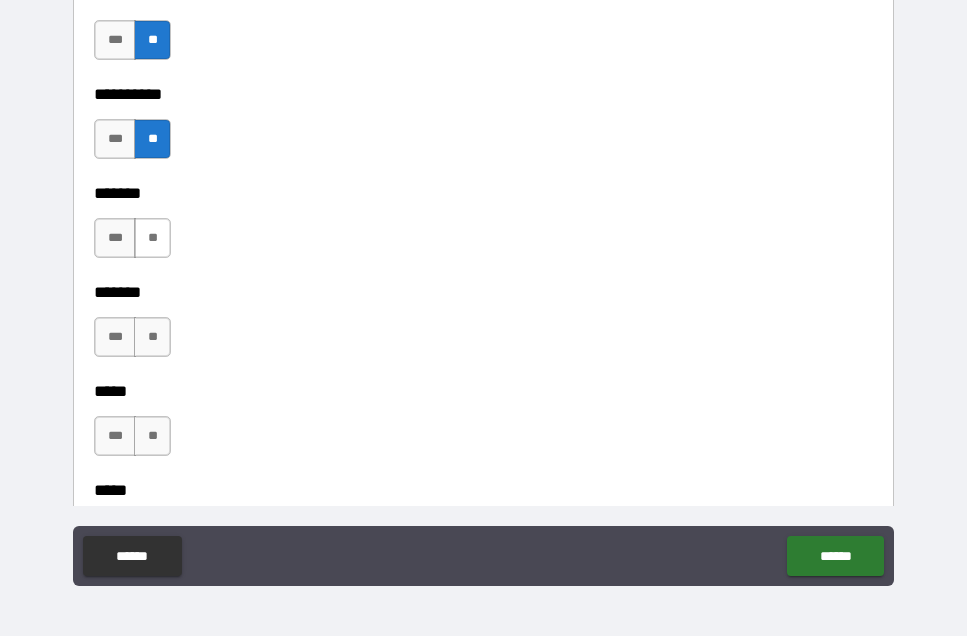 click on "**" at bounding box center (152, 238) 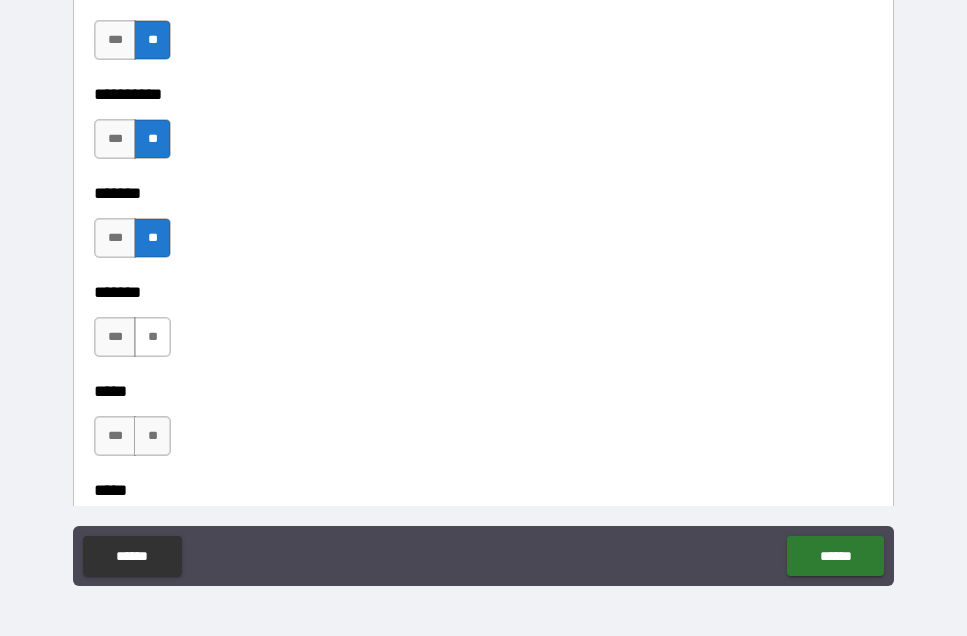 click on "**" at bounding box center [152, 337] 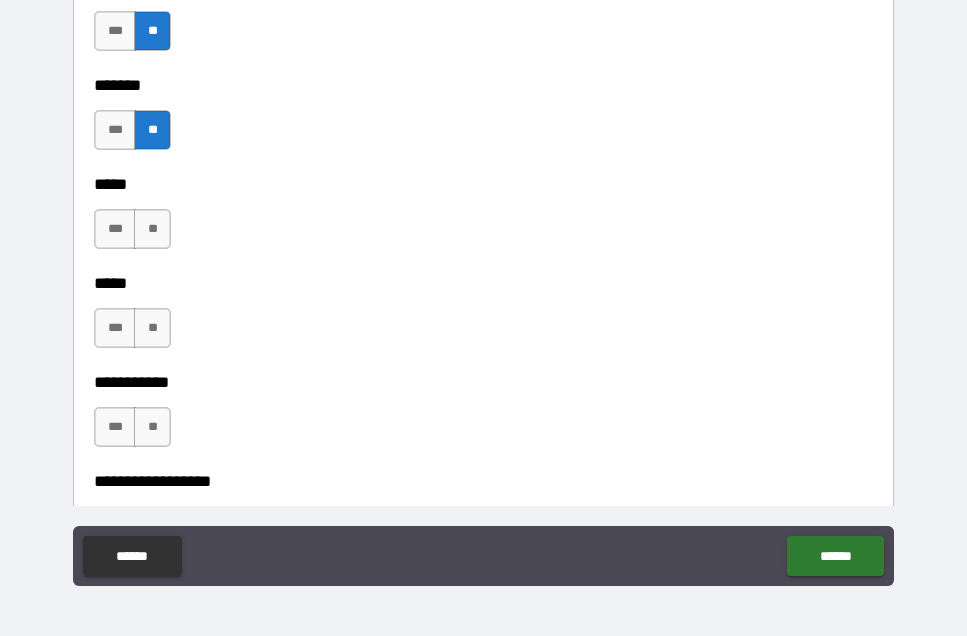 scroll, scrollTop: 1790, scrollLeft: 0, axis: vertical 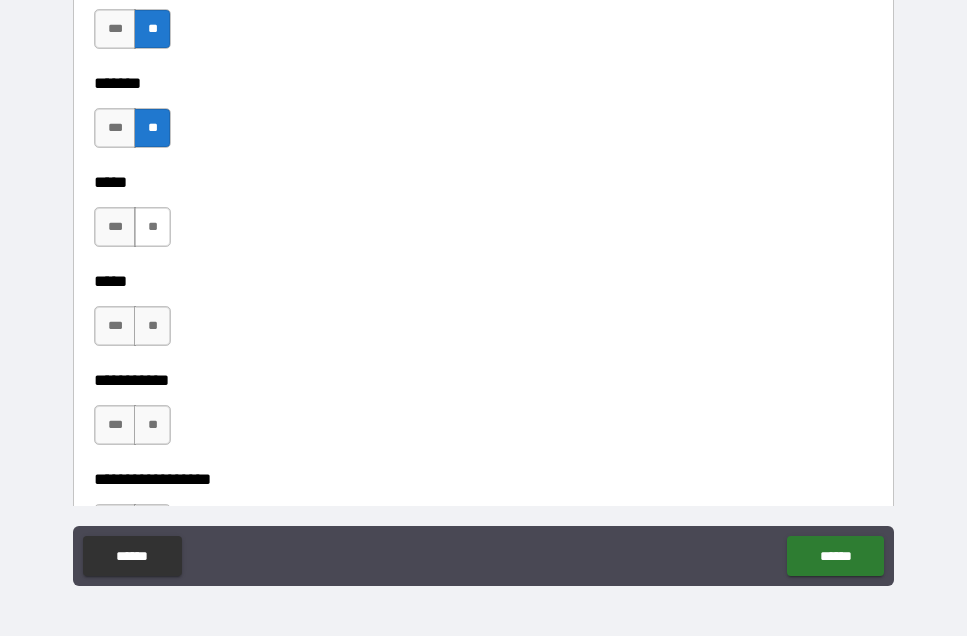 click on "**" at bounding box center [152, 227] 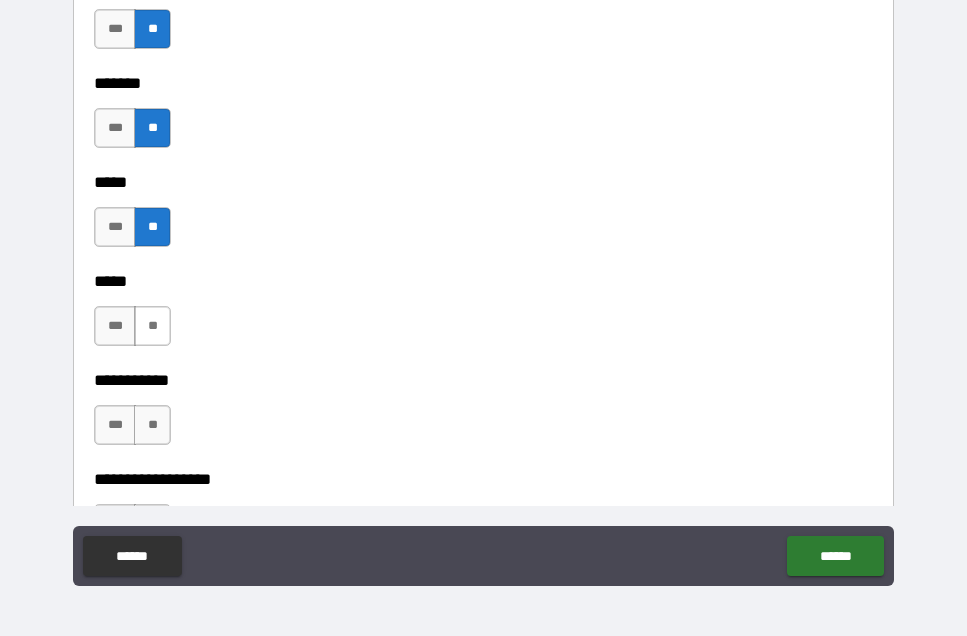 click on "**" at bounding box center [152, 326] 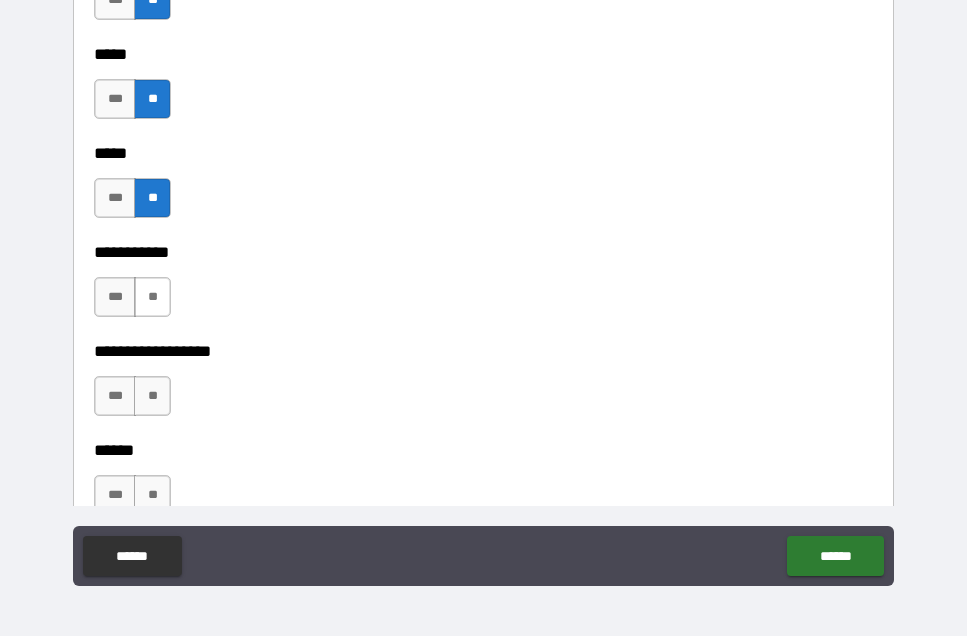 click on "**" at bounding box center (152, 297) 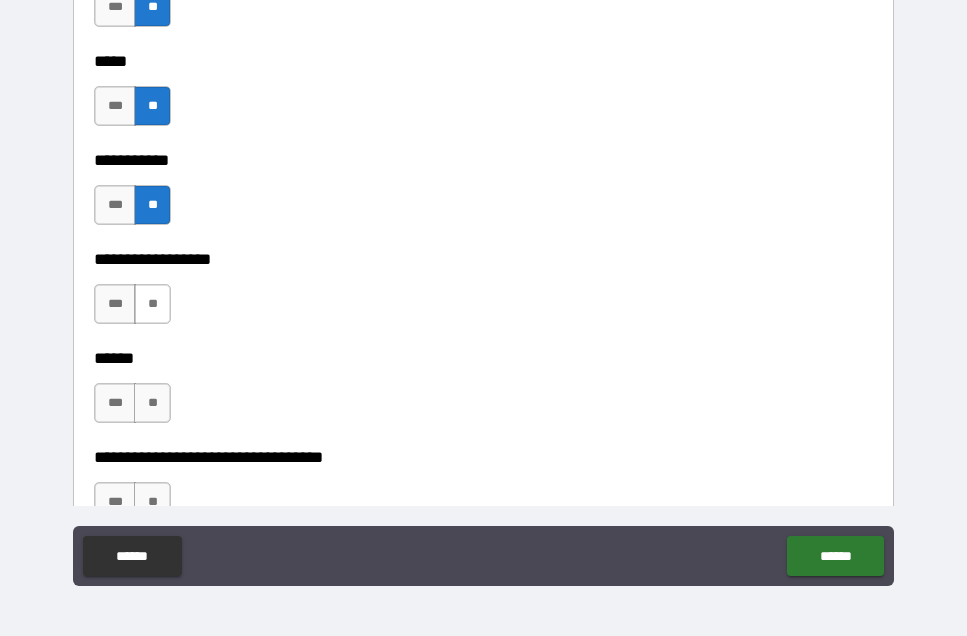 click on "**" at bounding box center [152, 304] 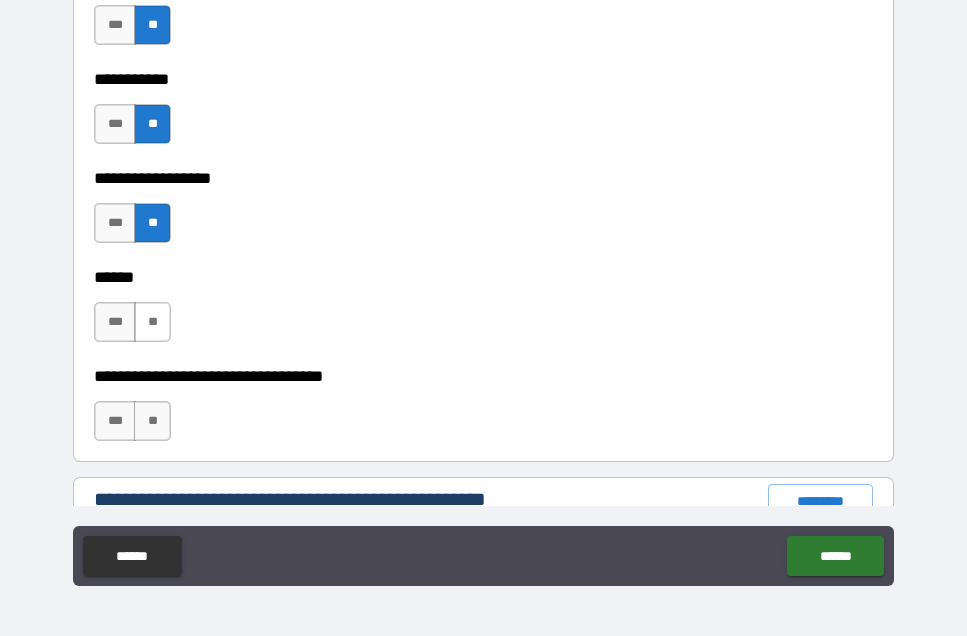 click on "**" at bounding box center (152, 322) 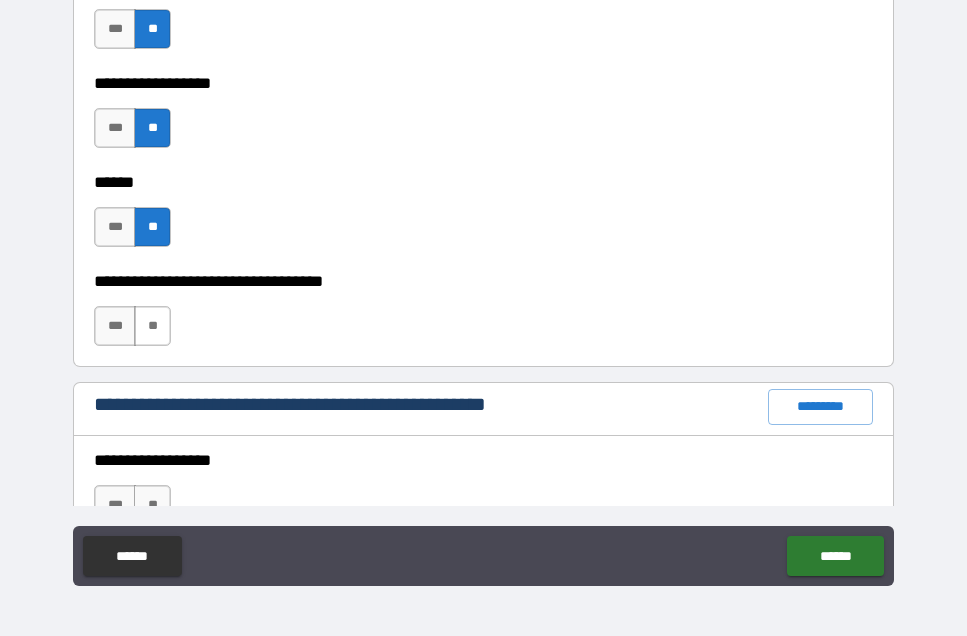 click on "**" at bounding box center (152, 326) 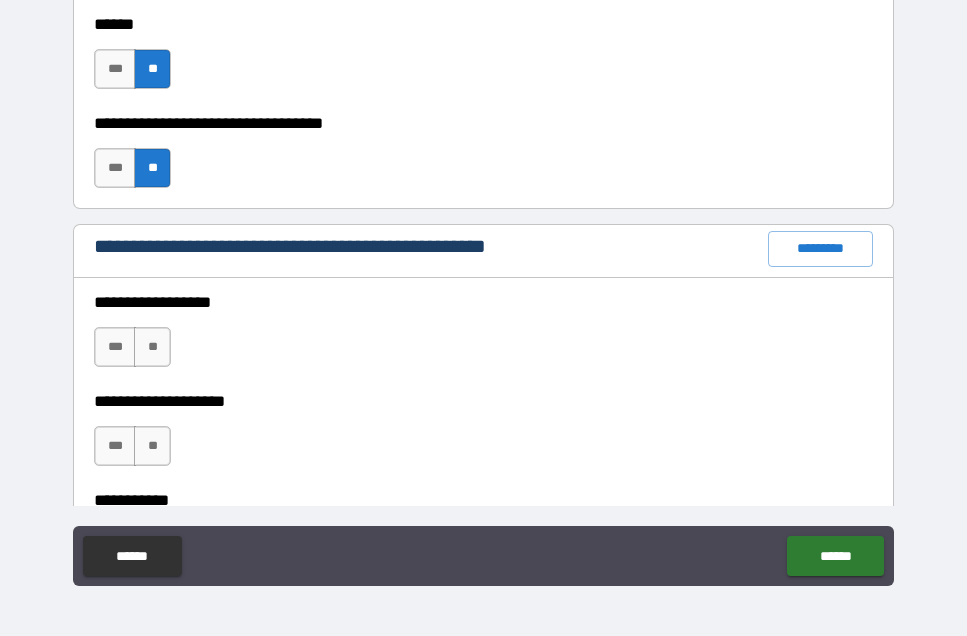 scroll, scrollTop: 2380, scrollLeft: 0, axis: vertical 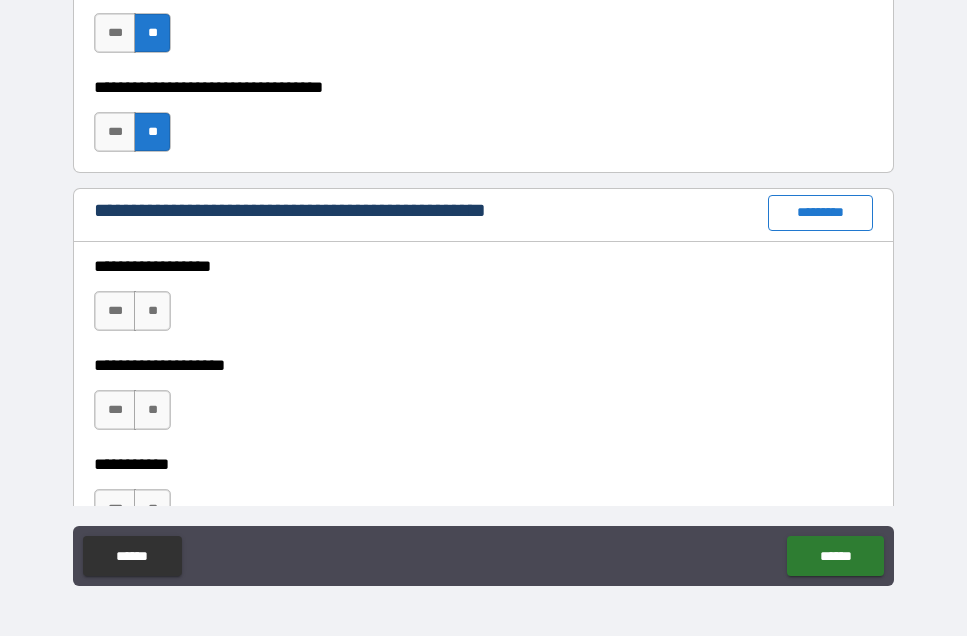 click on "*********" at bounding box center (820, 213) 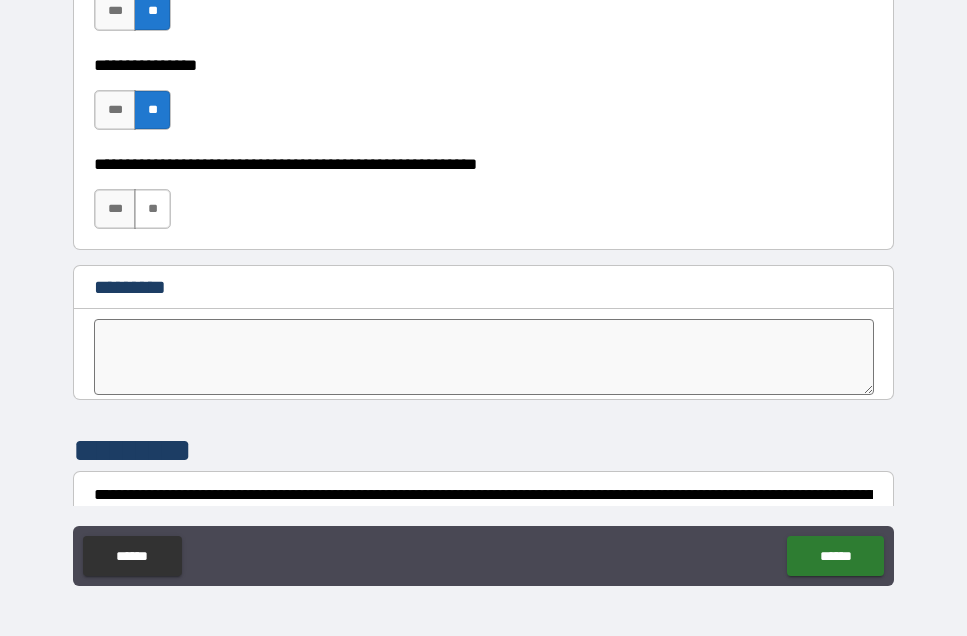 click on "**" at bounding box center [152, 209] 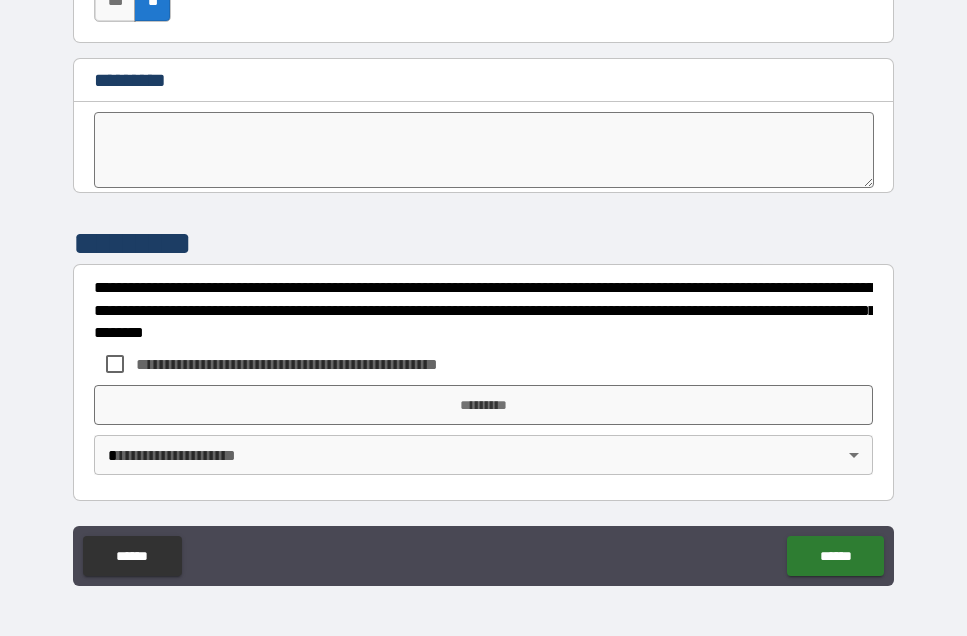 scroll, scrollTop: 10312, scrollLeft: 0, axis: vertical 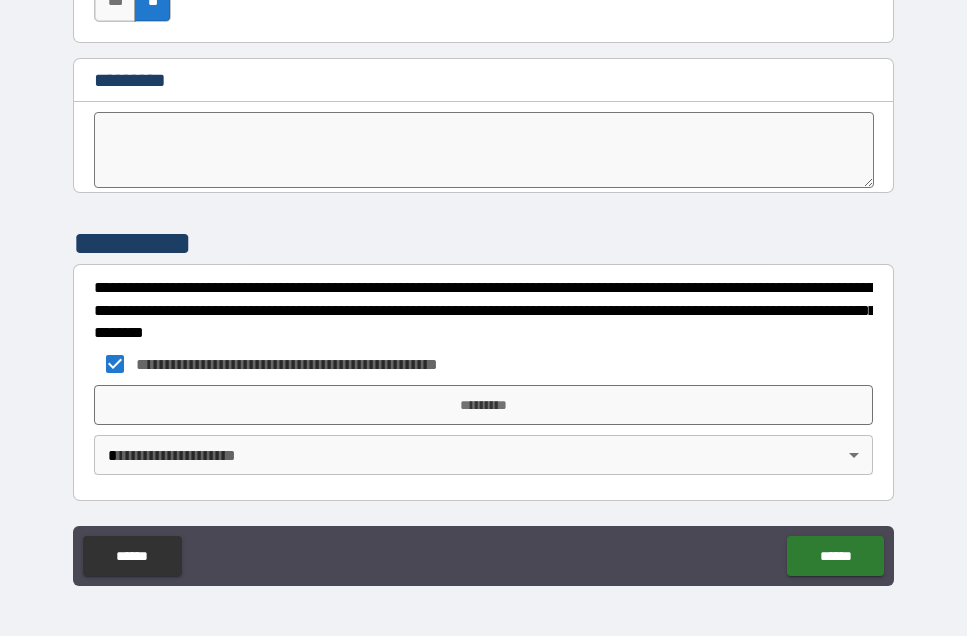 click on "**********" at bounding box center [483, 289] 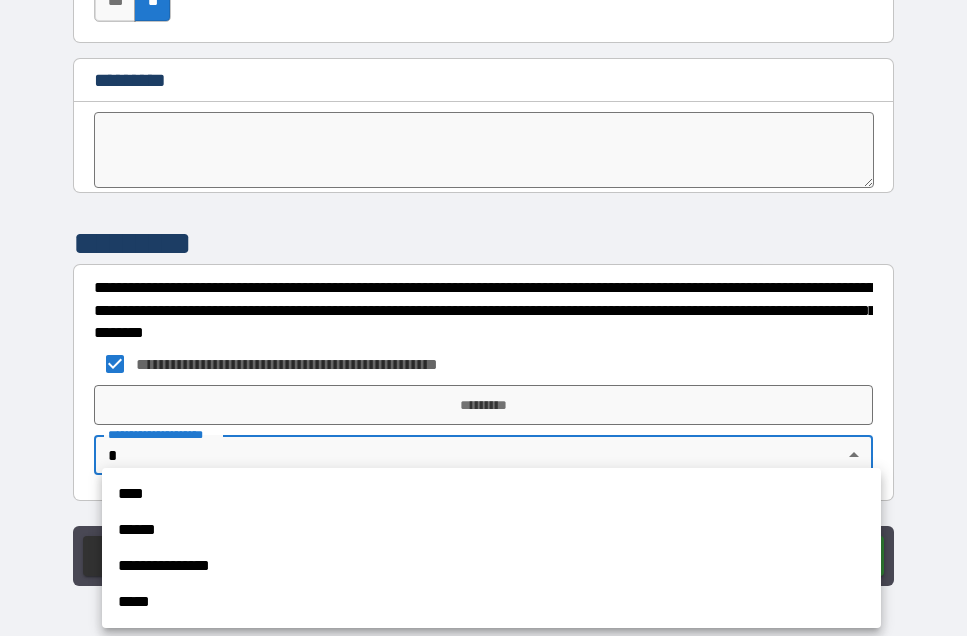 click on "****" at bounding box center [491, 494] 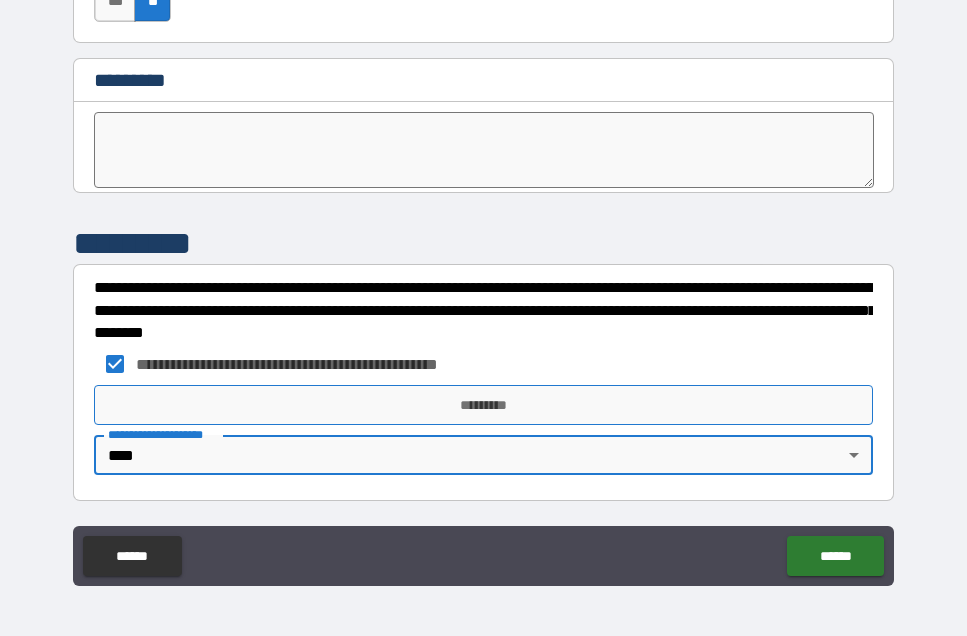 click on "*********" at bounding box center [483, 405] 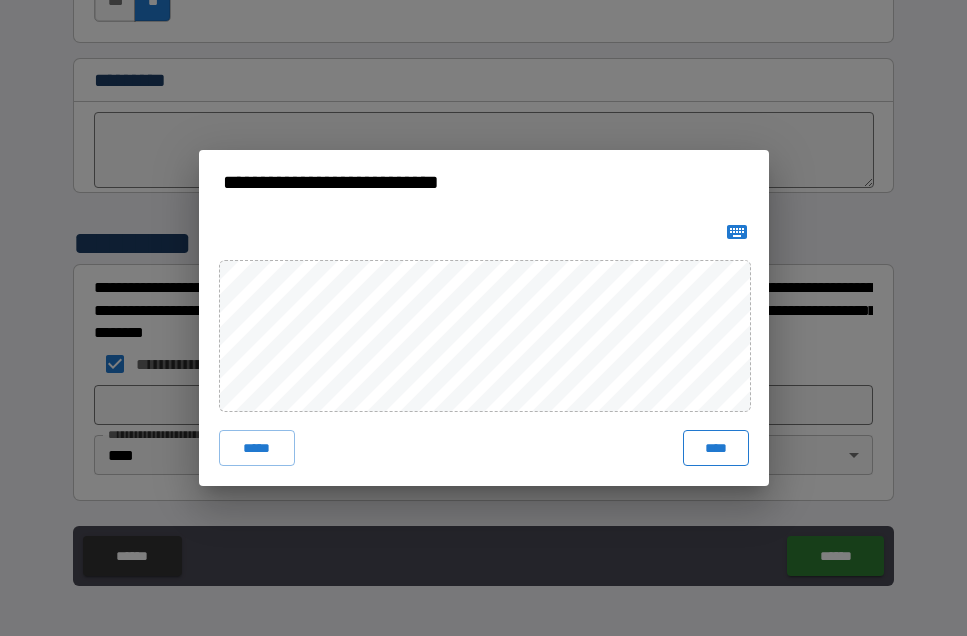 click on "****" at bounding box center (716, 448) 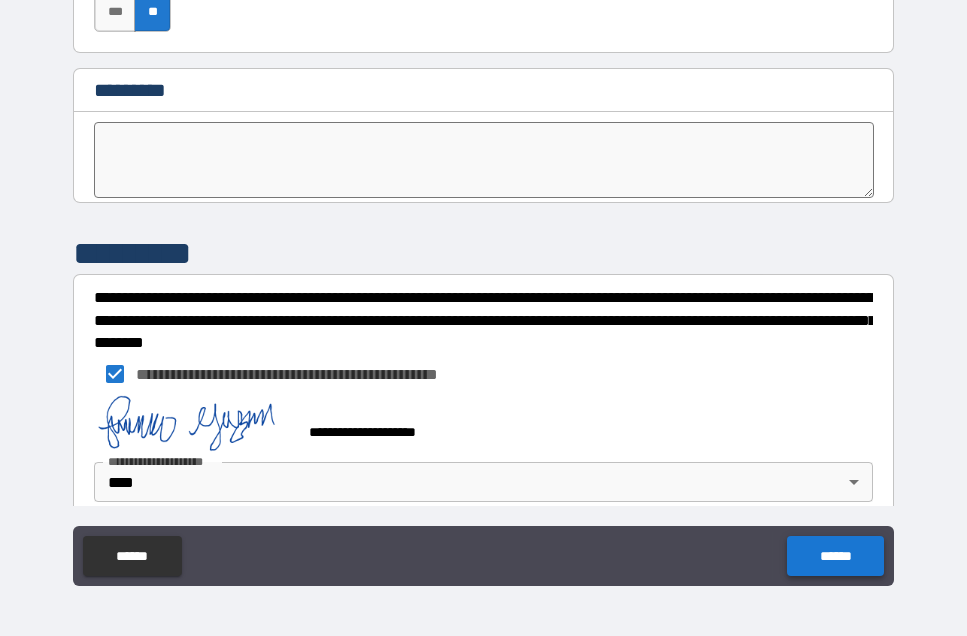 click on "******" at bounding box center (835, 556) 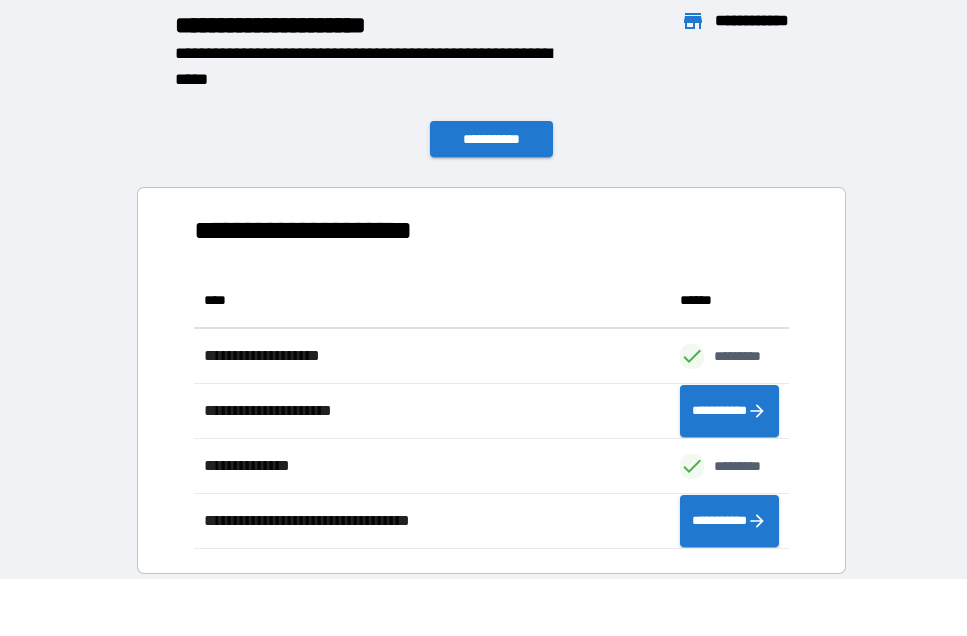 scroll, scrollTop: 1, scrollLeft: 1, axis: both 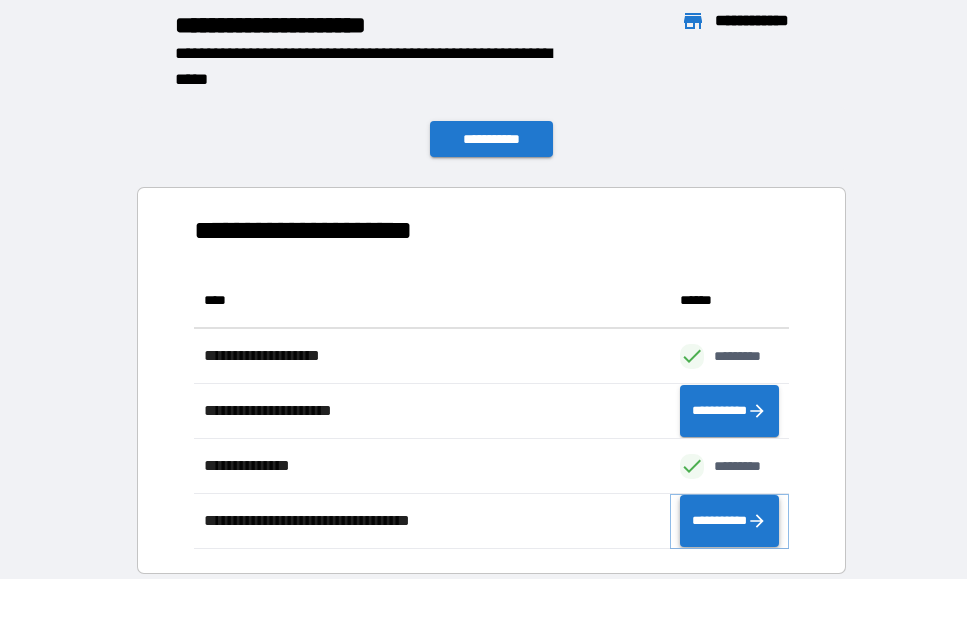 click on "**********" at bounding box center (729, 521) 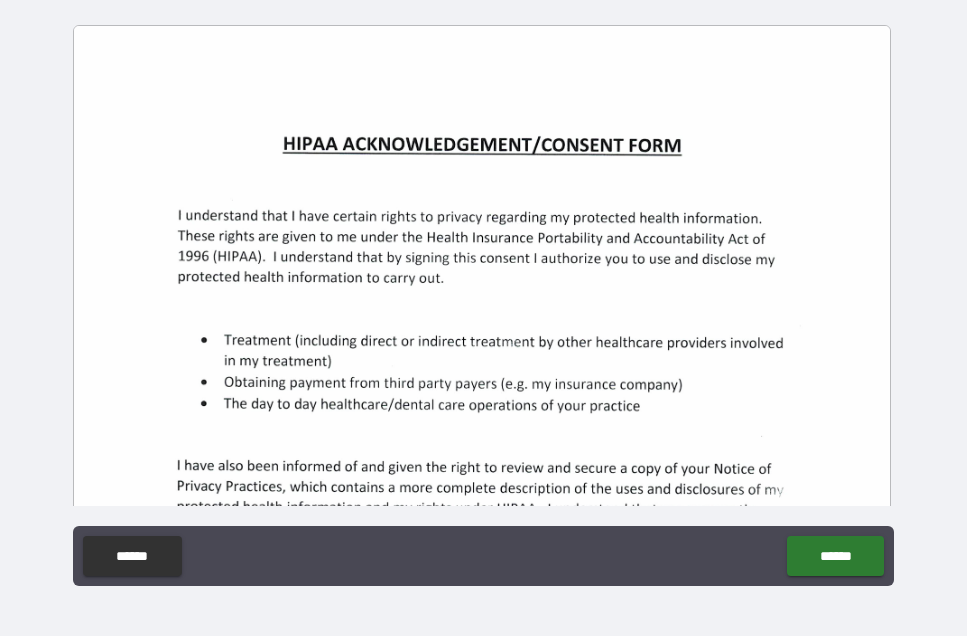 scroll, scrollTop: 0, scrollLeft: 0, axis: both 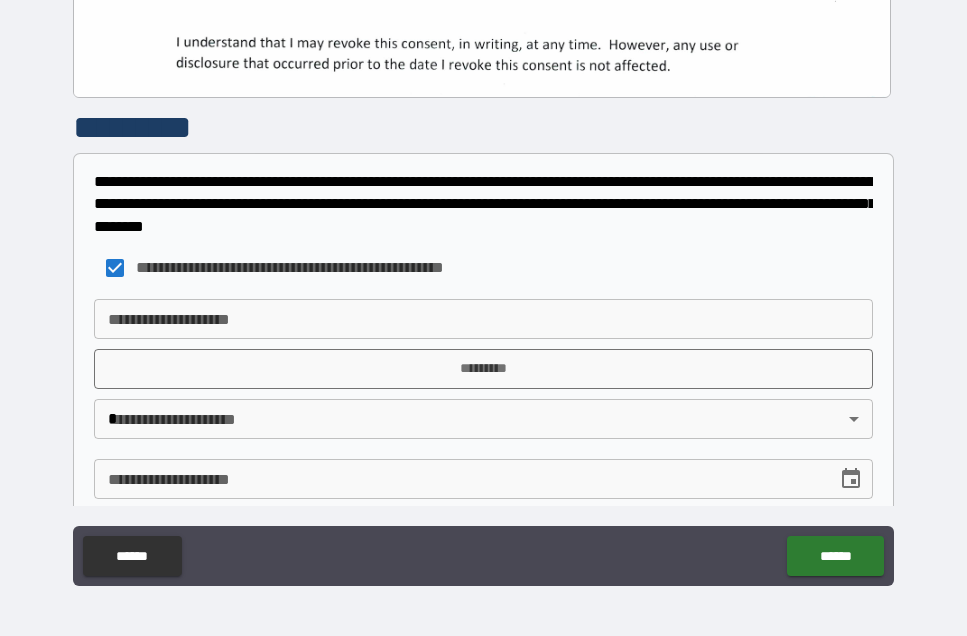 click on "**********" at bounding box center [483, 319] 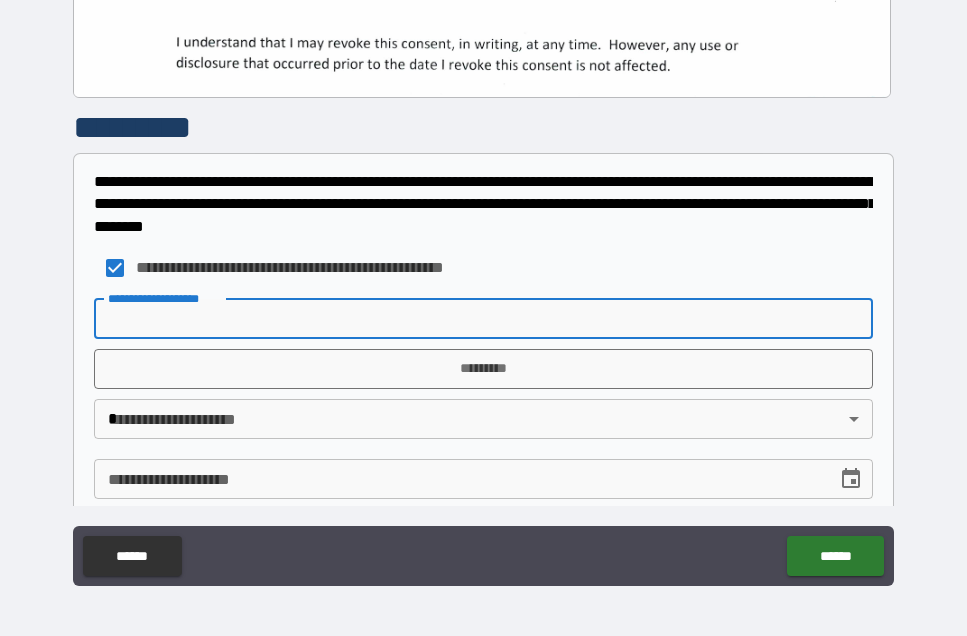 scroll, scrollTop: 56, scrollLeft: 0, axis: vertical 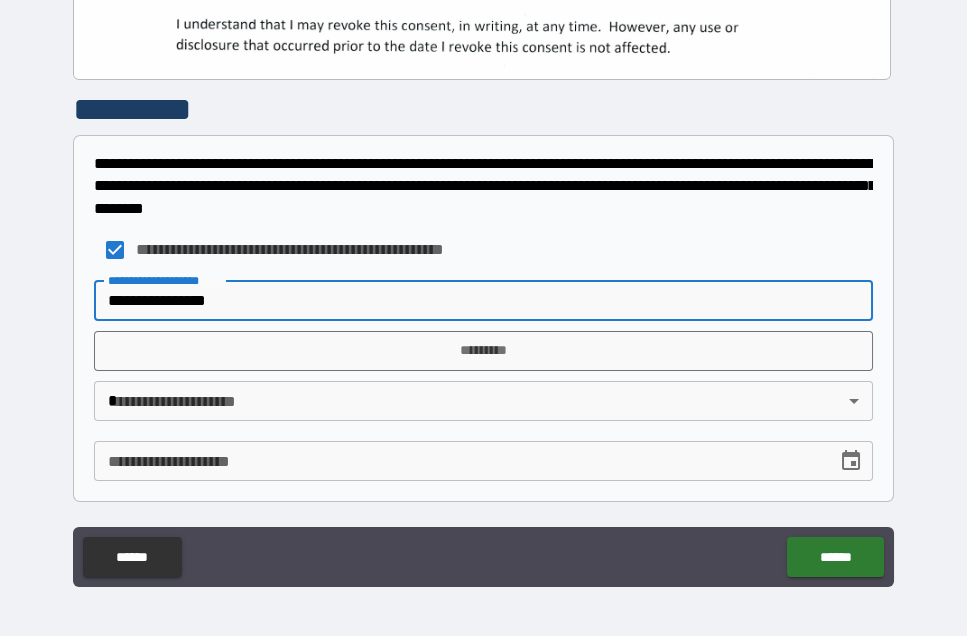 type on "**********" 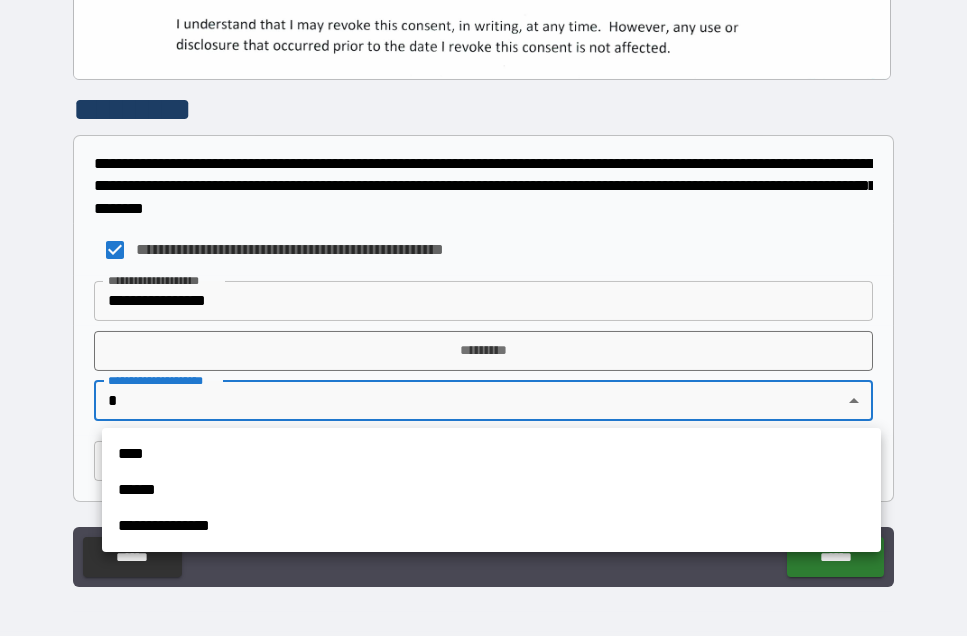 scroll, scrollTop: 57, scrollLeft: 0, axis: vertical 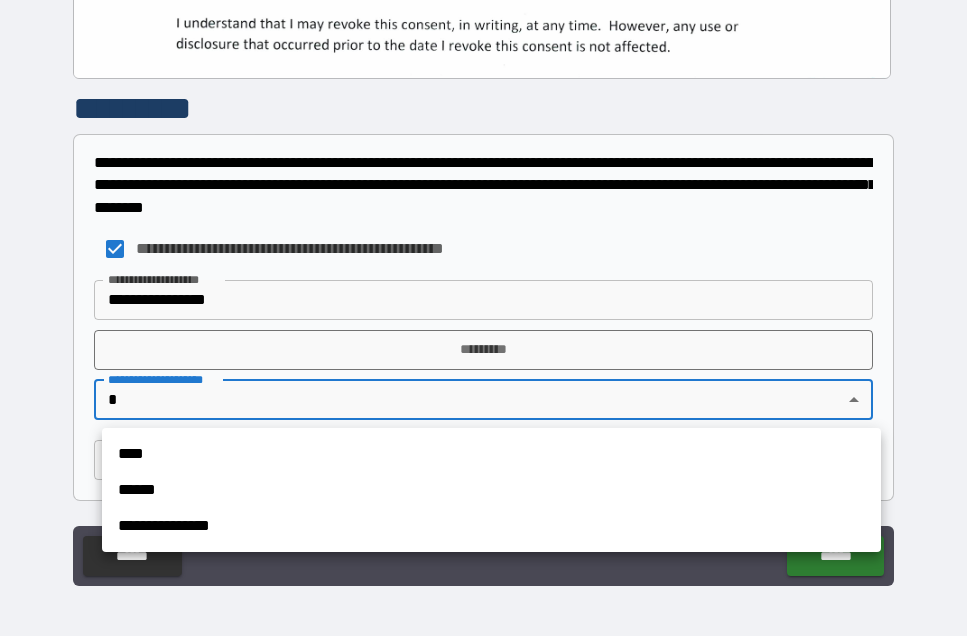 click on "****" at bounding box center (491, 454) 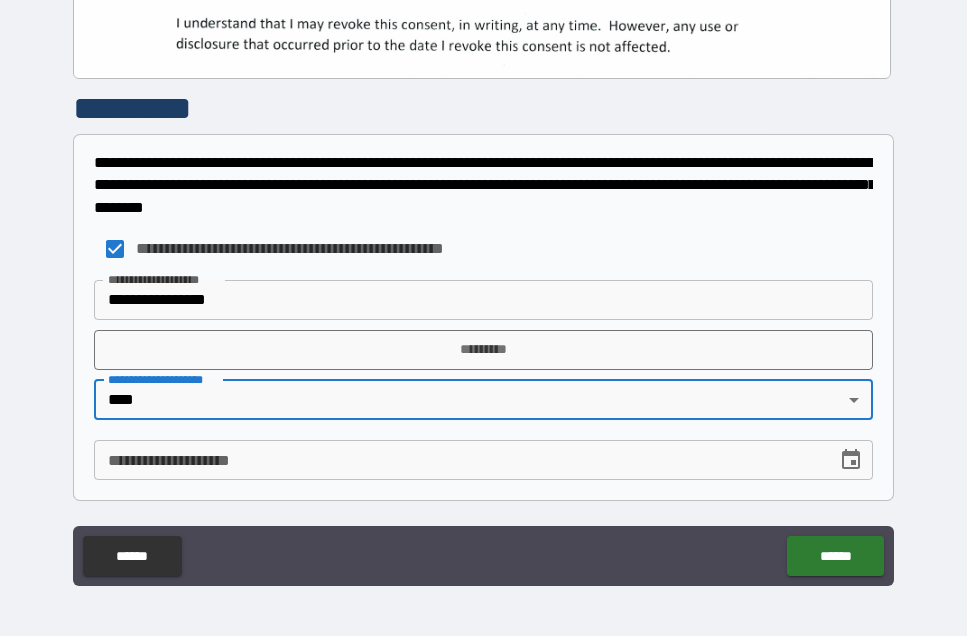 click 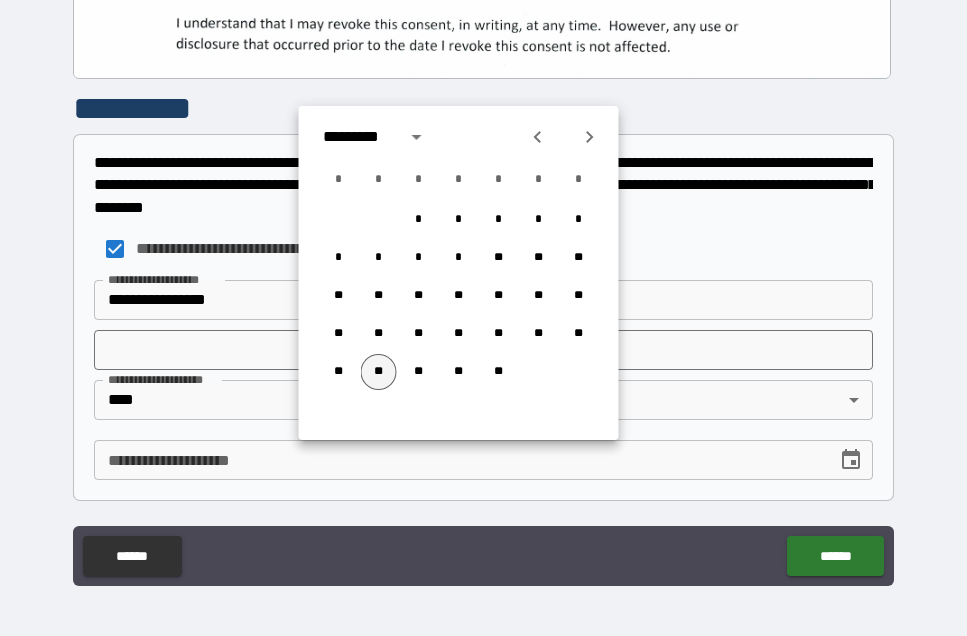 click on "**" at bounding box center [379, 372] 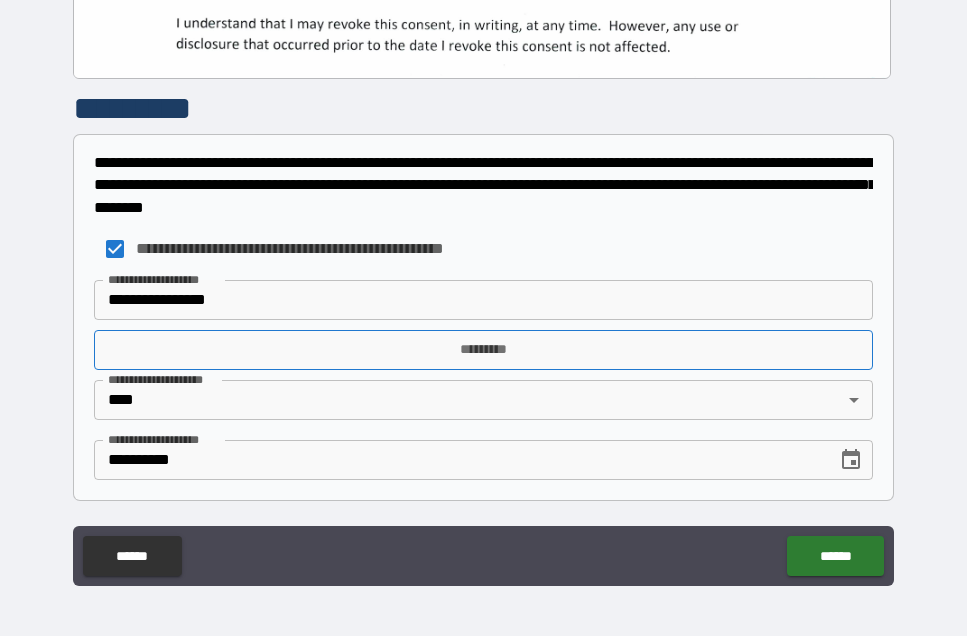 click on "*********" at bounding box center [483, 350] 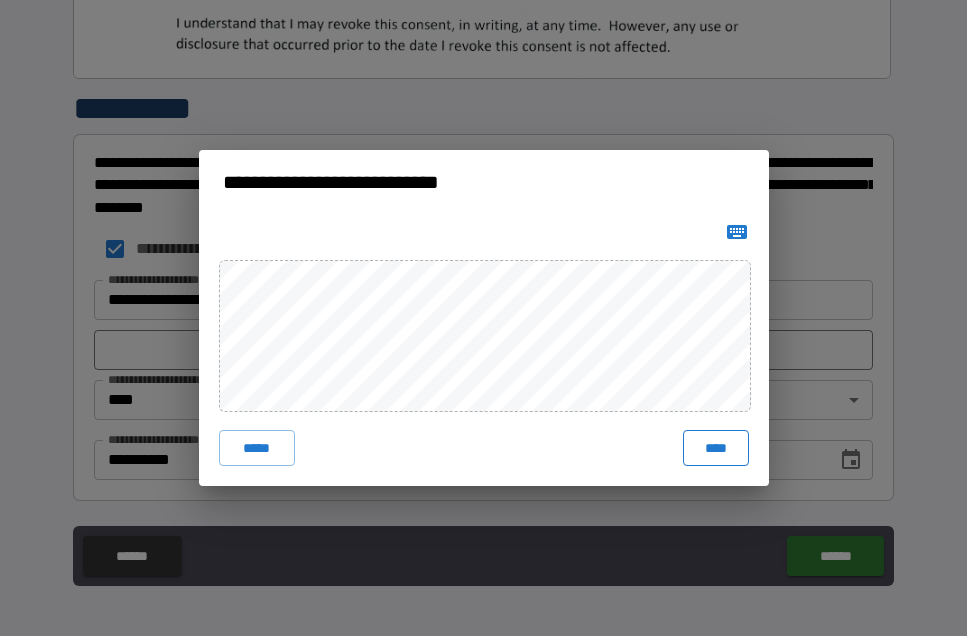 click on "****" at bounding box center (716, 448) 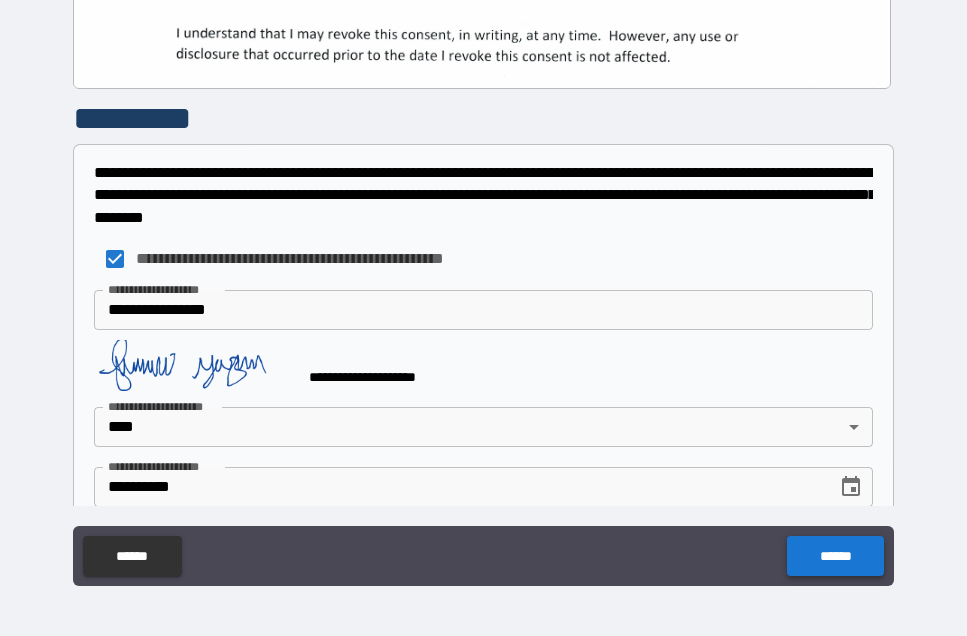 click on "******" at bounding box center [835, 556] 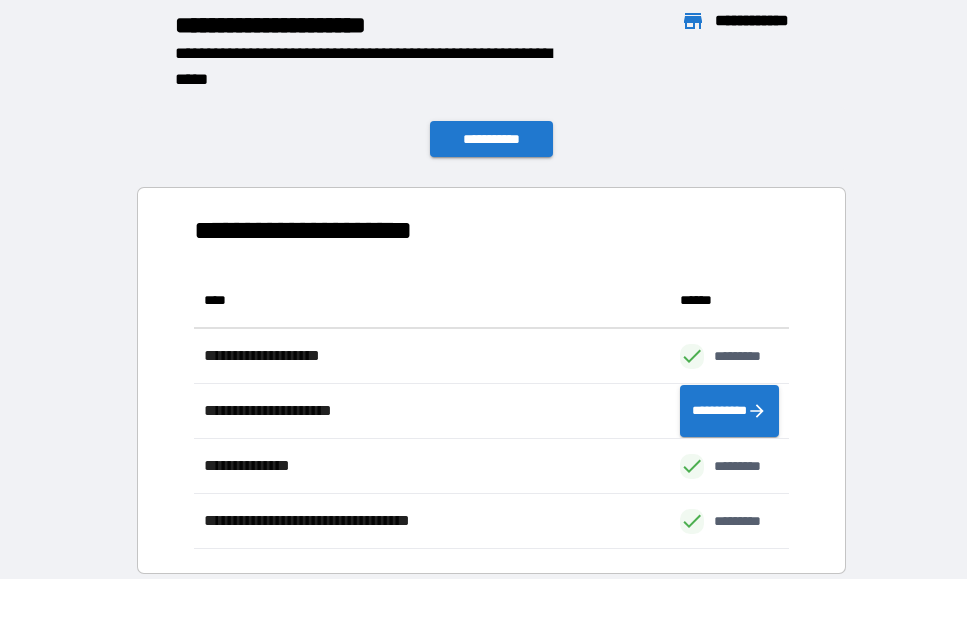 scroll, scrollTop: 1, scrollLeft: 1, axis: both 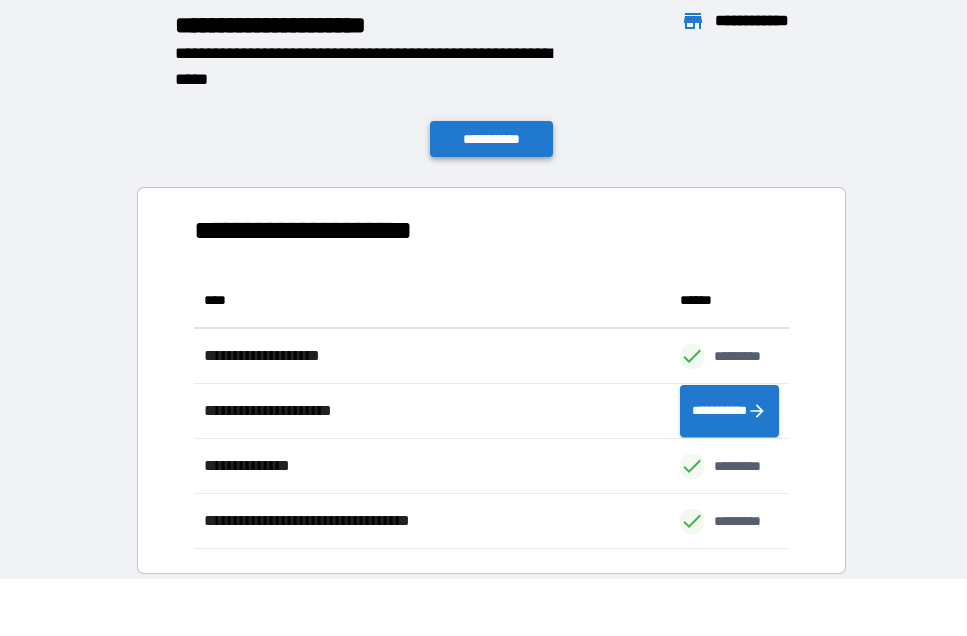 click on "**********" at bounding box center [492, 139] 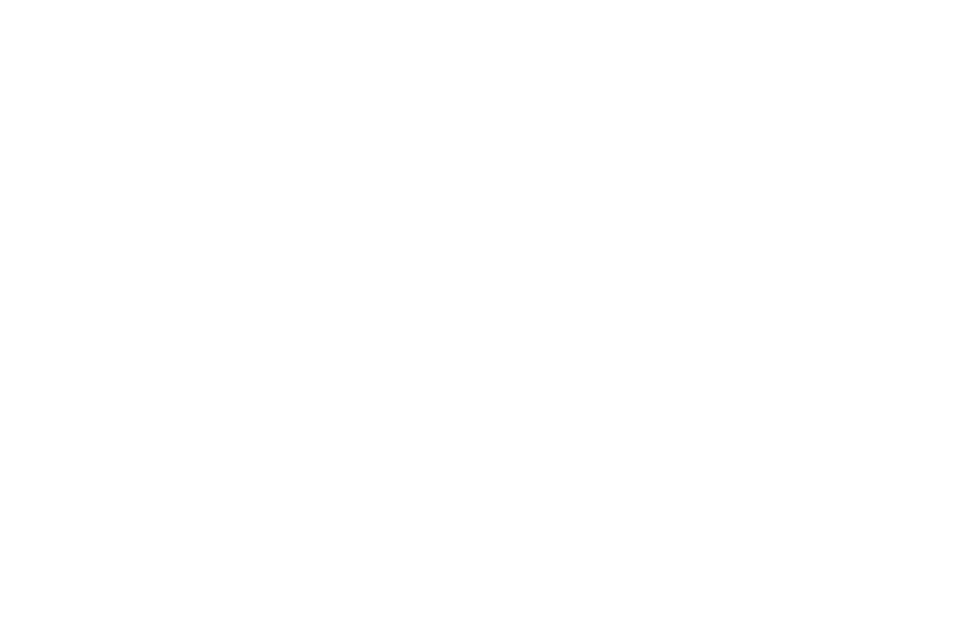 scroll, scrollTop: 0, scrollLeft: 0, axis: both 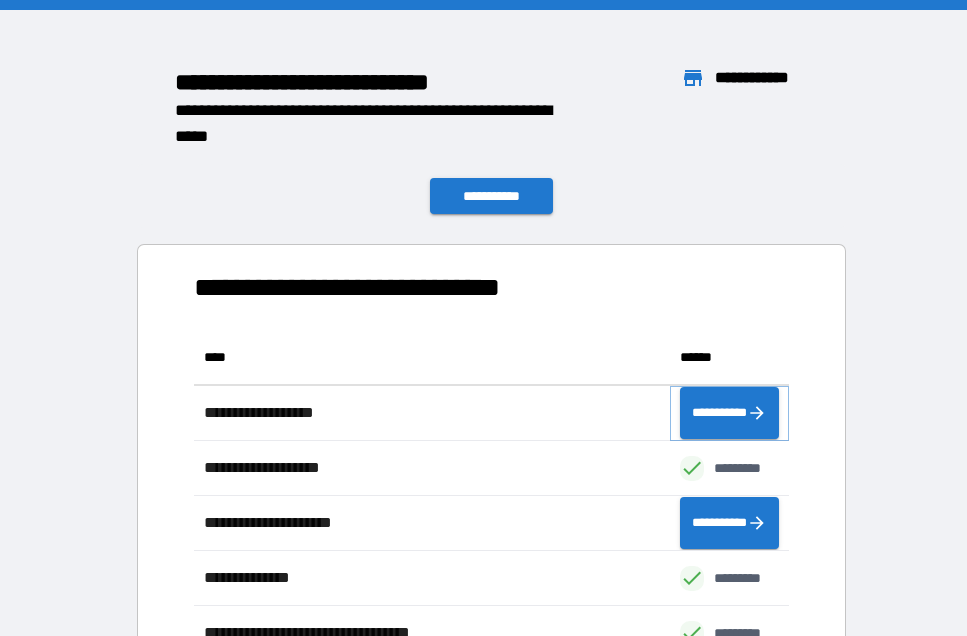 click on "**********" at bounding box center (729, 413) 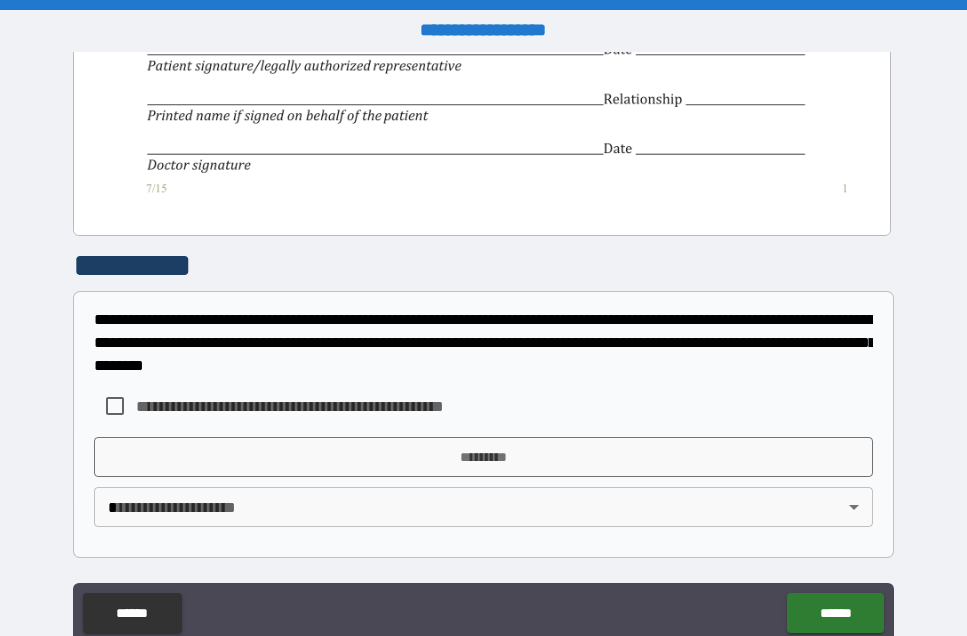 scroll, scrollTop: 905, scrollLeft: 0, axis: vertical 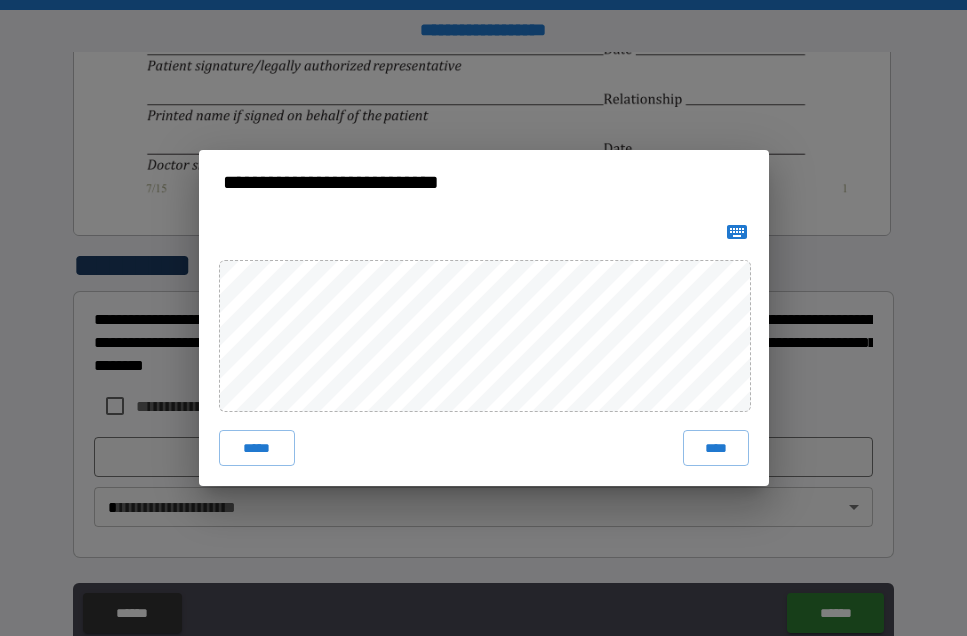 click on "****" at bounding box center (716, 448) 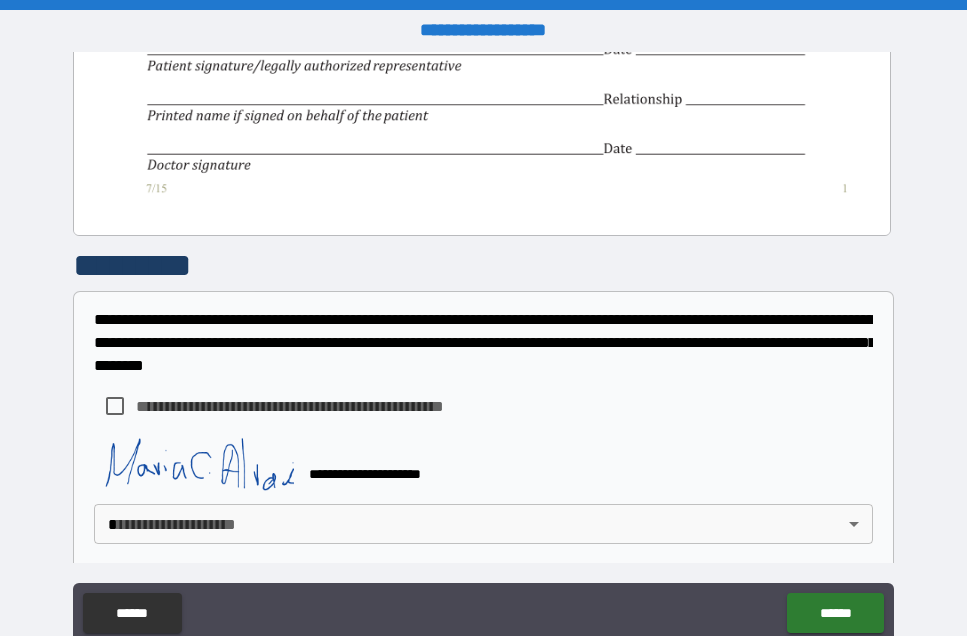 scroll, scrollTop: 895, scrollLeft: 0, axis: vertical 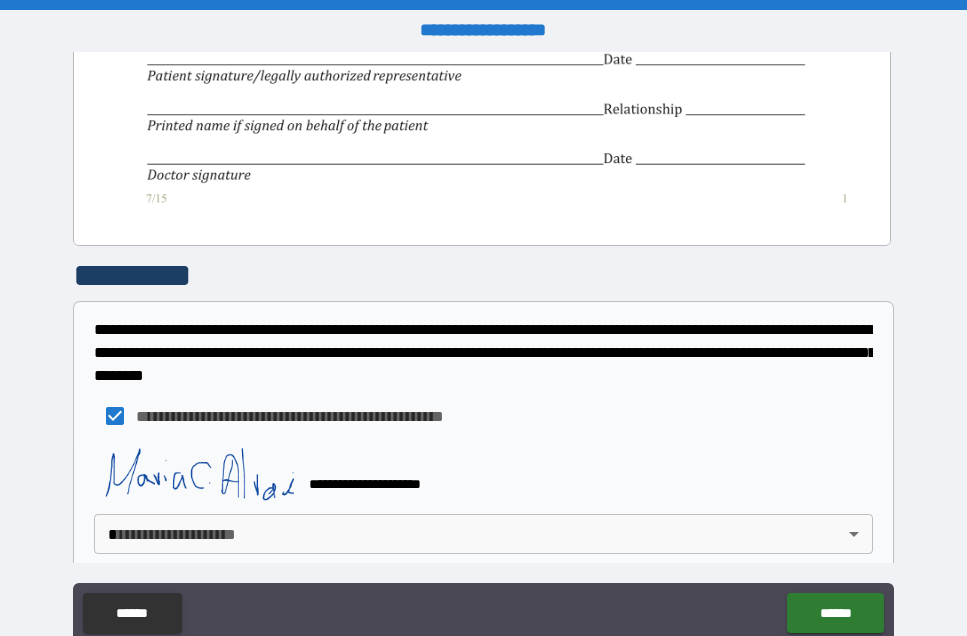 click on "**********" at bounding box center [483, 346] 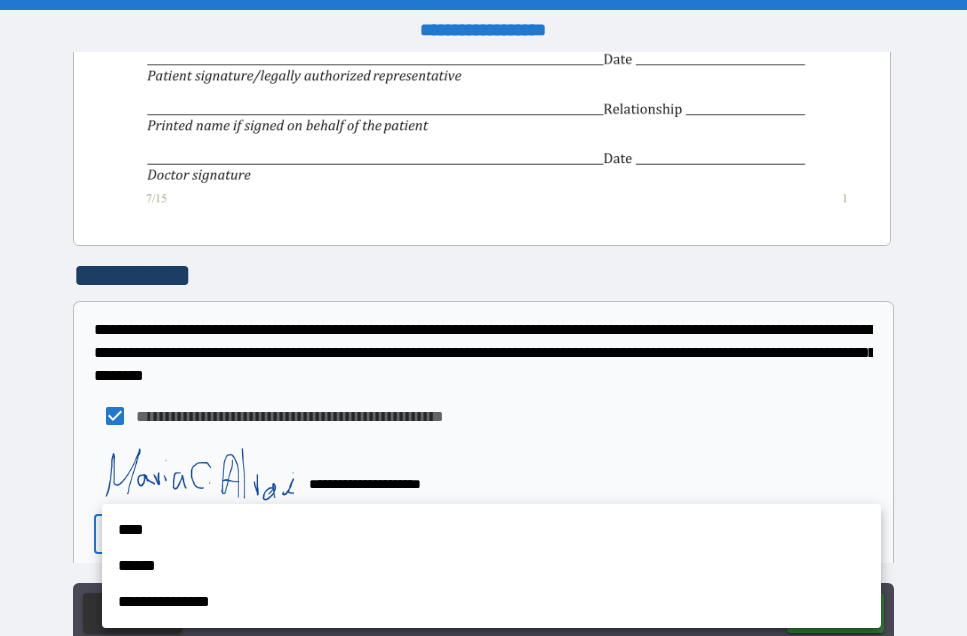 click on "****" at bounding box center (491, 530) 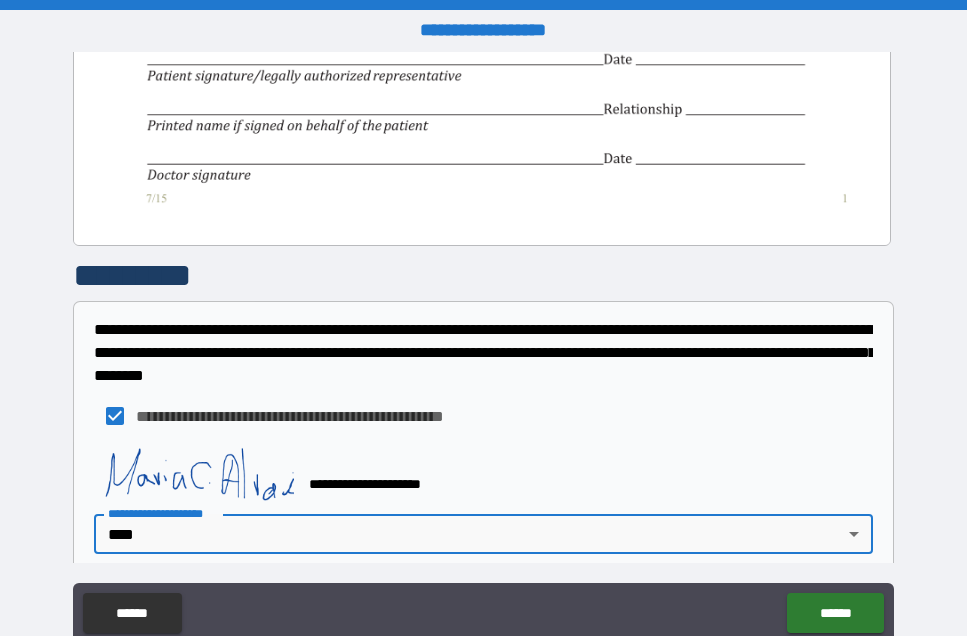 type on "****" 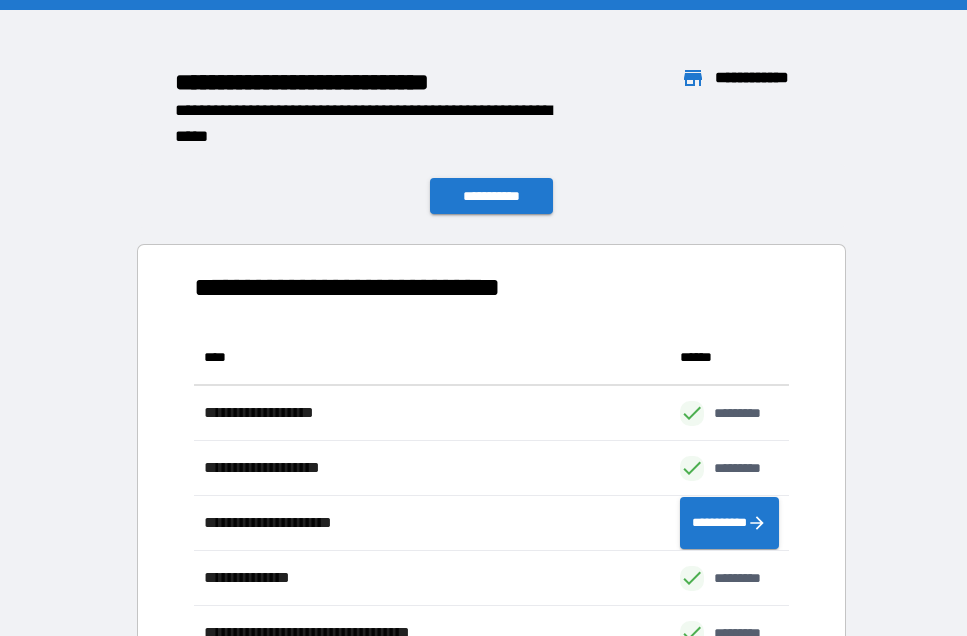 scroll, scrollTop: 1, scrollLeft: 1, axis: both 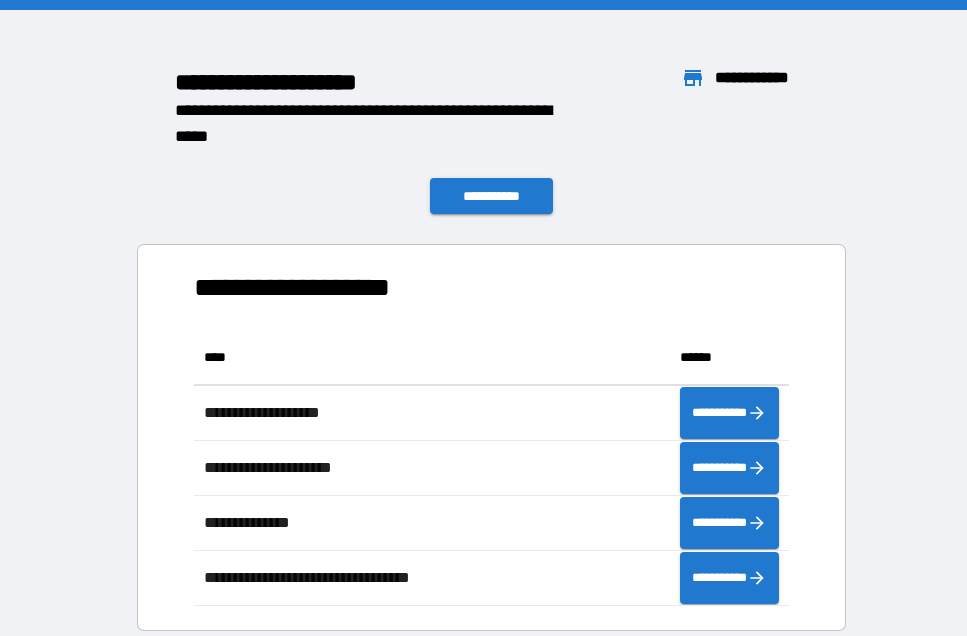 click on "**********" at bounding box center (491, 437) 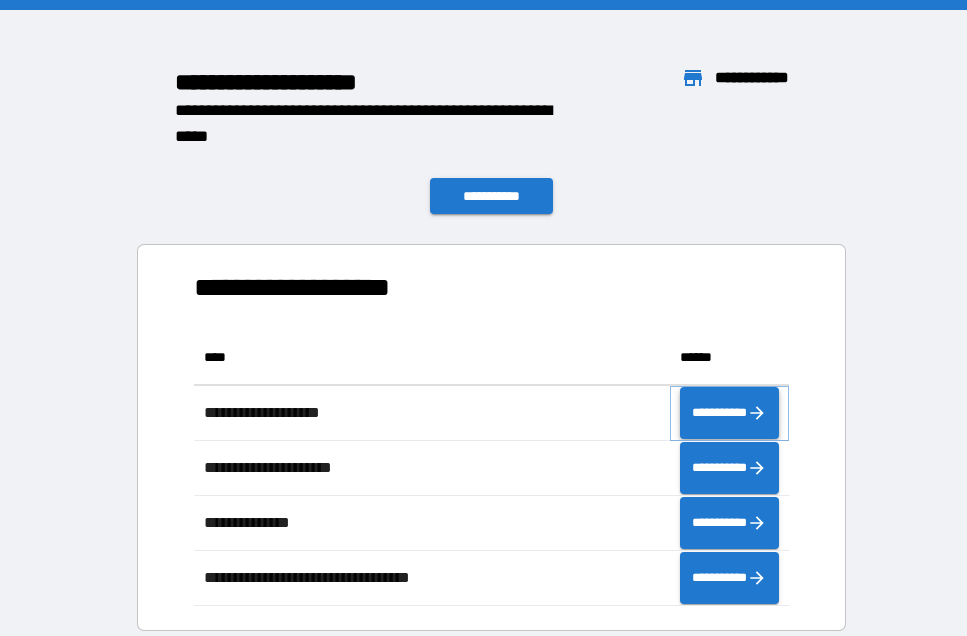 click on "**********" at bounding box center (729, 413) 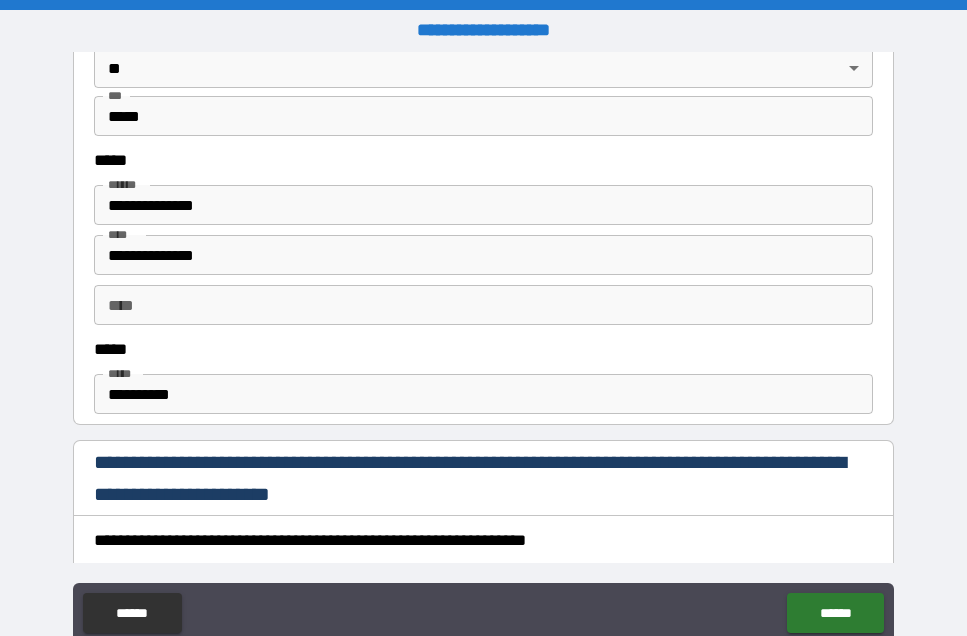 scroll, scrollTop: 972, scrollLeft: 0, axis: vertical 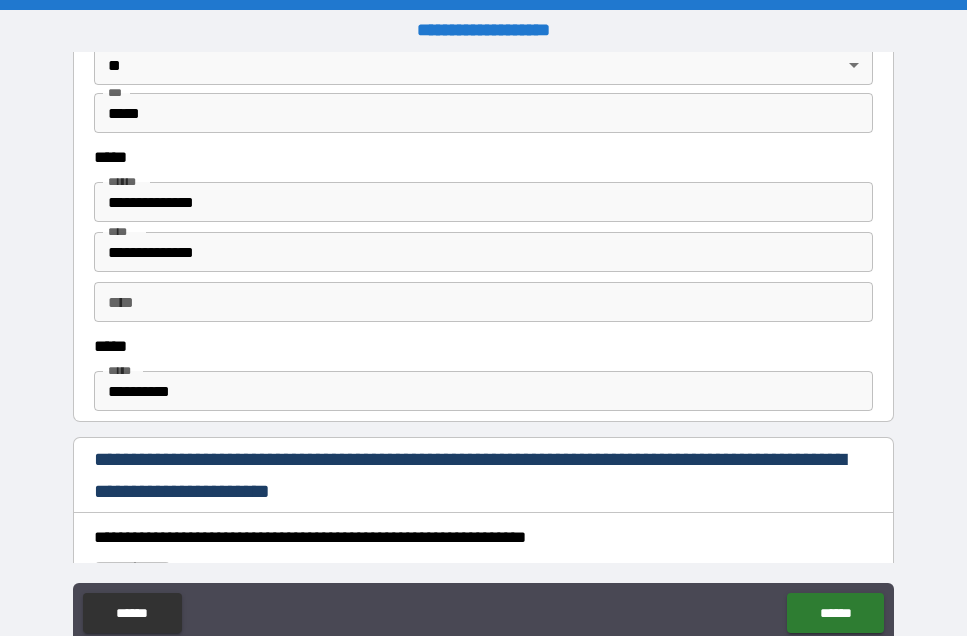 click on "**********" at bounding box center [483, 391] 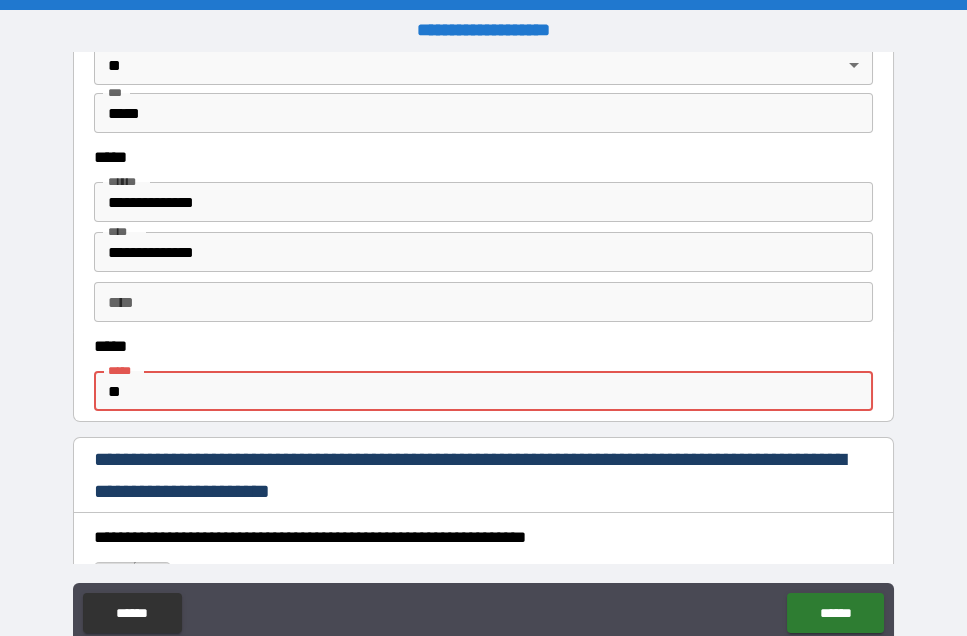 type on "*" 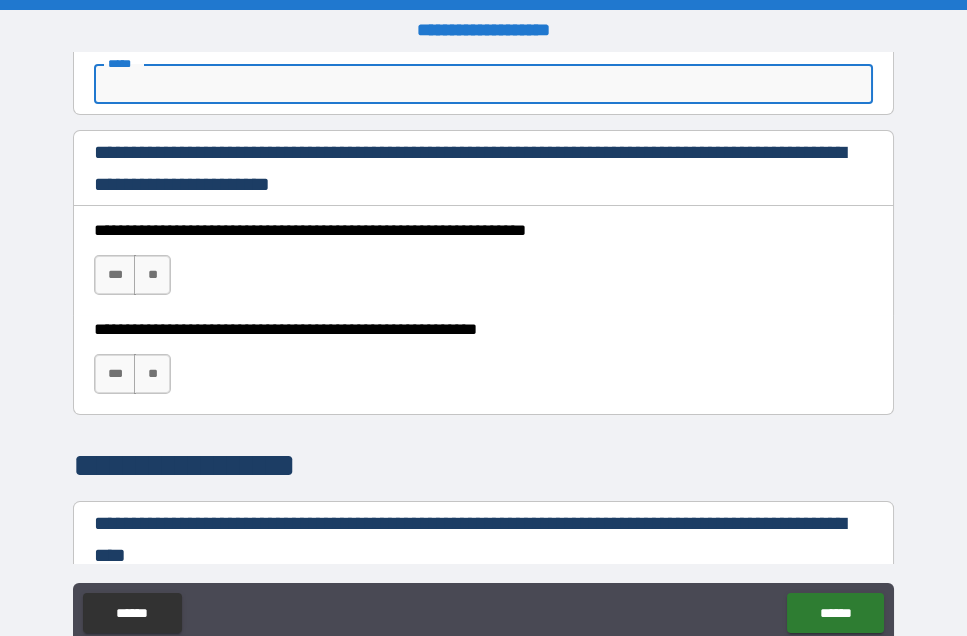 scroll, scrollTop: 1282, scrollLeft: 0, axis: vertical 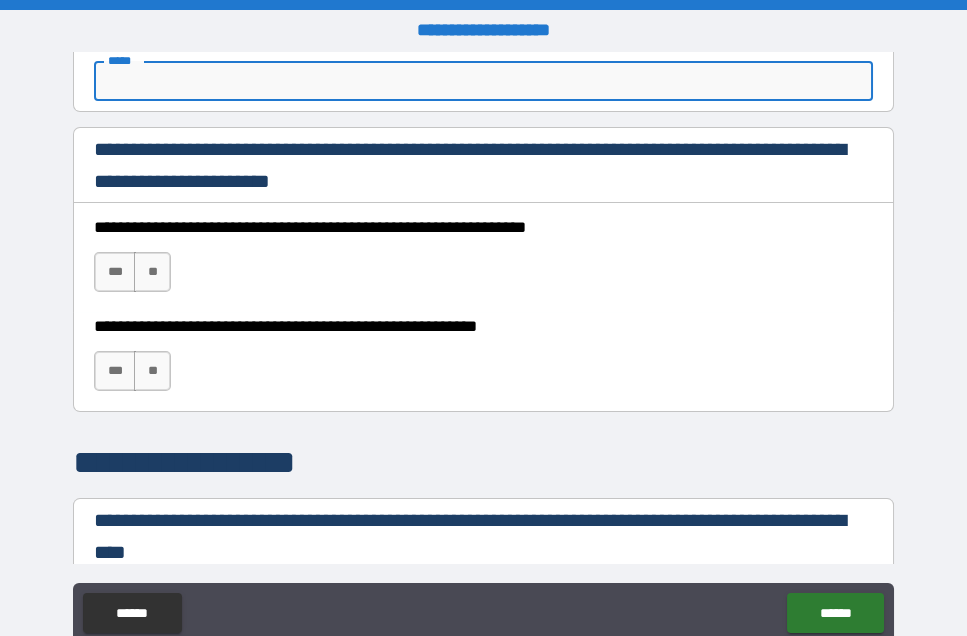 type 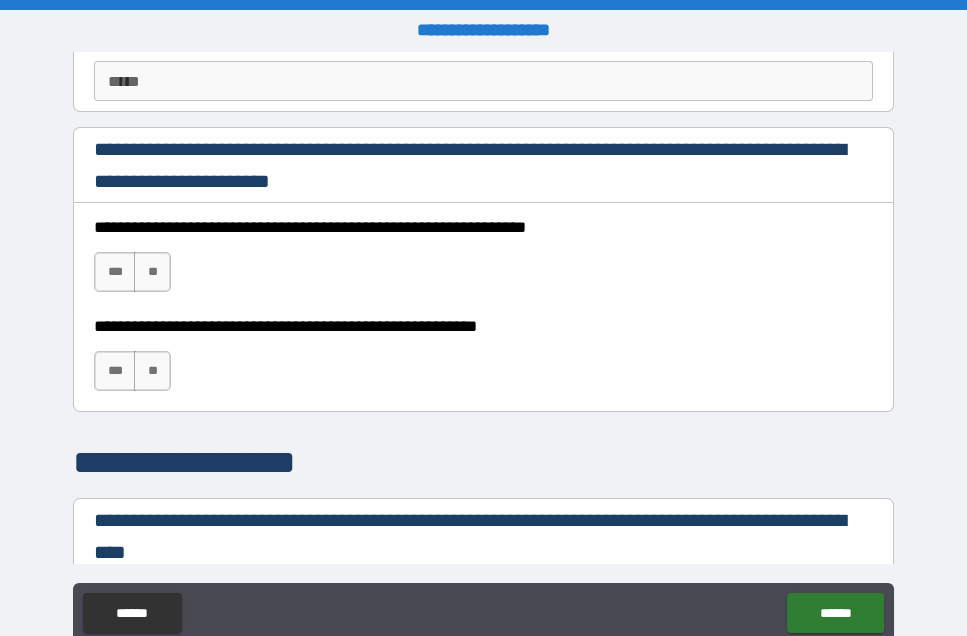 click on "**********" at bounding box center [483, 349] 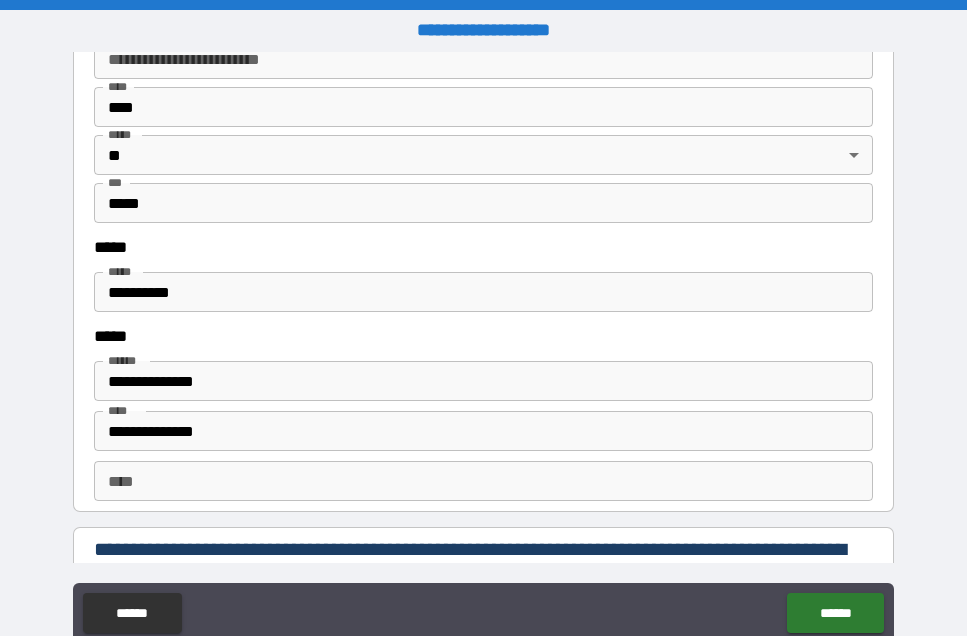 scroll, scrollTop: 2526, scrollLeft: 0, axis: vertical 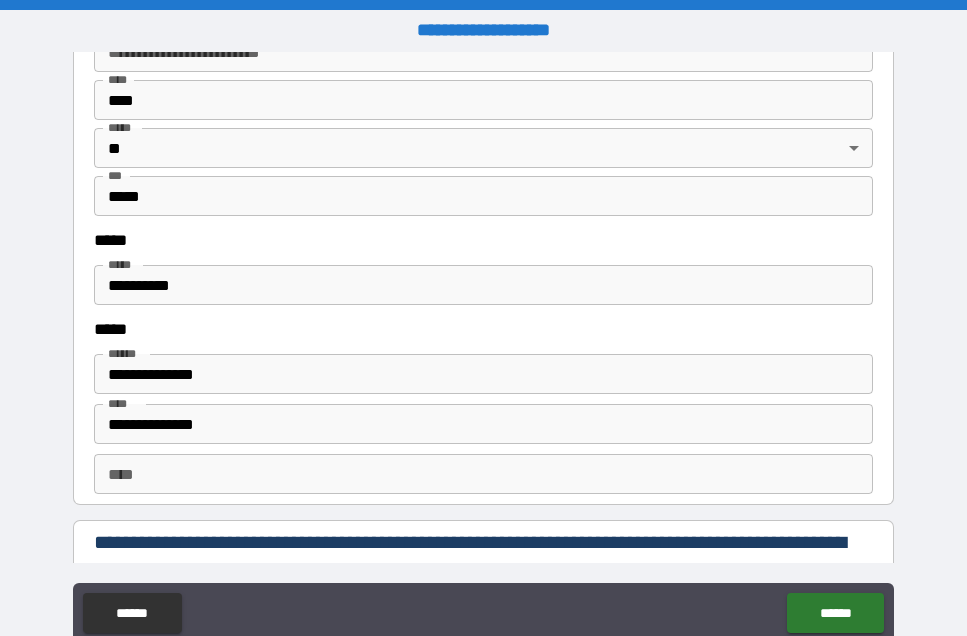 click on "**********" at bounding box center [483, 285] 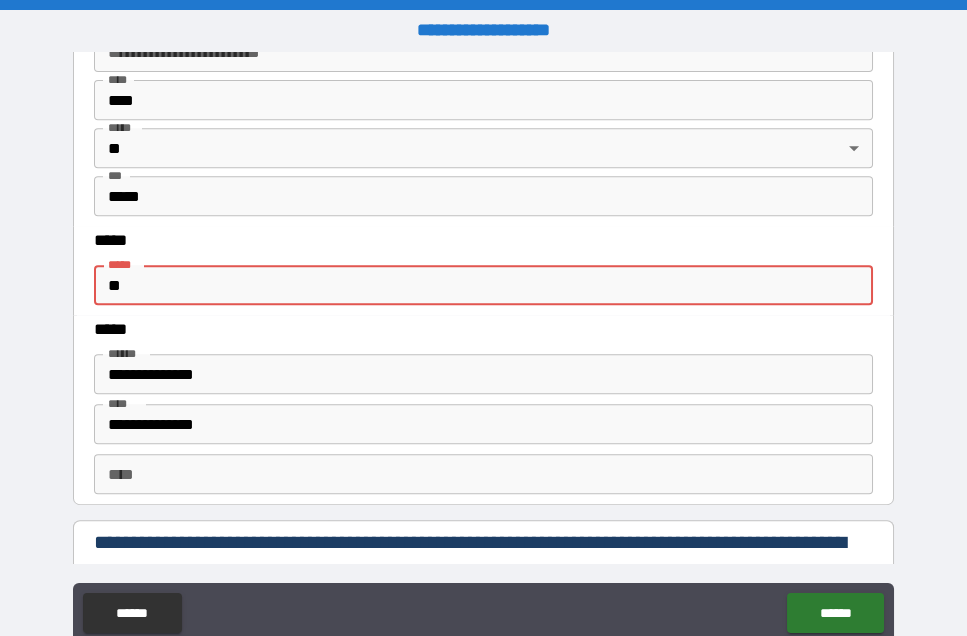 type on "*" 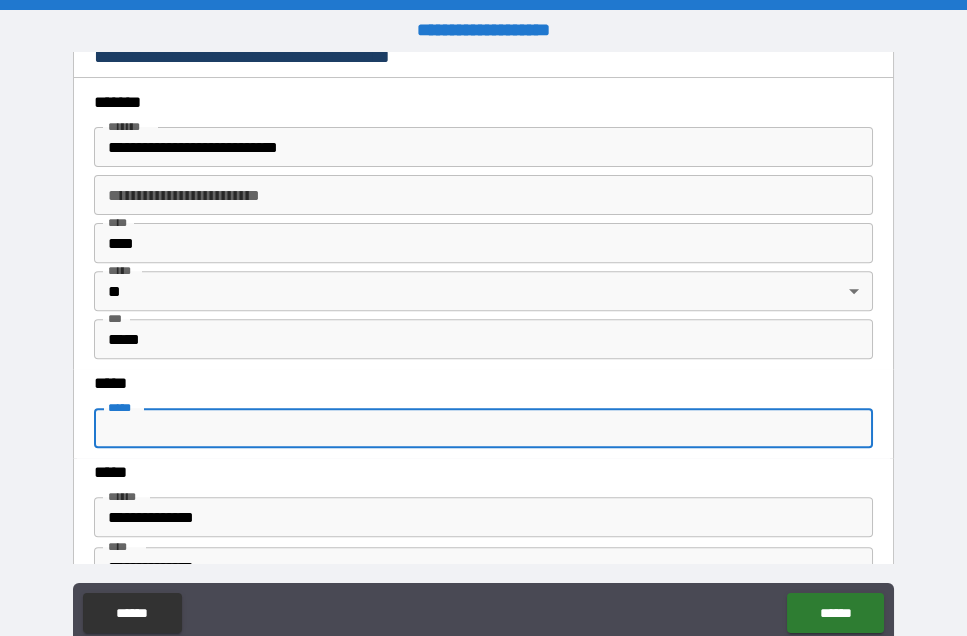 scroll, scrollTop: 2388, scrollLeft: 0, axis: vertical 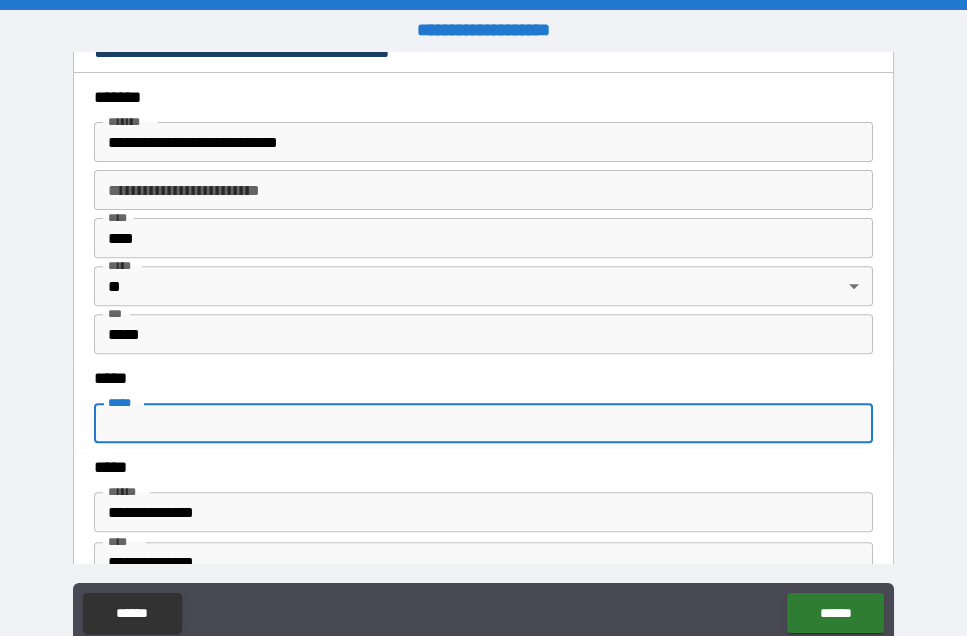 type 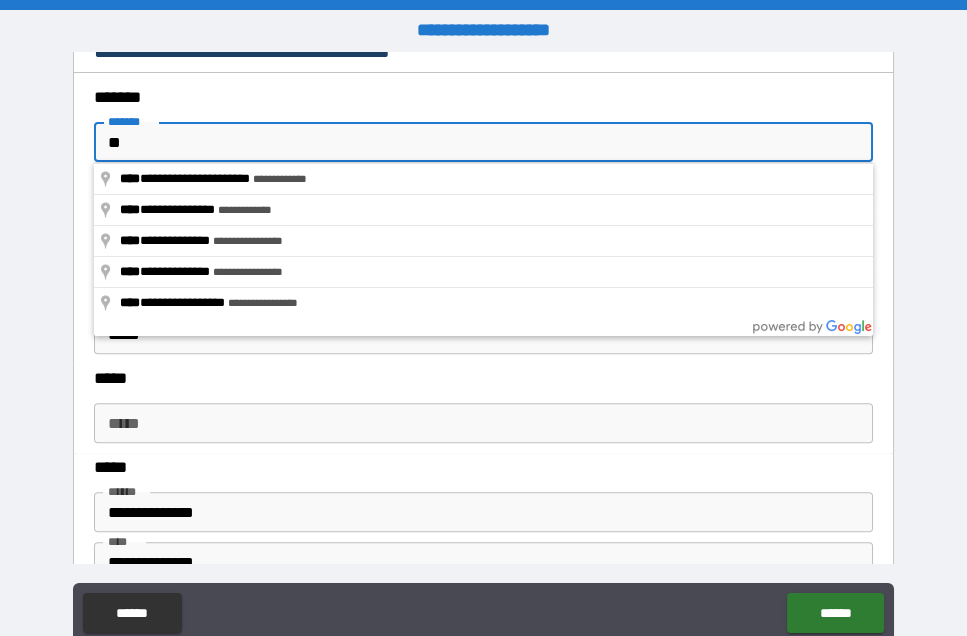 type on "*" 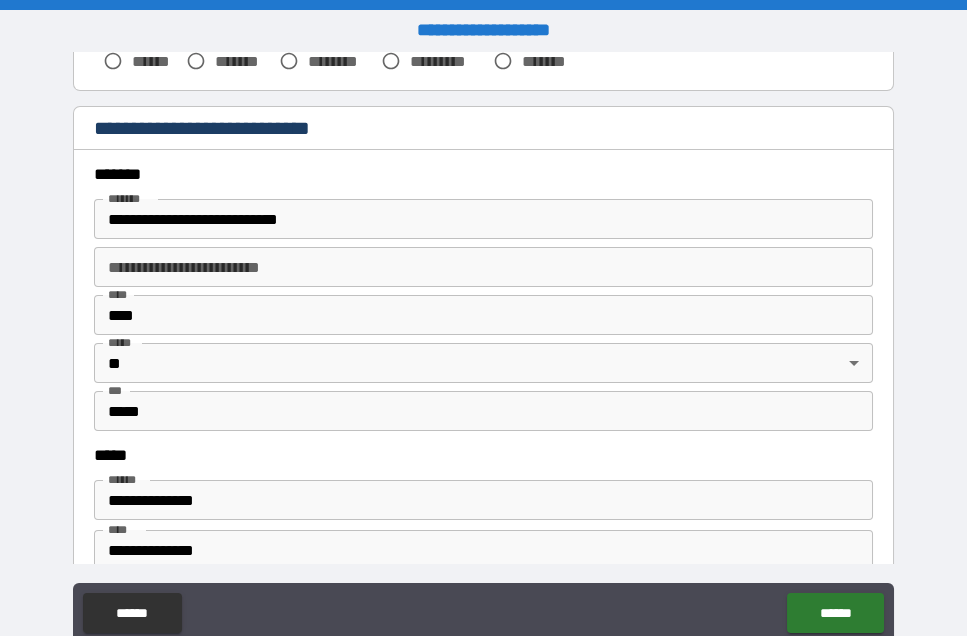 scroll, scrollTop: 664, scrollLeft: 0, axis: vertical 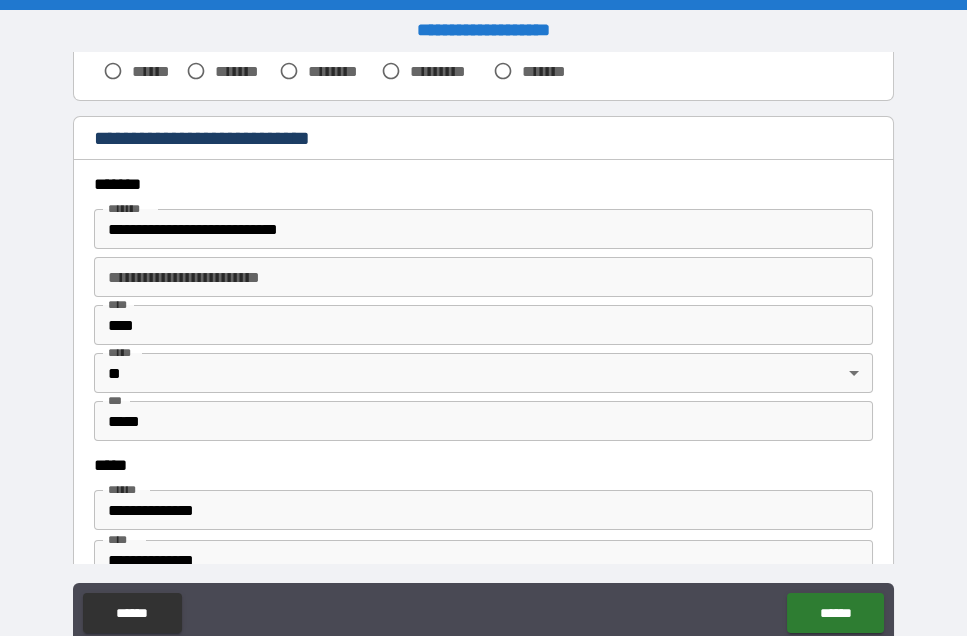 type 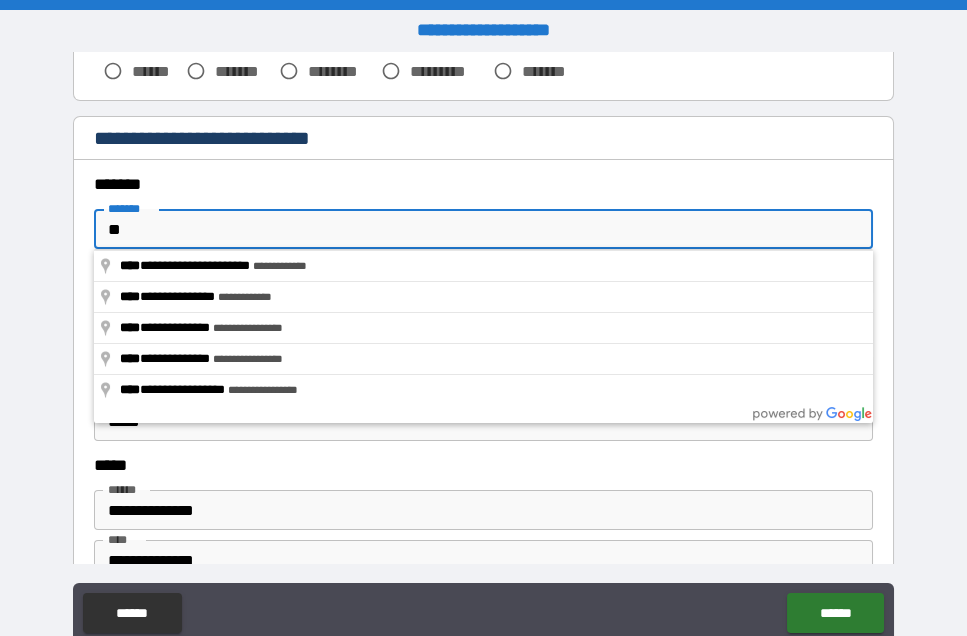 type on "*" 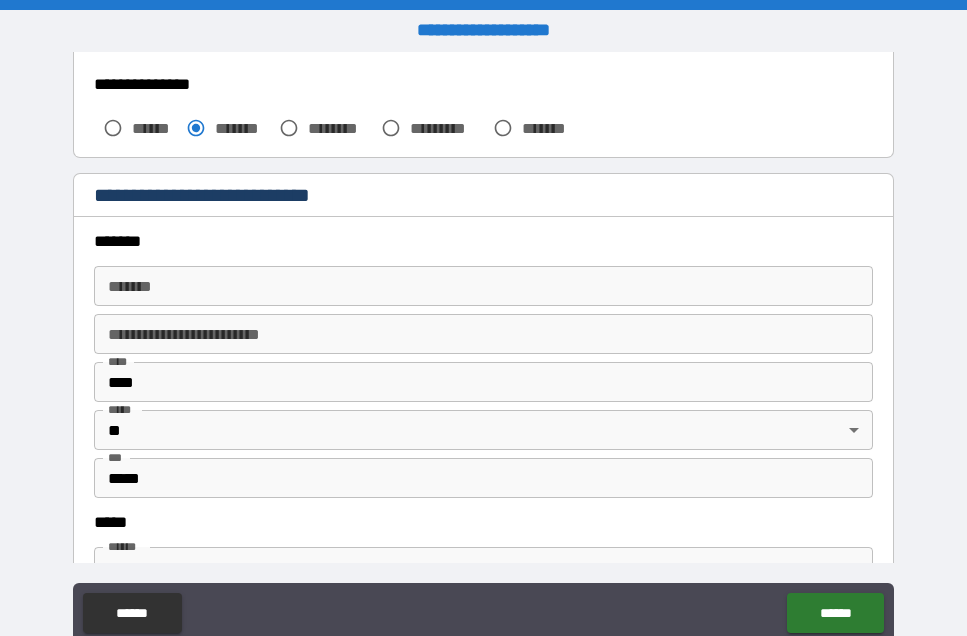 scroll, scrollTop: 608, scrollLeft: 0, axis: vertical 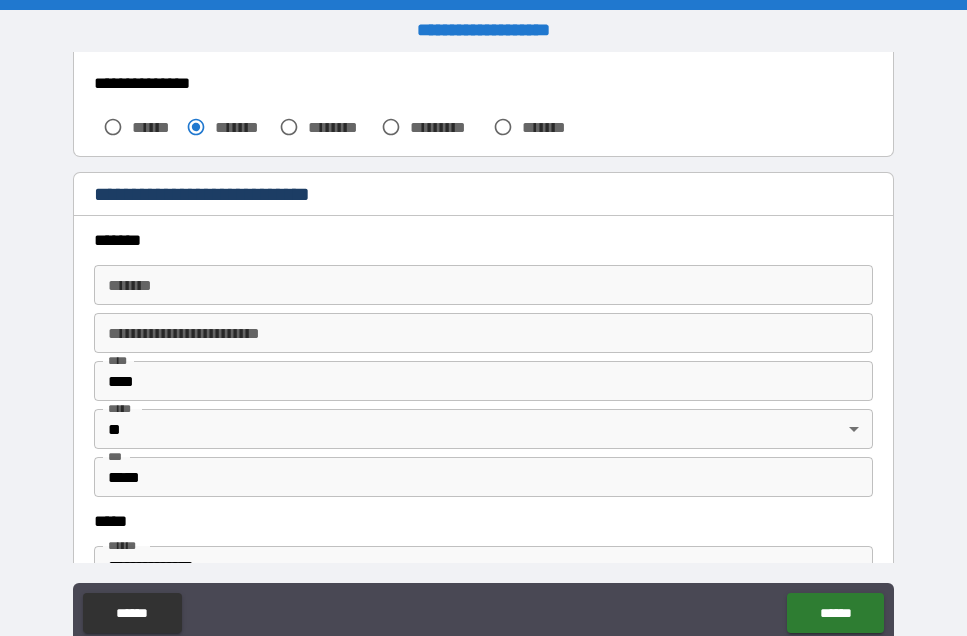 click on "*******" at bounding box center [483, 285] 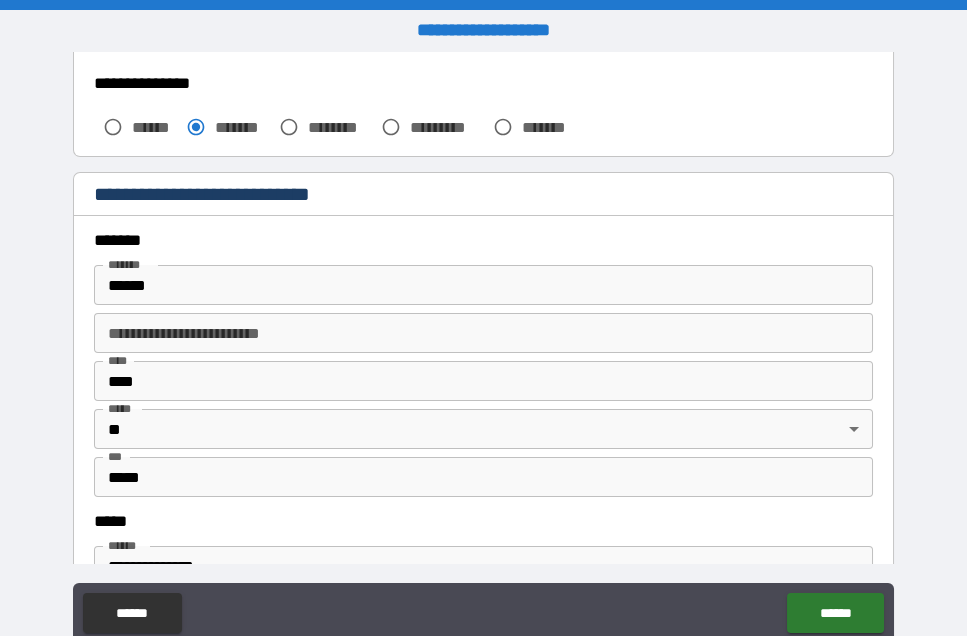 type on "**********" 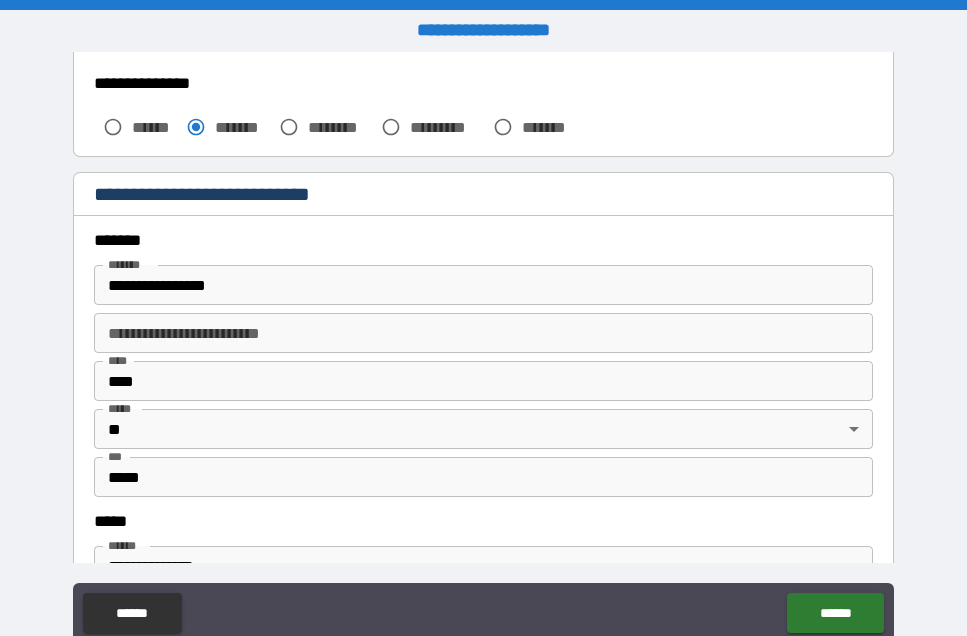 scroll, scrollTop: 654, scrollLeft: 0, axis: vertical 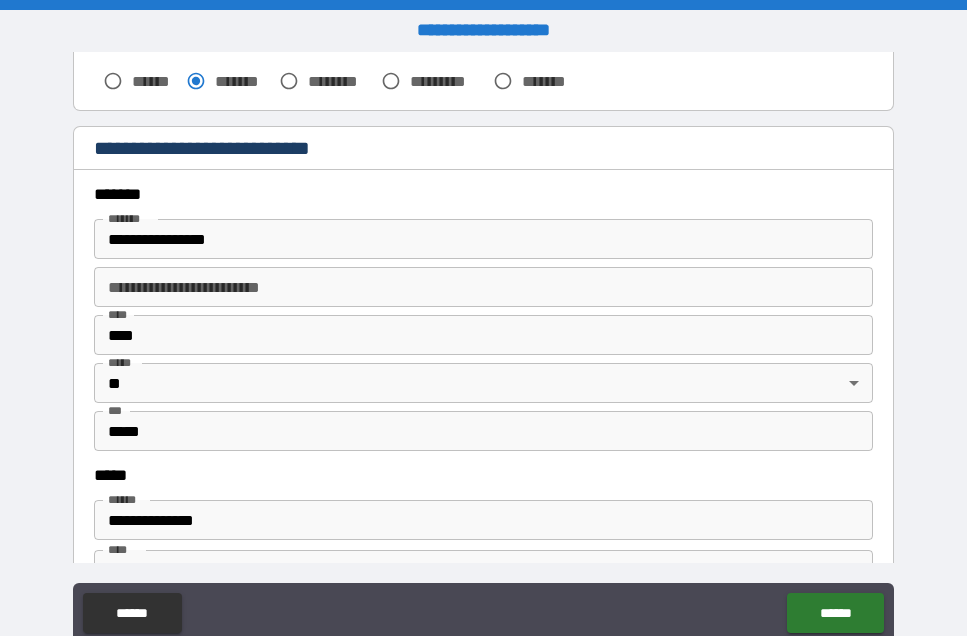 click on "**********" at bounding box center [483, 287] 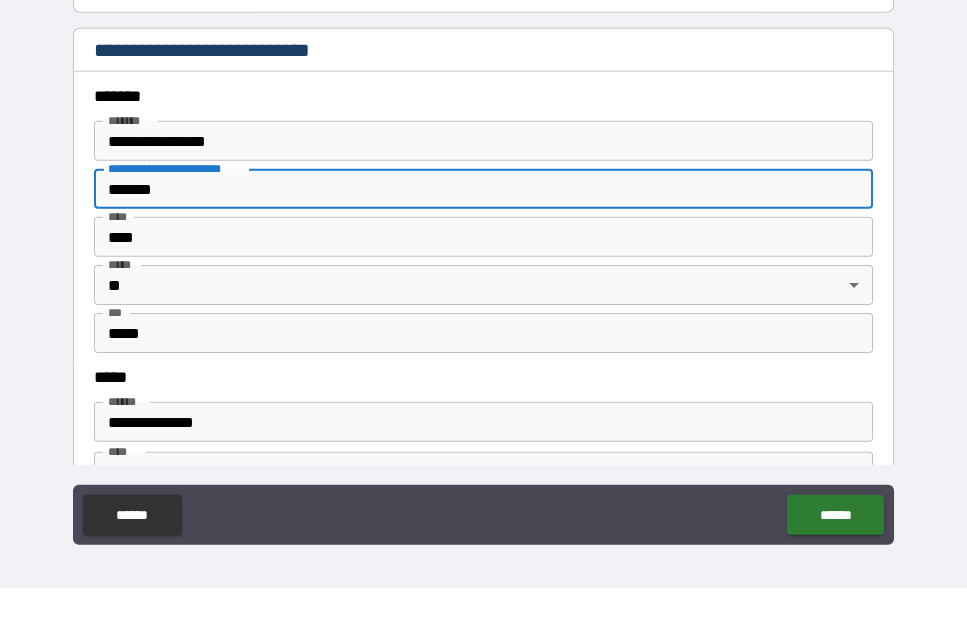 type on "*******" 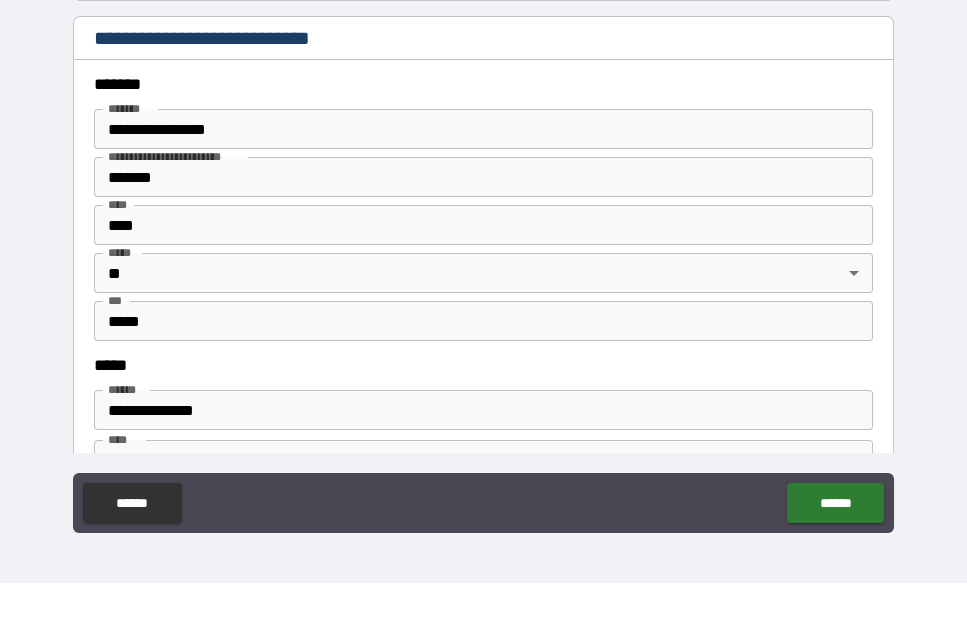 scroll, scrollTop: 56, scrollLeft: 0, axis: vertical 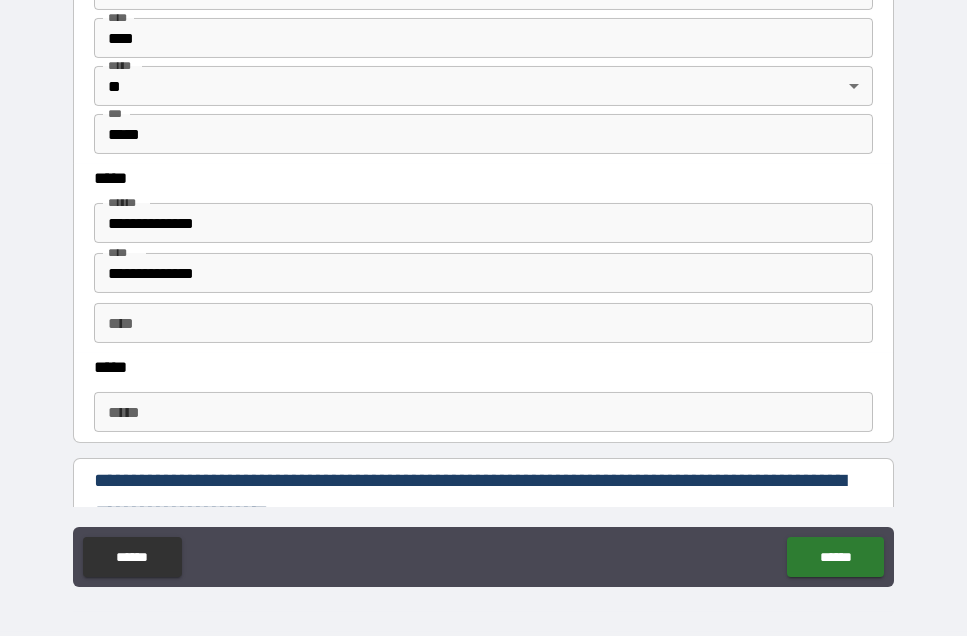 click on "**********" at bounding box center (483, 273) 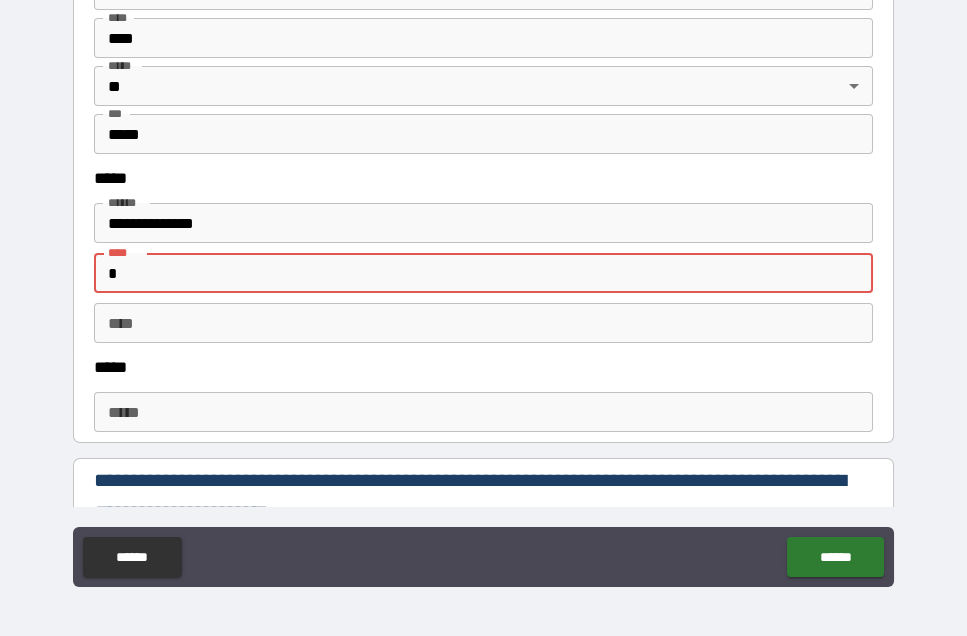 type on "*" 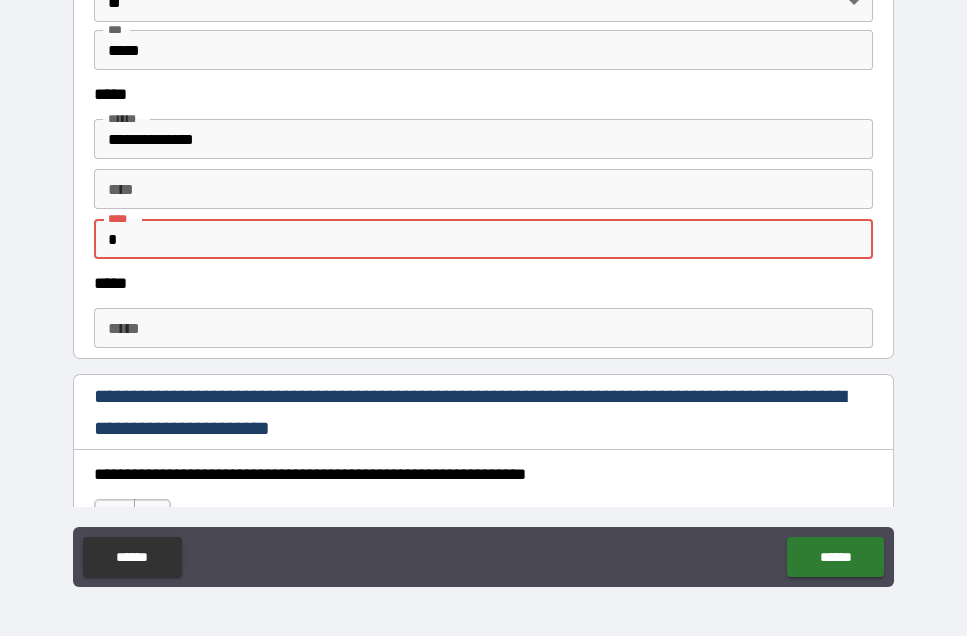 scroll, scrollTop: 982, scrollLeft: 0, axis: vertical 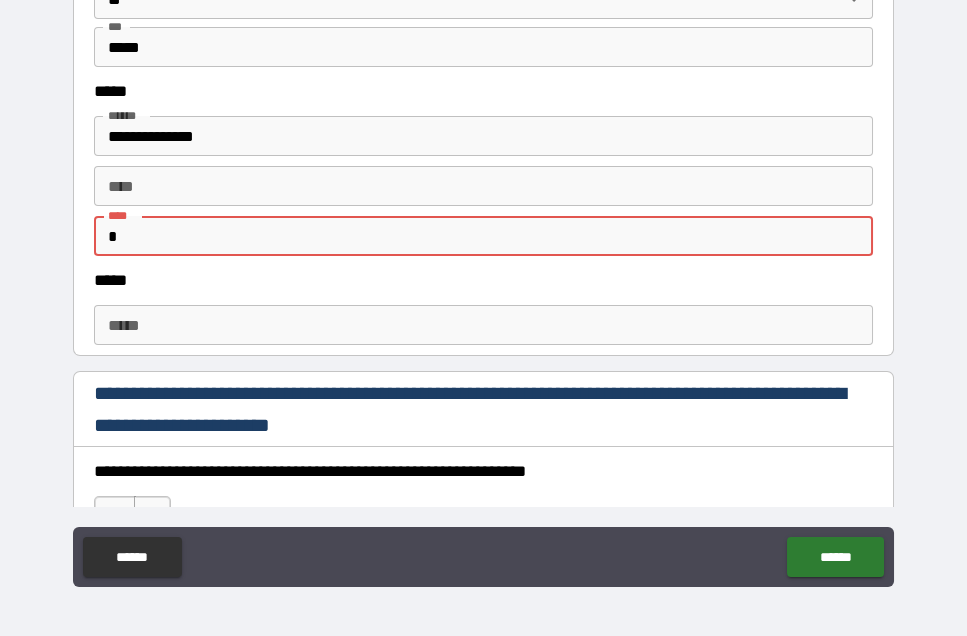 click on "*****" at bounding box center (483, 325) 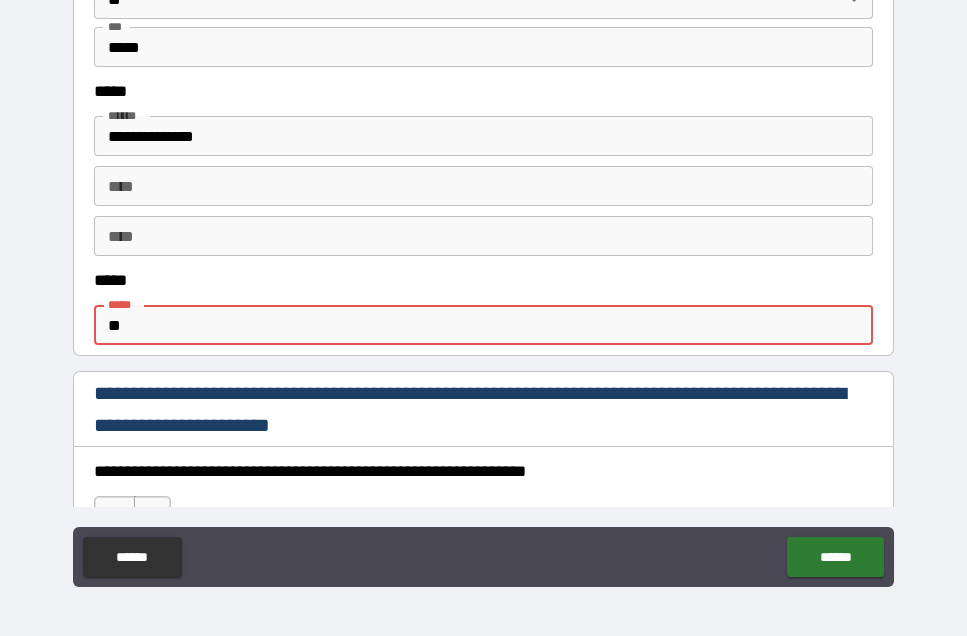 type on "*" 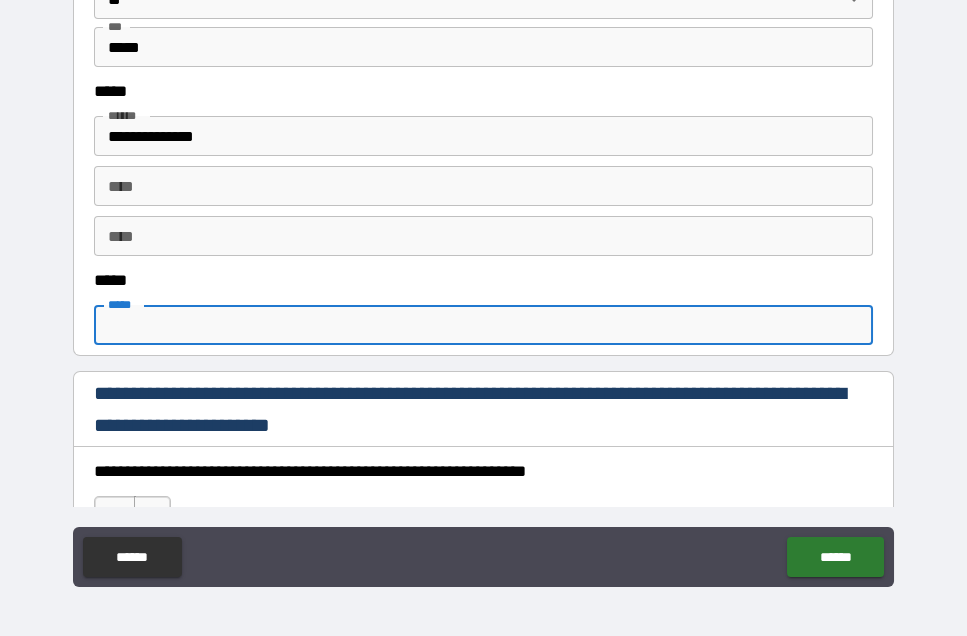 type on "*" 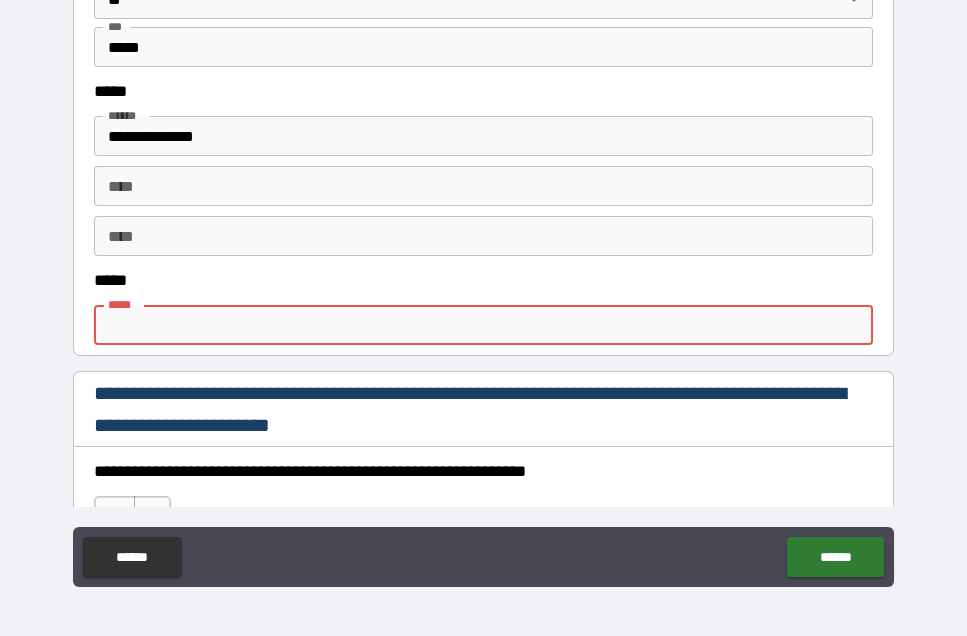 type on "*" 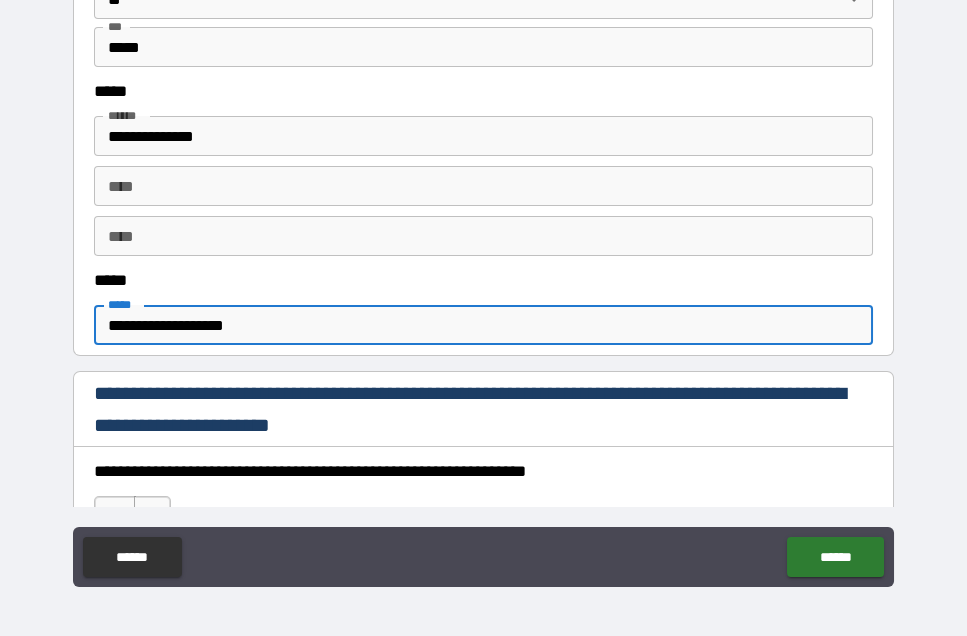 scroll, scrollTop: 57, scrollLeft: 0, axis: vertical 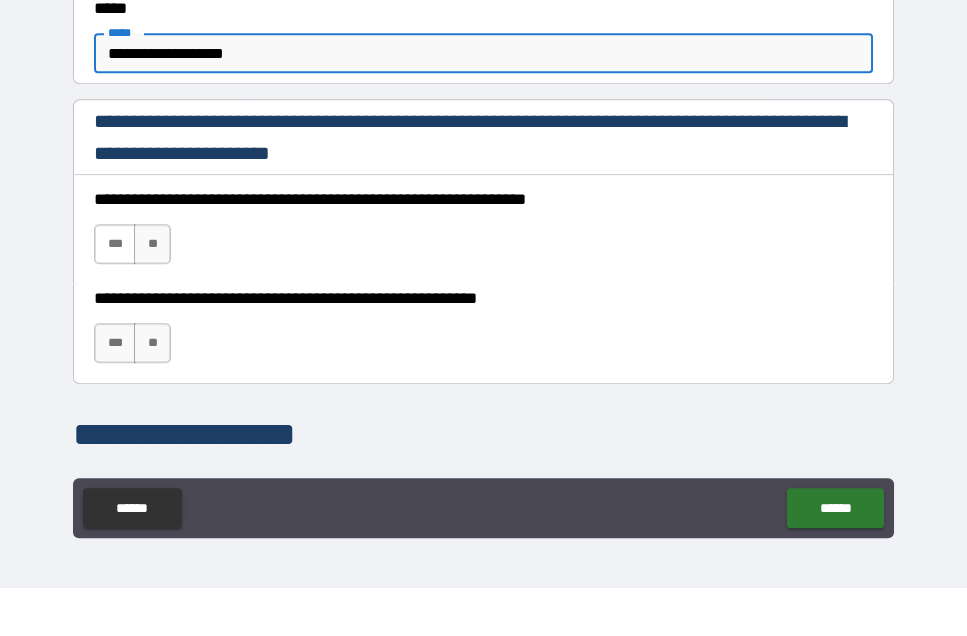 type on "**********" 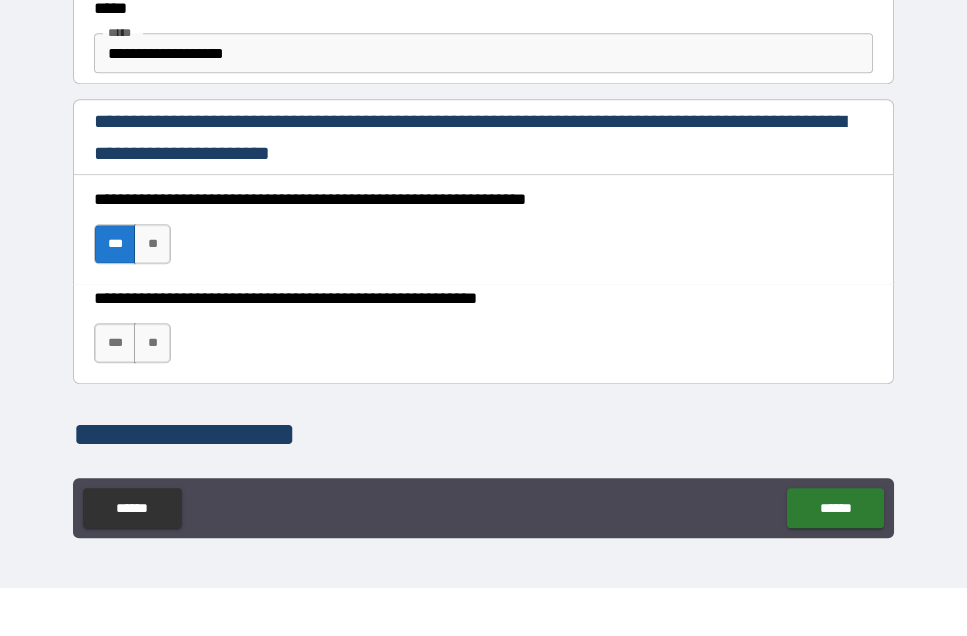 scroll, scrollTop: 56, scrollLeft: 0, axis: vertical 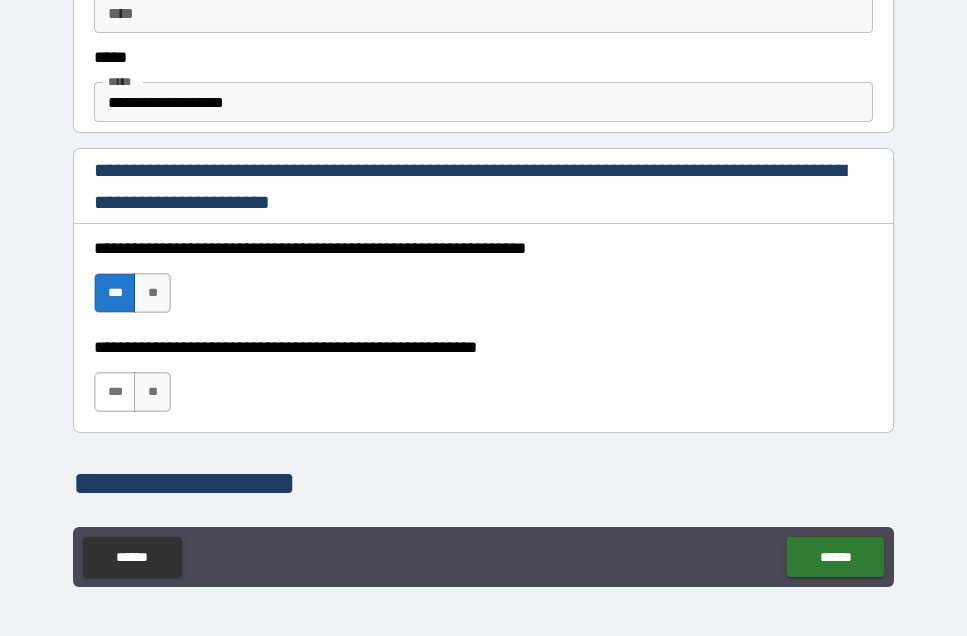click on "***" at bounding box center [115, 392] 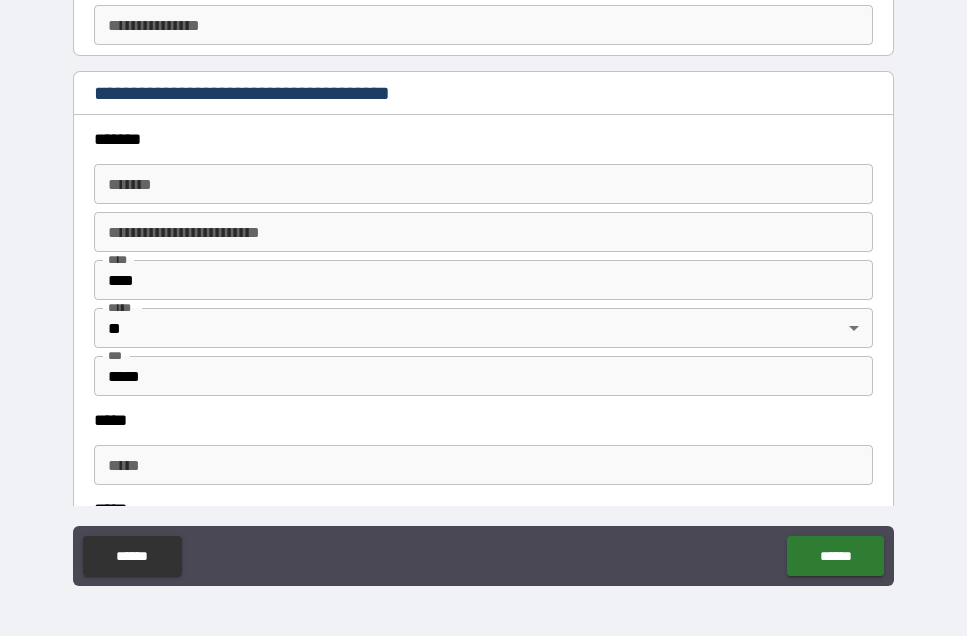 scroll, scrollTop: 2288, scrollLeft: 0, axis: vertical 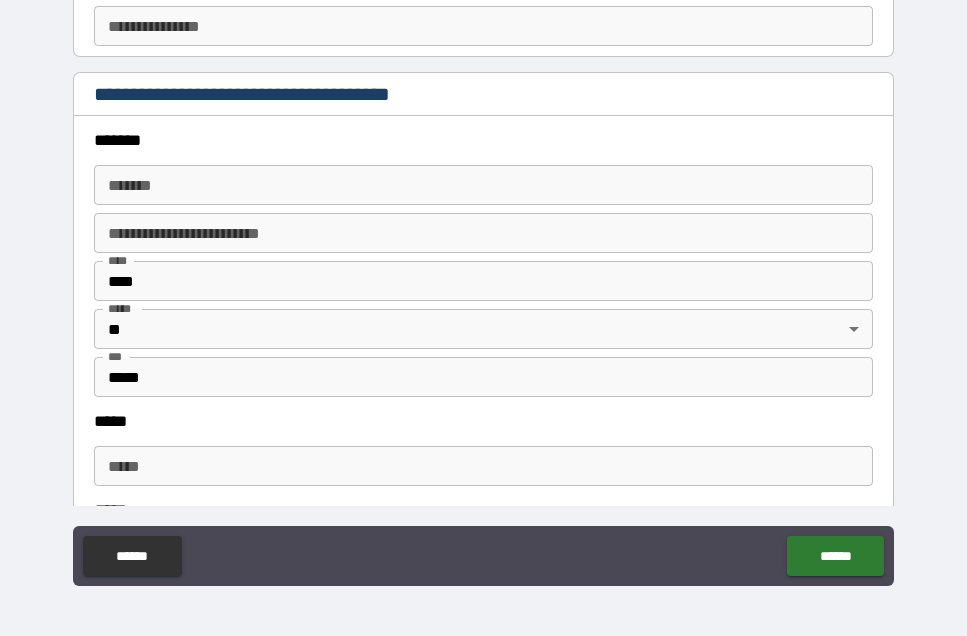 click on "*******" at bounding box center (483, 185) 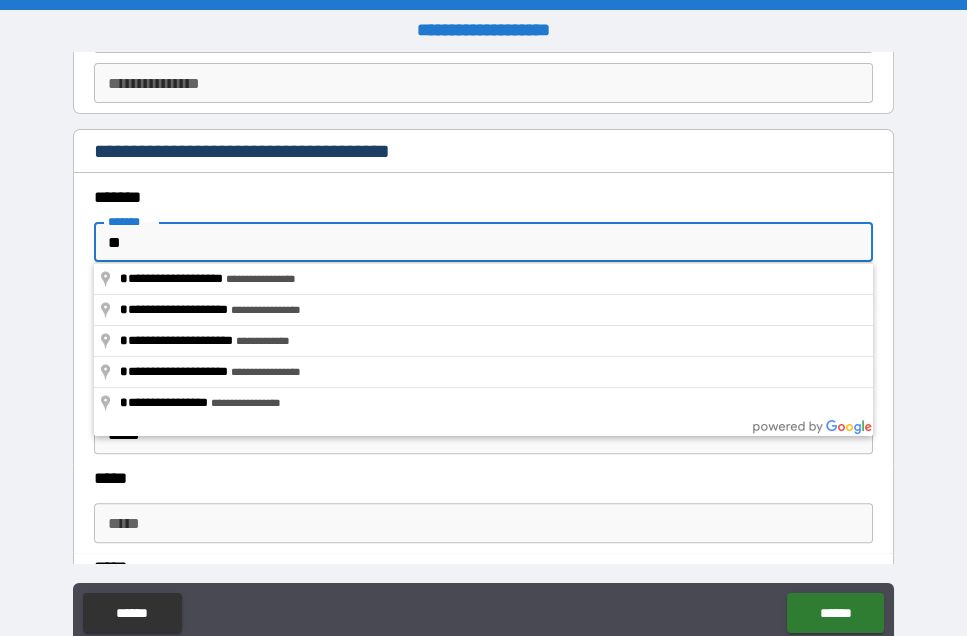 scroll, scrollTop: 0, scrollLeft: 0, axis: both 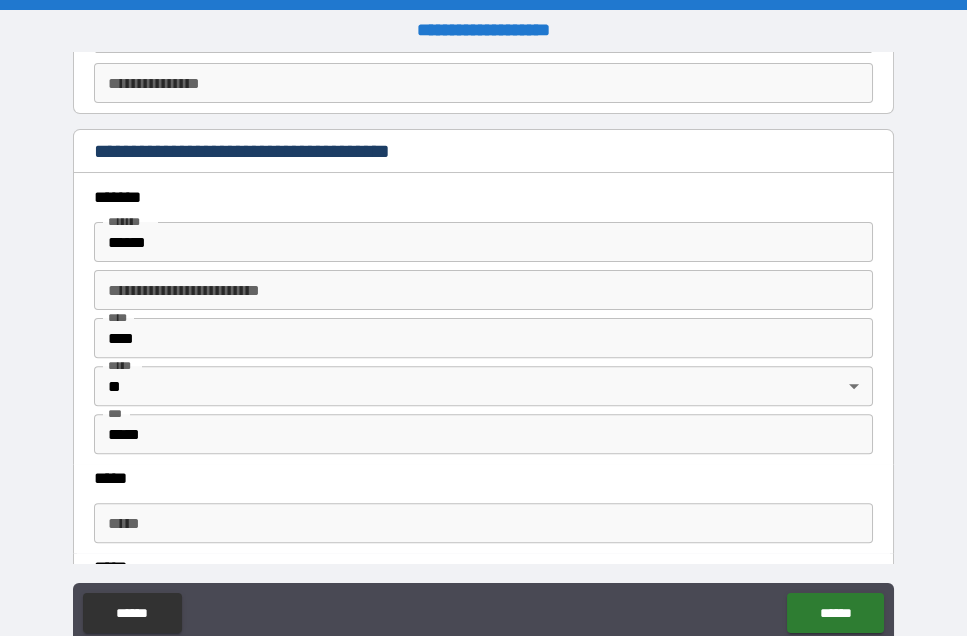 type on "**********" 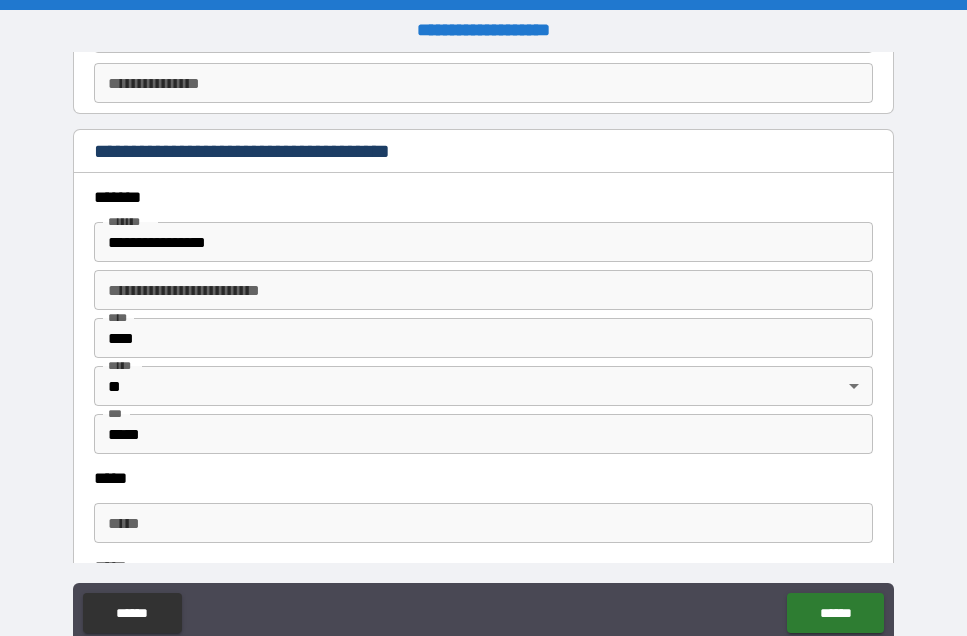 click on "**********" at bounding box center (483, 290) 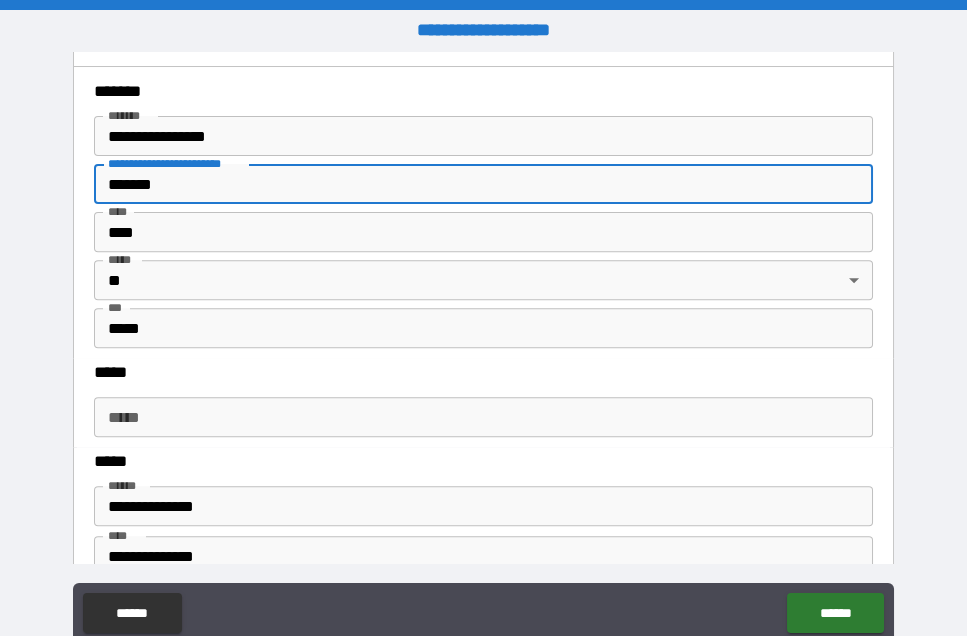 scroll, scrollTop: 2396, scrollLeft: 0, axis: vertical 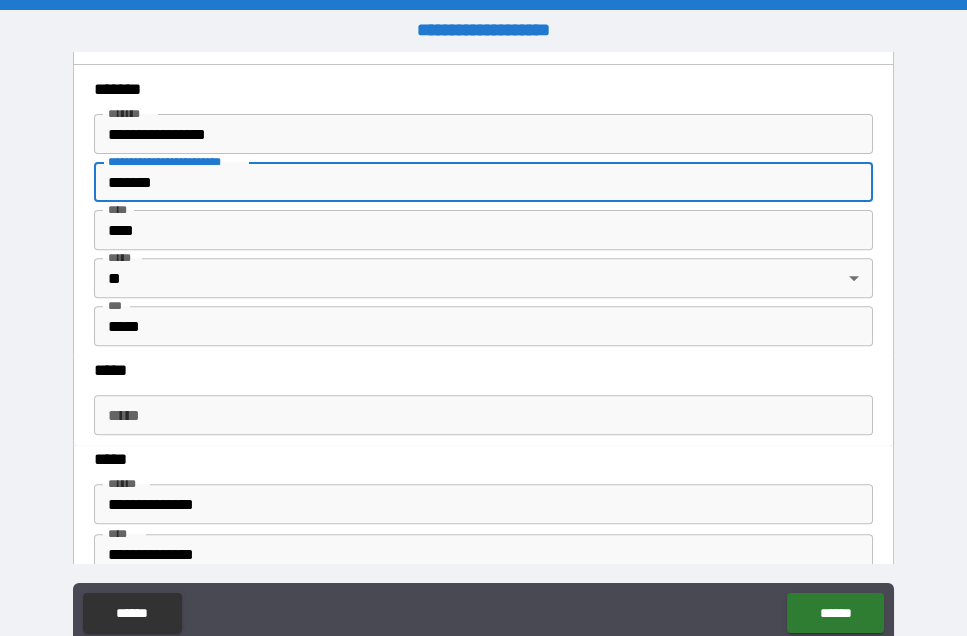 type on "*******" 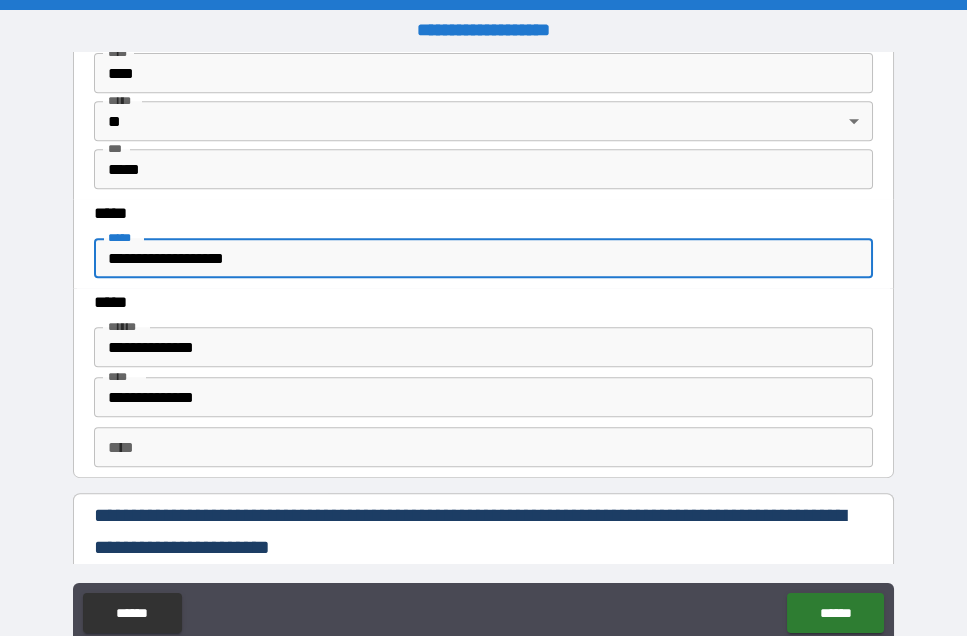 scroll, scrollTop: 2567, scrollLeft: 0, axis: vertical 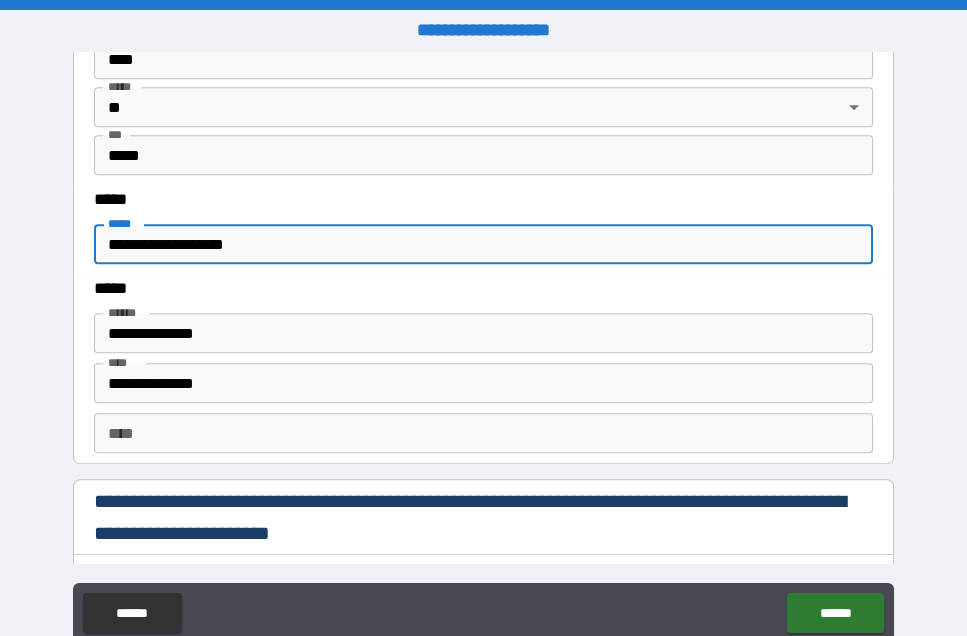 type on "**********" 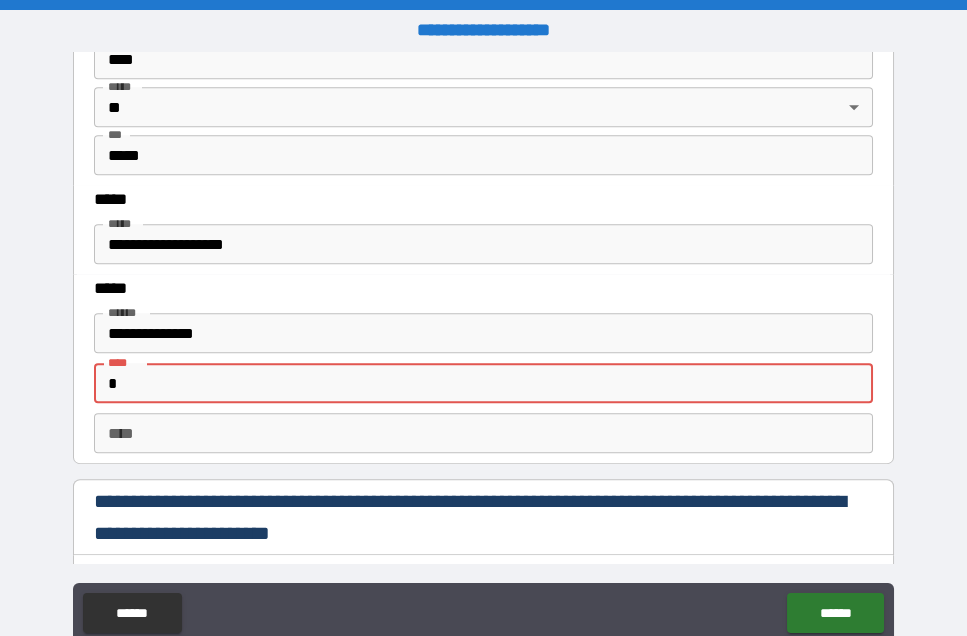 type on "*" 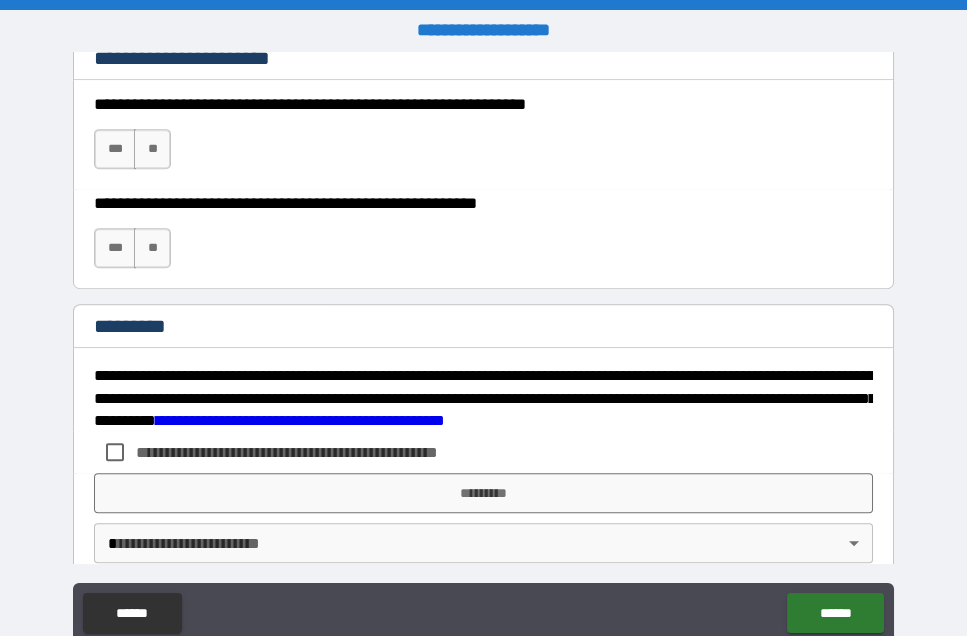 scroll, scrollTop: 3041, scrollLeft: 0, axis: vertical 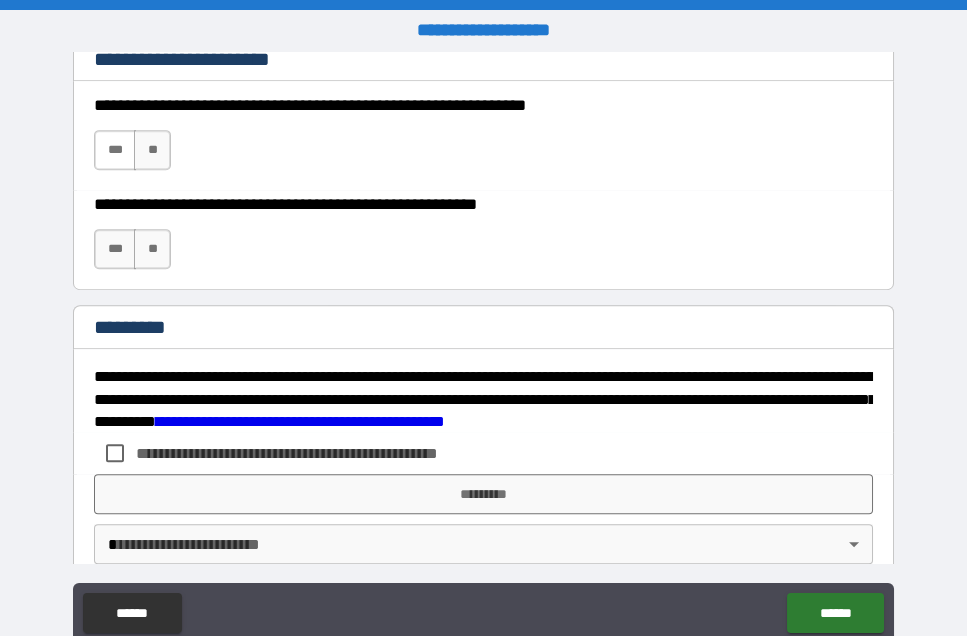 click on "***" at bounding box center (115, 150) 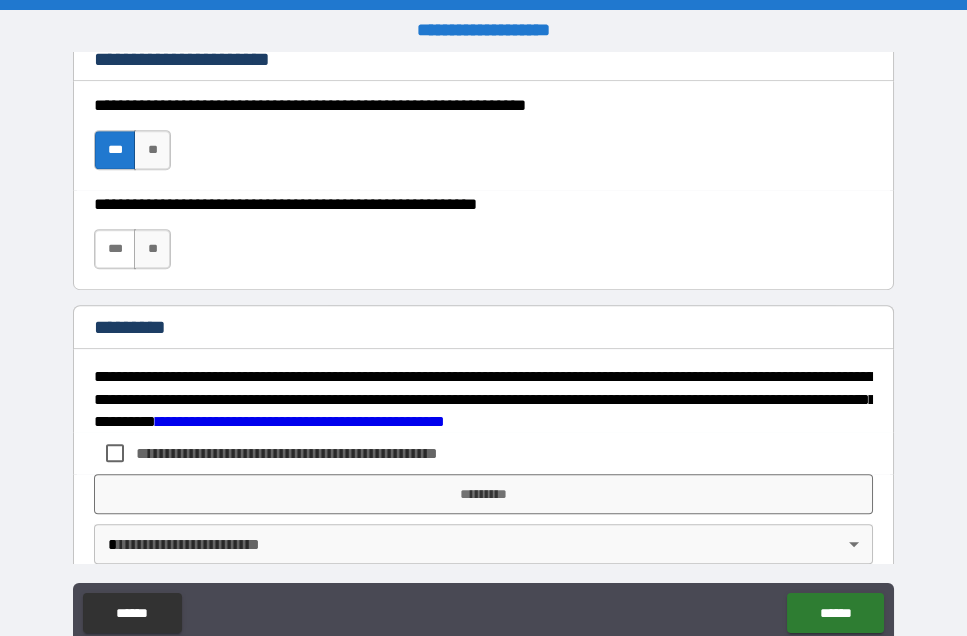 click on "***" at bounding box center (115, 249) 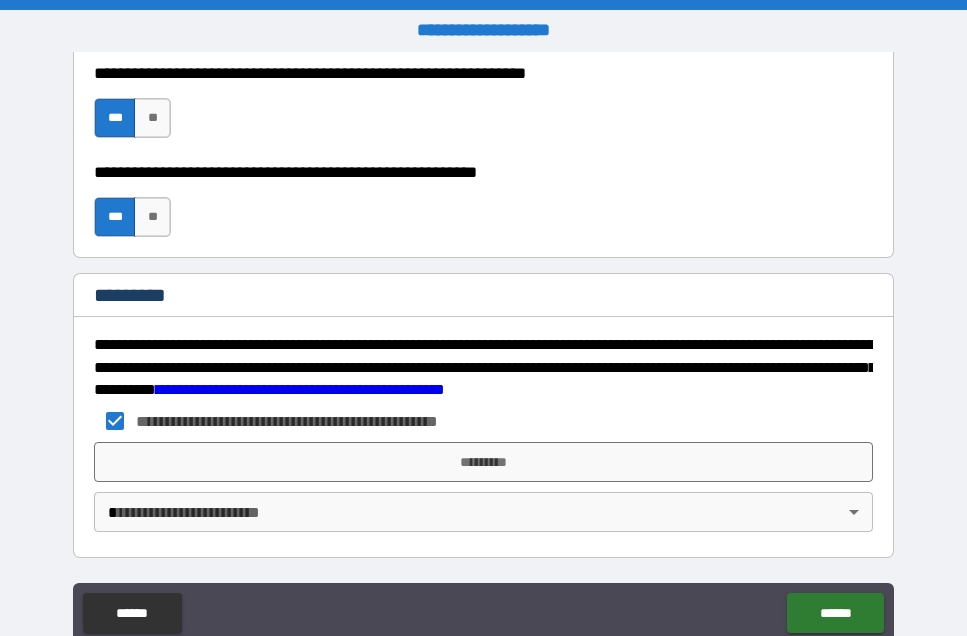 scroll, scrollTop: 3073, scrollLeft: 0, axis: vertical 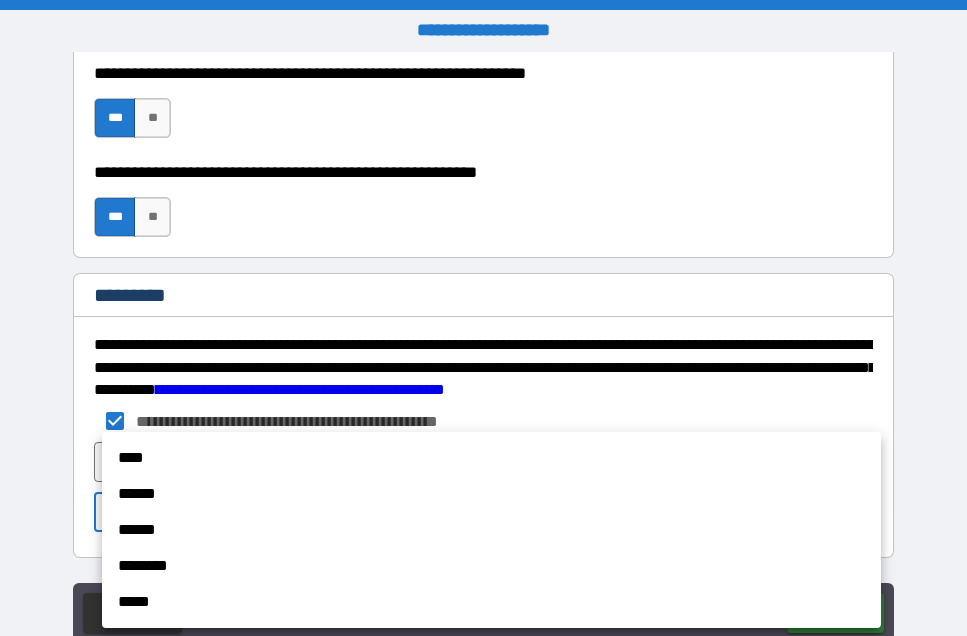 click on "****" at bounding box center [491, 458] 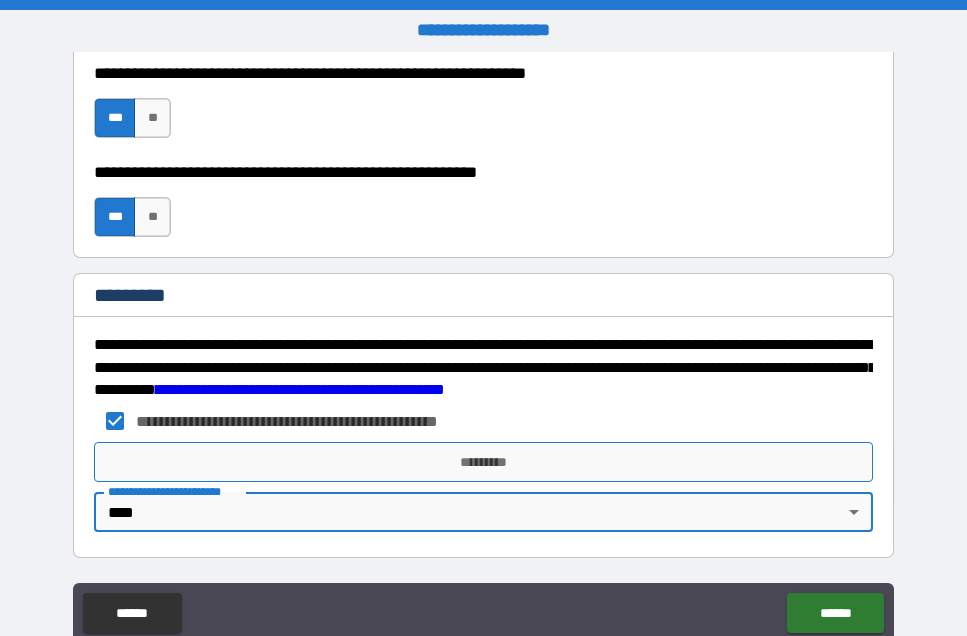 click on "*********" at bounding box center [483, 462] 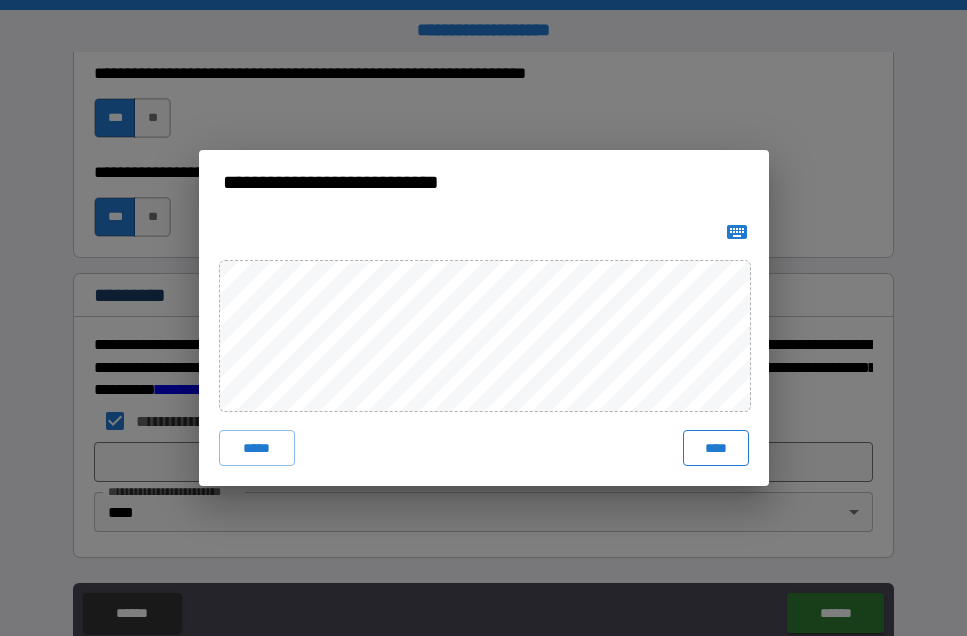 click on "****" at bounding box center (716, 448) 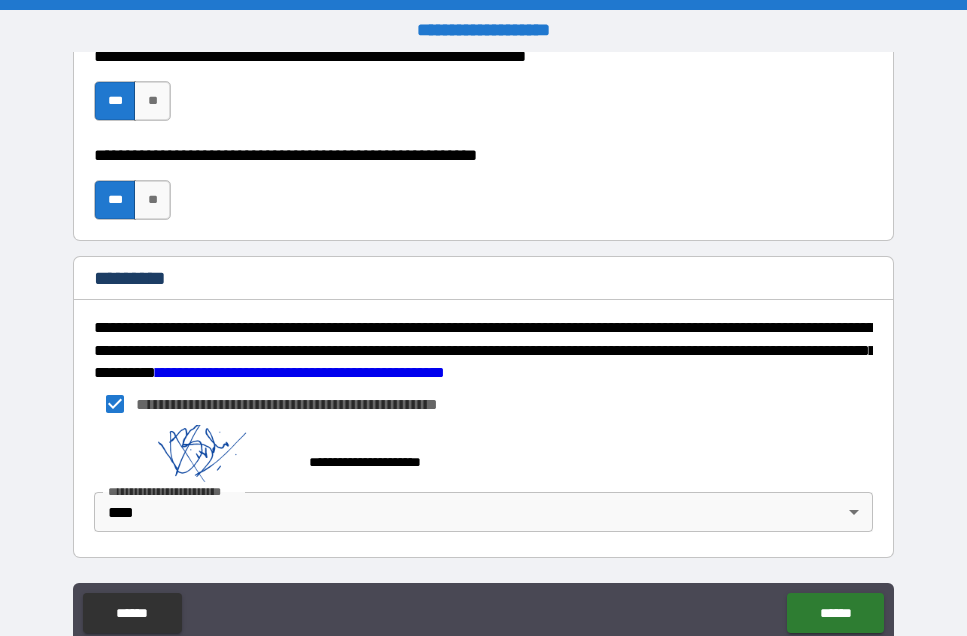 scroll, scrollTop: 3090, scrollLeft: 0, axis: vertical 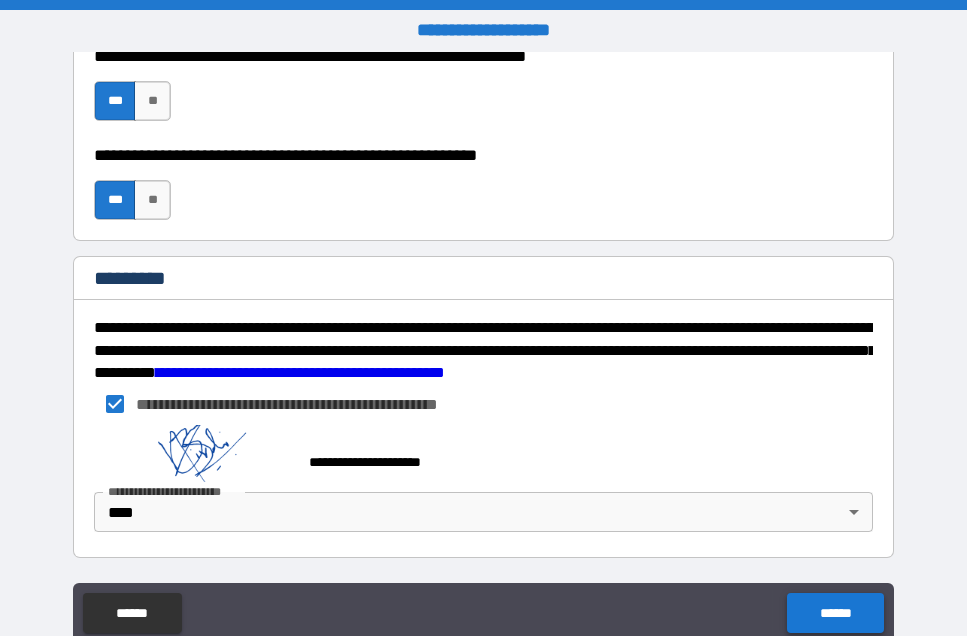 click on "******" at bounding box center (835, 613) 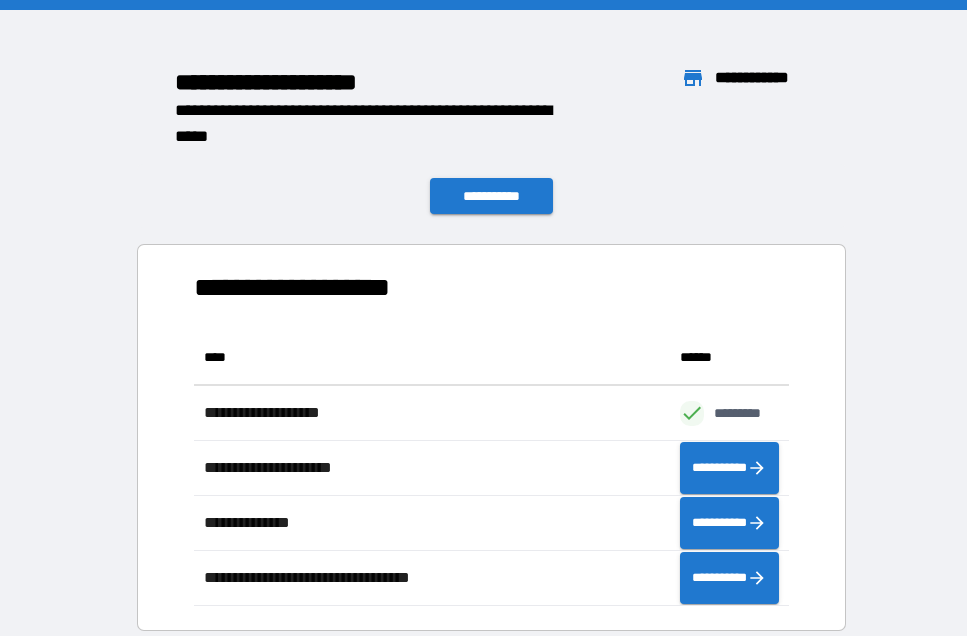 scroll, scrollTop: 1, scrollLeft: 1, axis: both 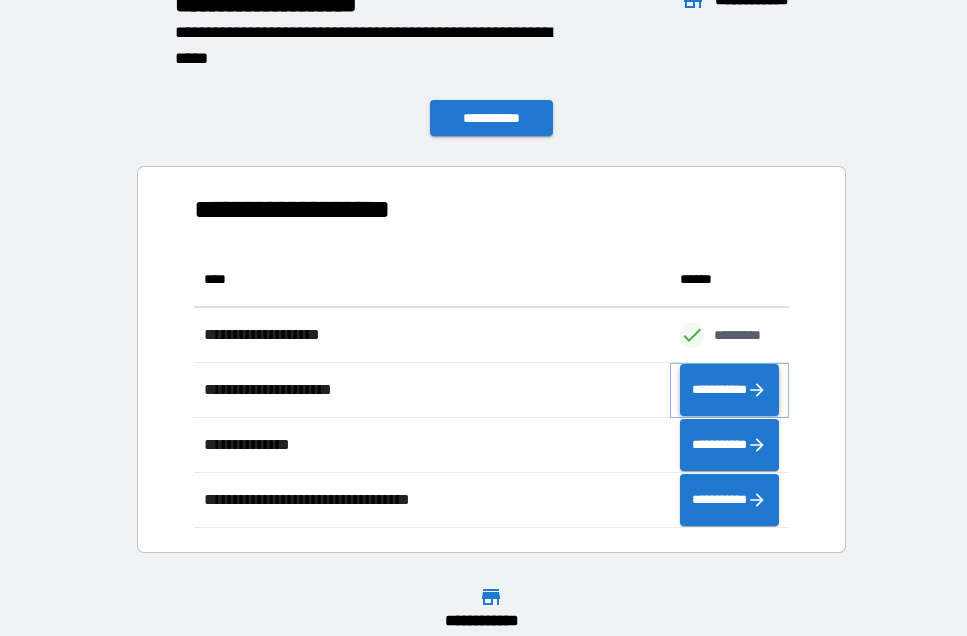 click on "**********" at bounding box center (729, 390) 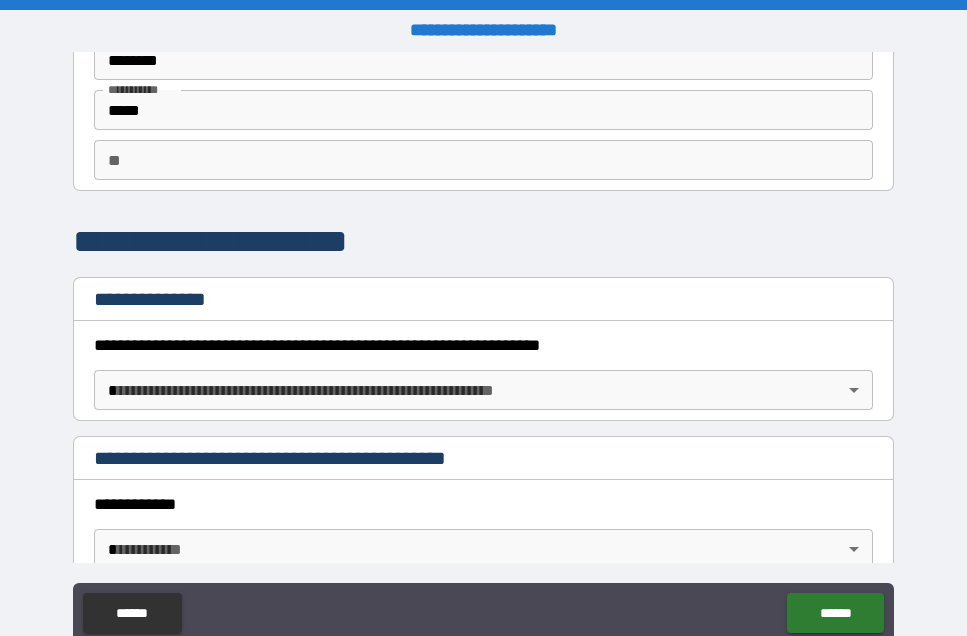 scroll, scrollTop: 108, scrollLeft: 0, axis: vertical 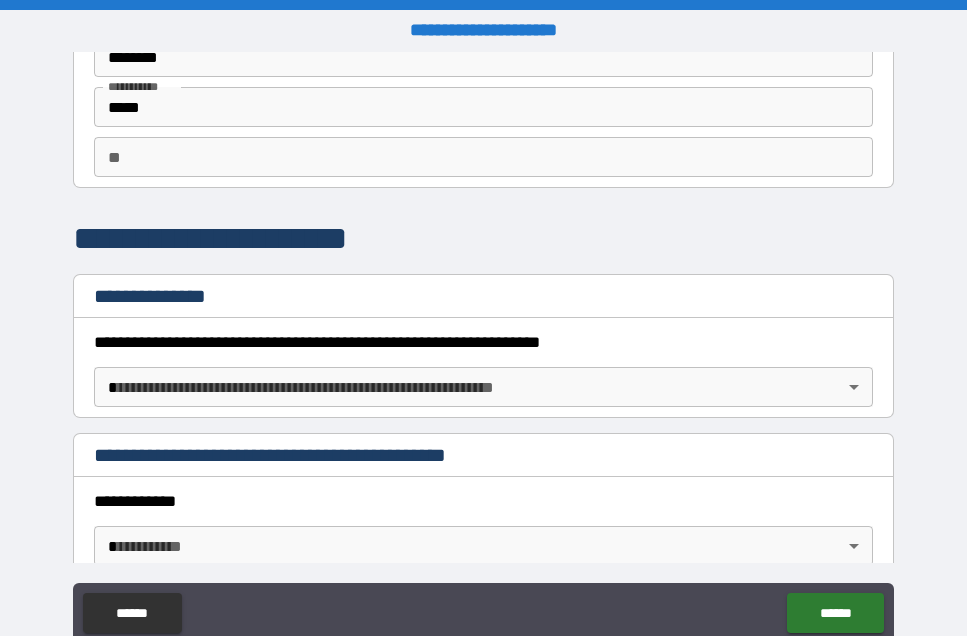 click on "**********" at bounding box center (483, 346) 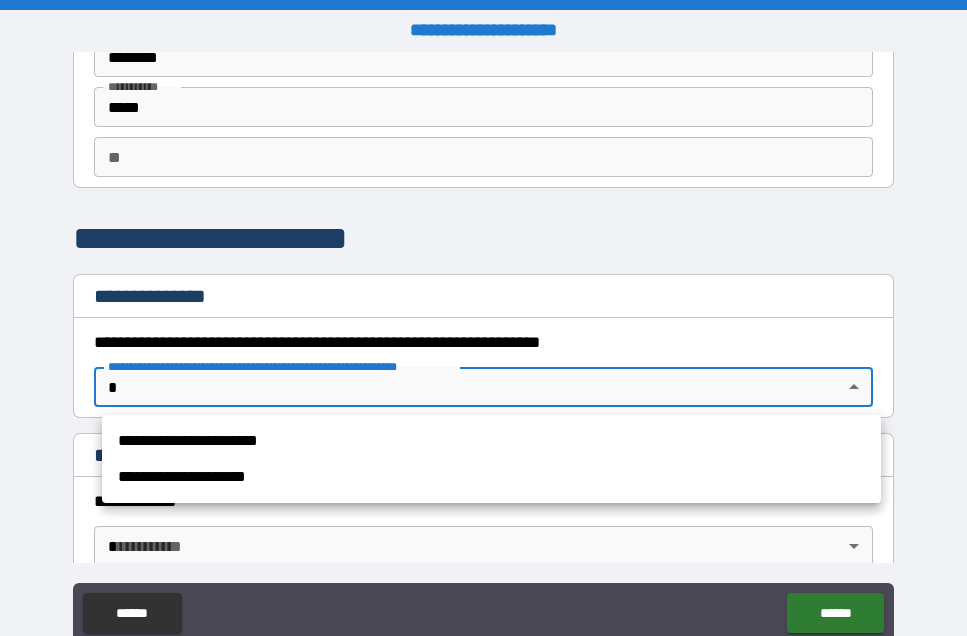 click on "**********" at bounding box center [491, 441] 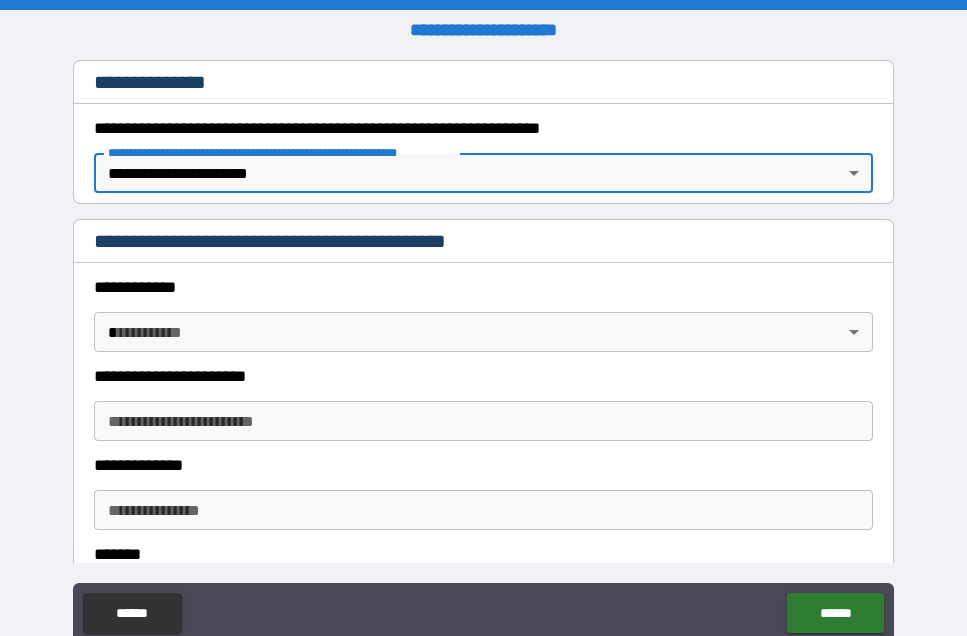 scroll, scrollTop: 329, scrollLeft: 0, axis: vertical 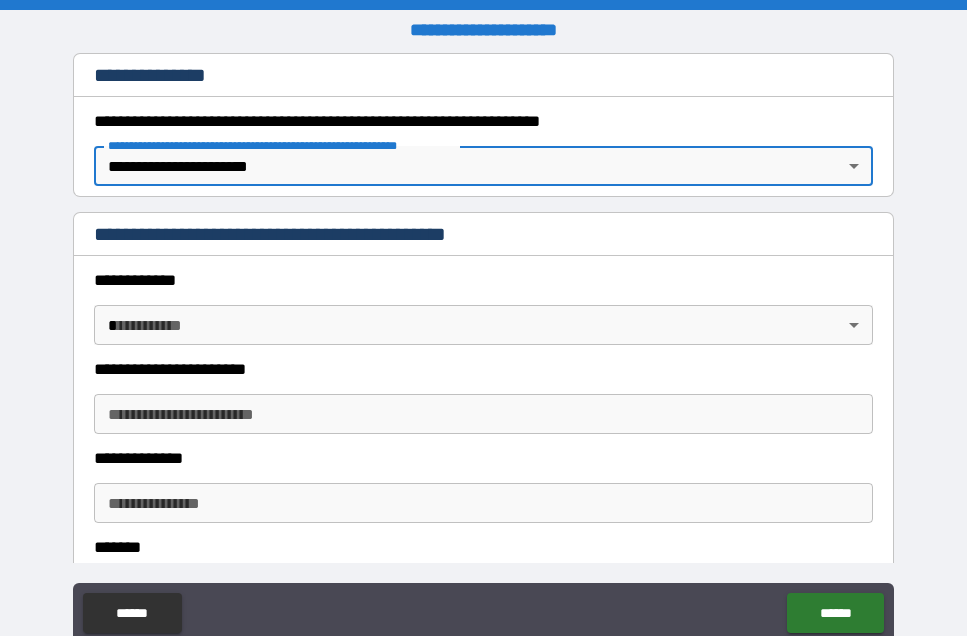 click on "**********" at bounding box center [483, 346] 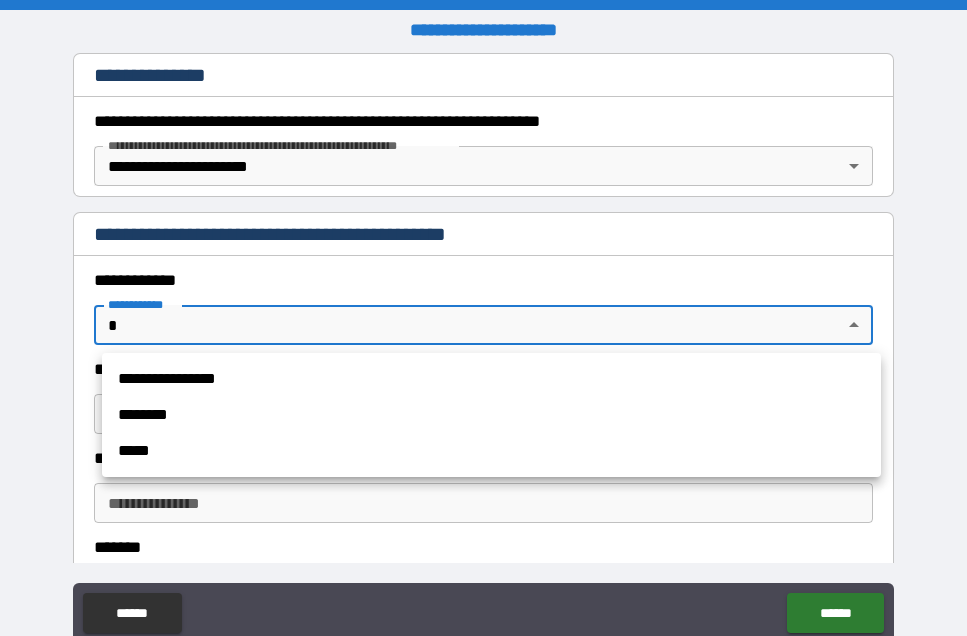 click on "**********" at bounding box center (491, 379) 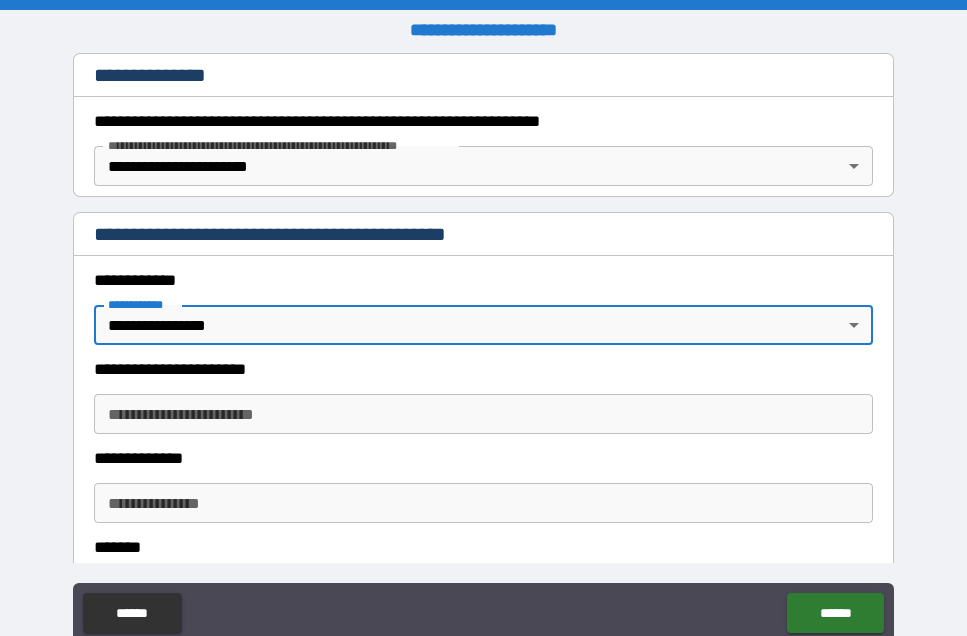 click on "**********" at bounding box center (483, 346) 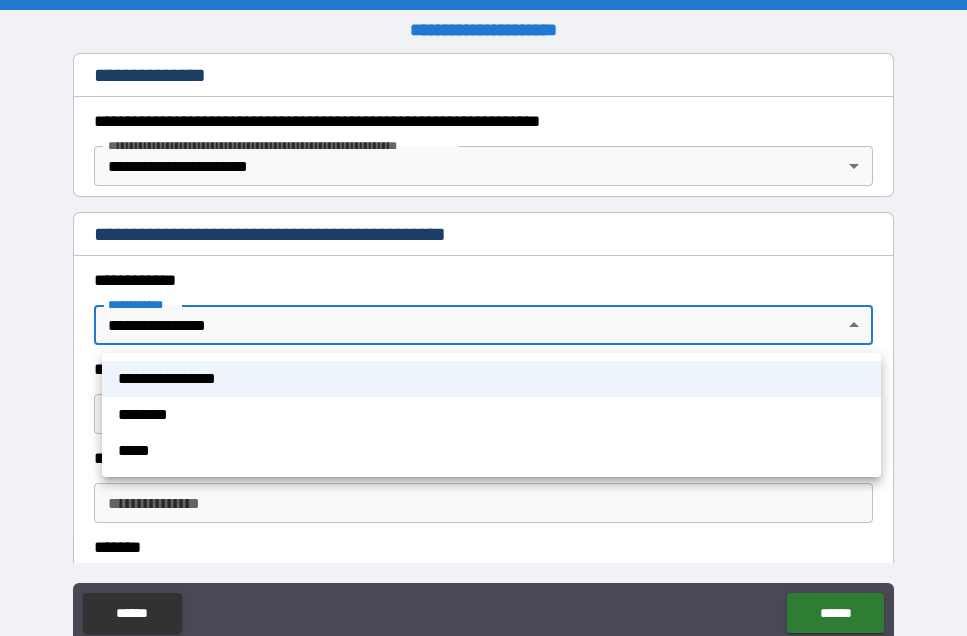 click on "**********" at bounding box center [491, 379] 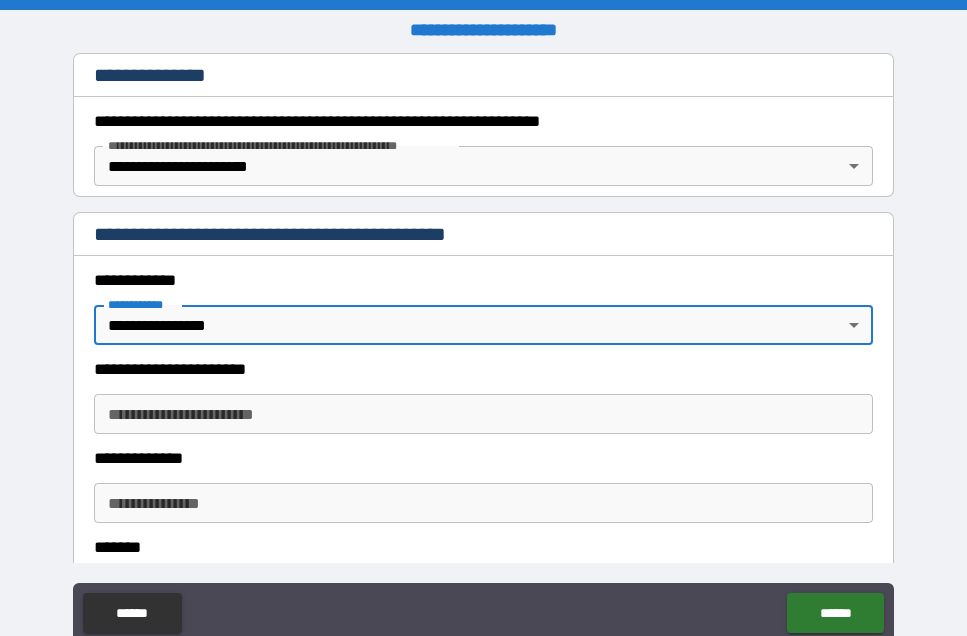 click on "**********" at bounding box center [483, 414] 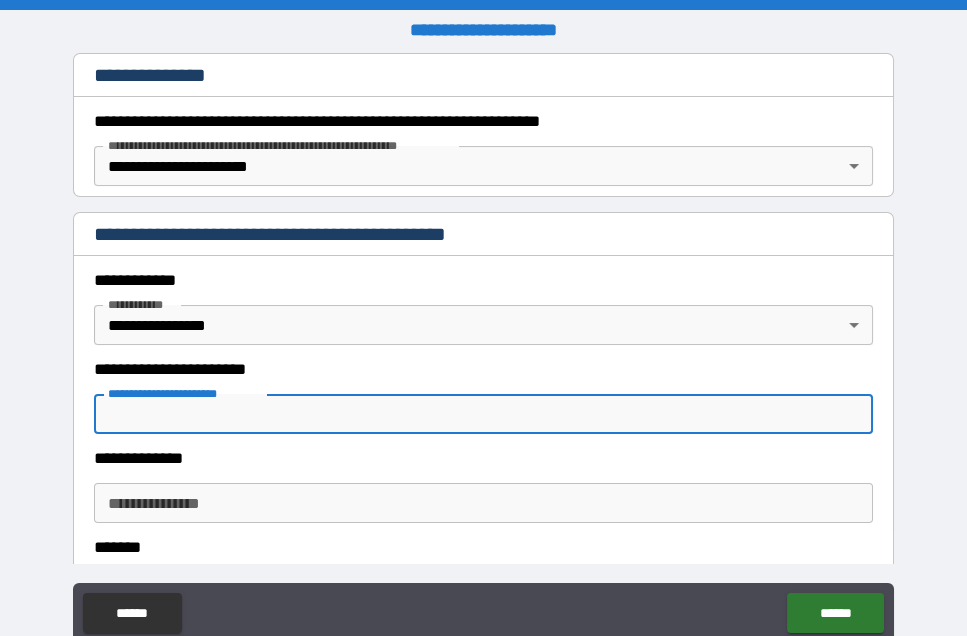 click on "**********" at bounding box center (483, 346) 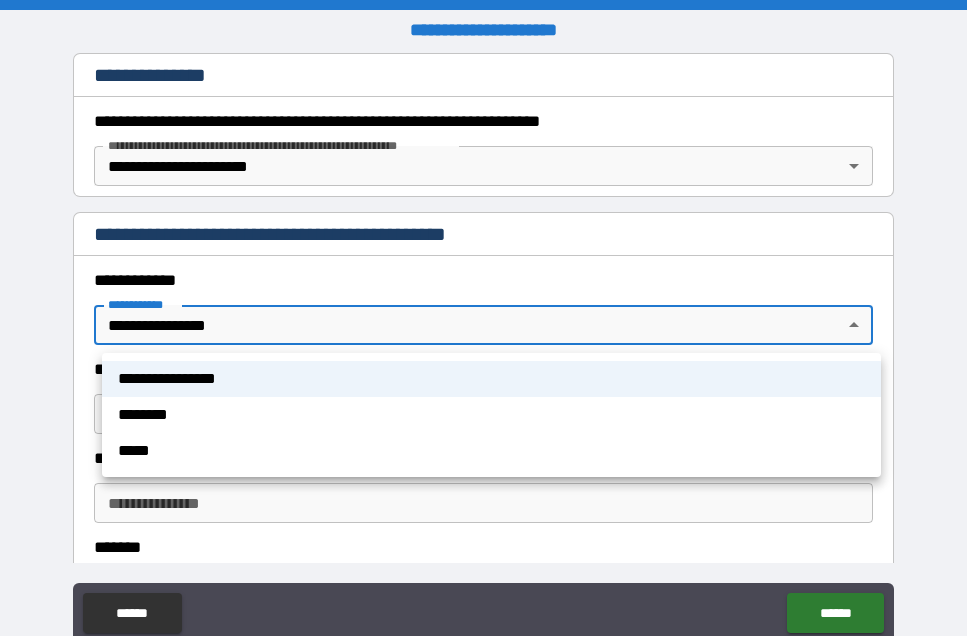 click at bounding box center [483, 318] 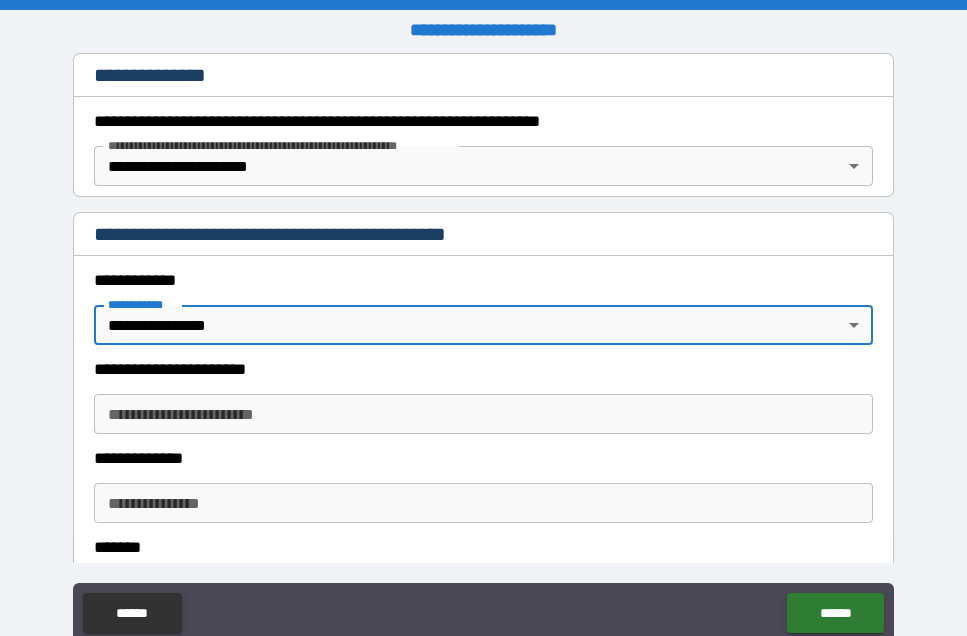 click on "**********" at bounding box center [483, 414] 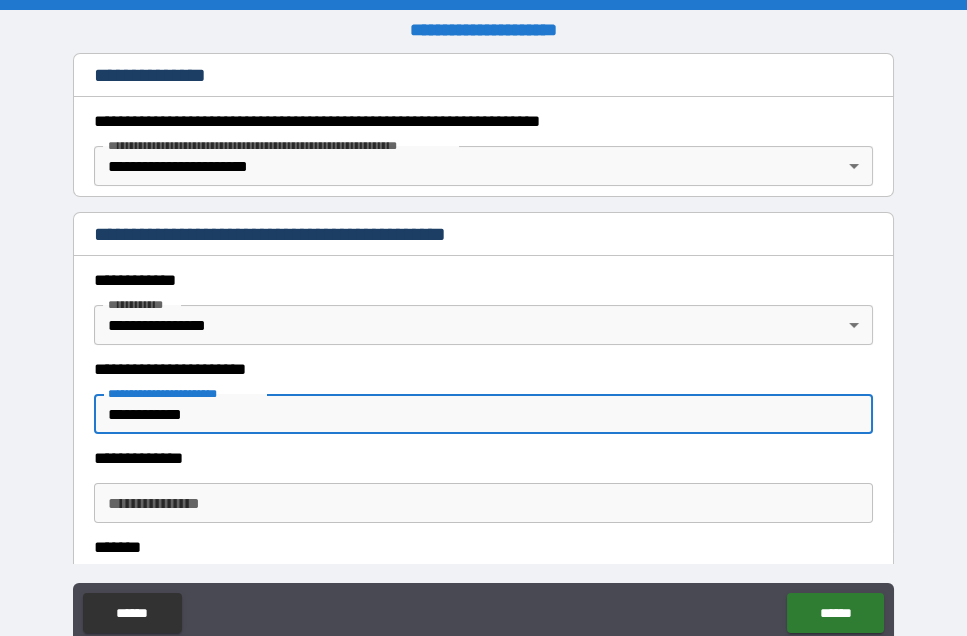 type on "**********" 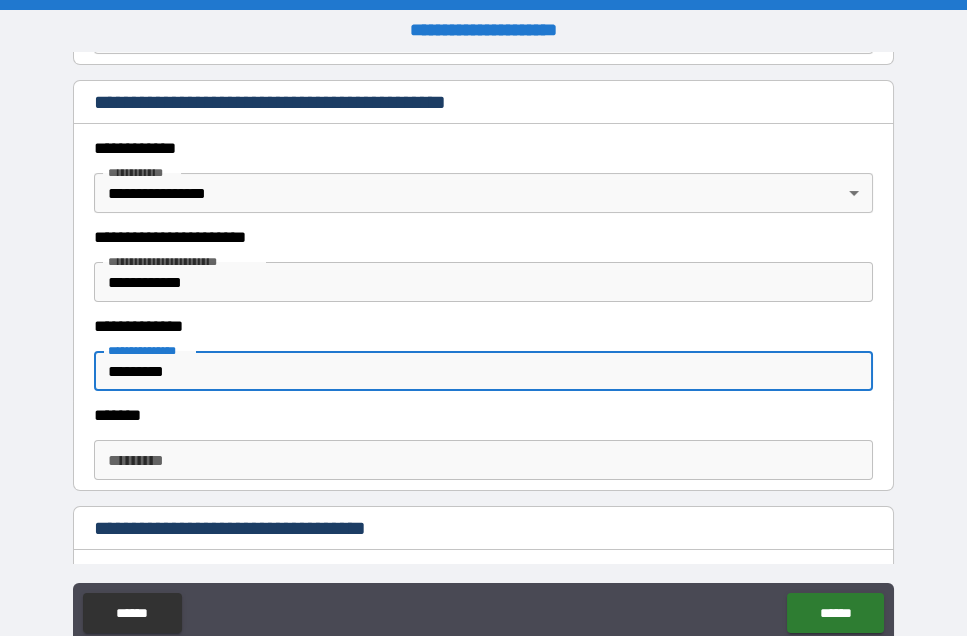 scroll, scrollTop: 511, scrollLeft: 0, axis: vertical 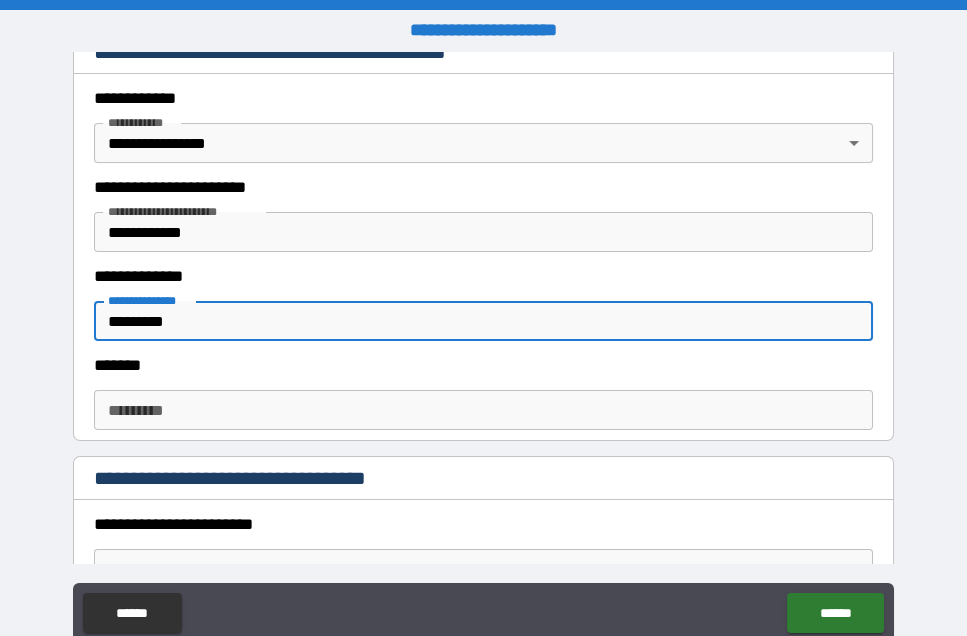 type on "*********" 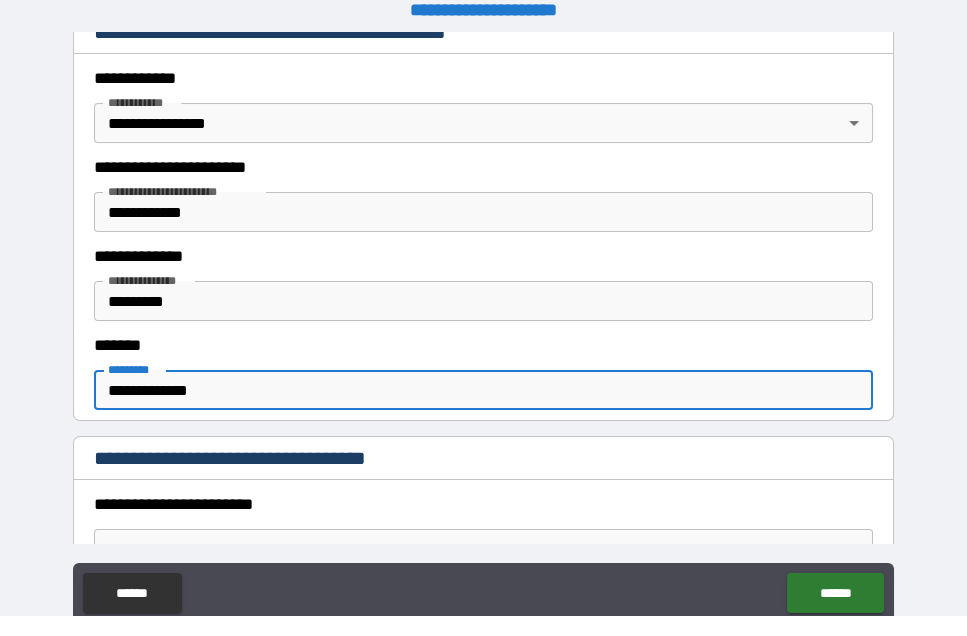 scroll, scrollTop: 57, scrollLeft: 0, axis: vertical 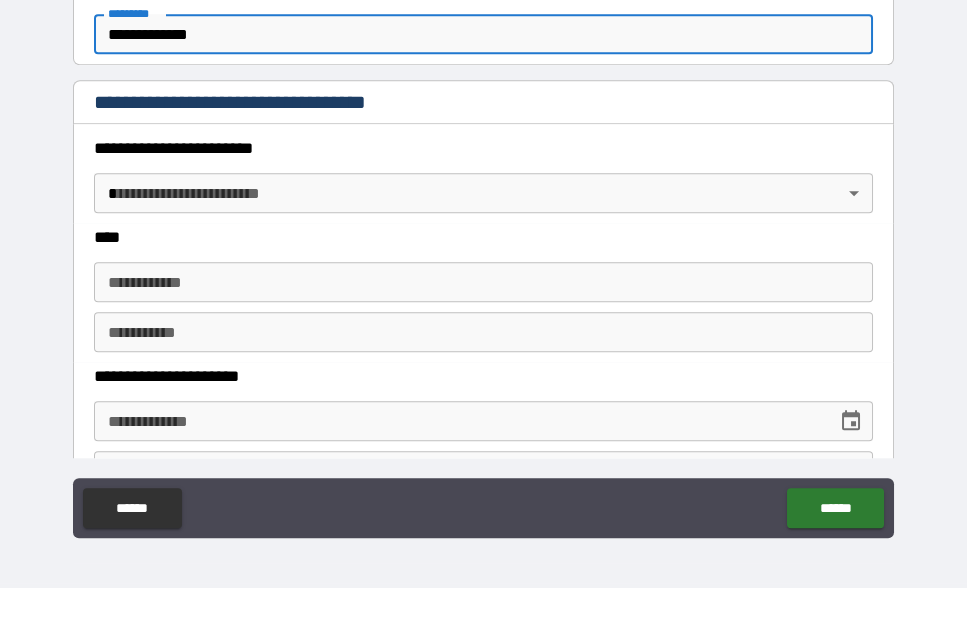 type on "**********" 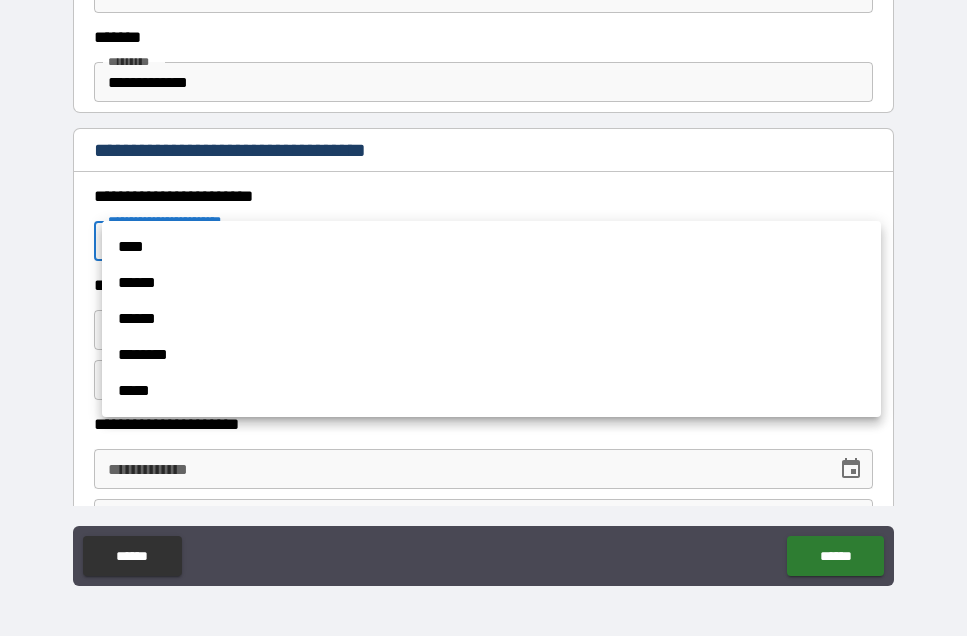 click on "****" at bounding box center (491, 247) 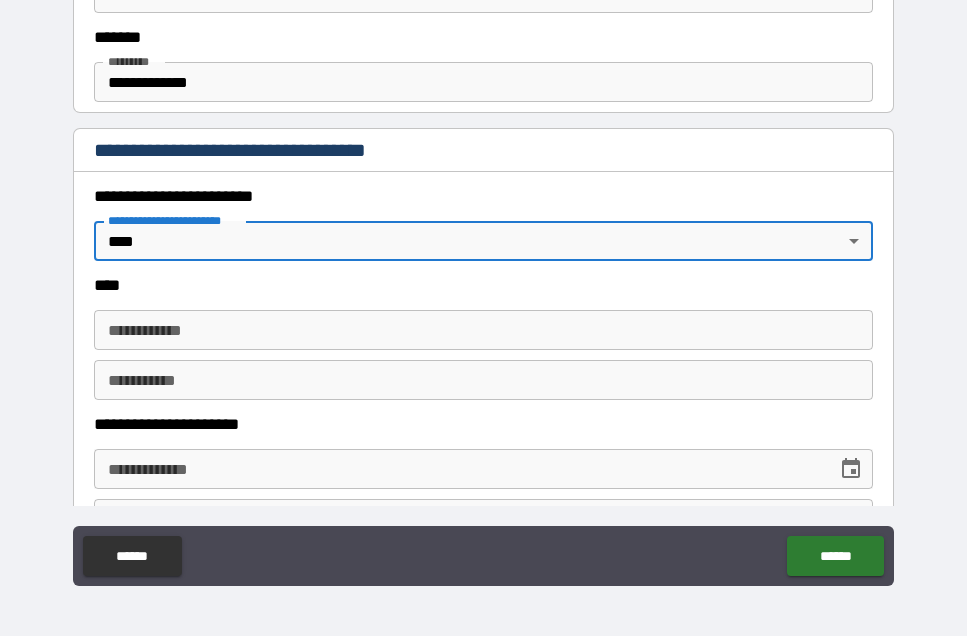 click on "**********" at bounding box center [483, 330] 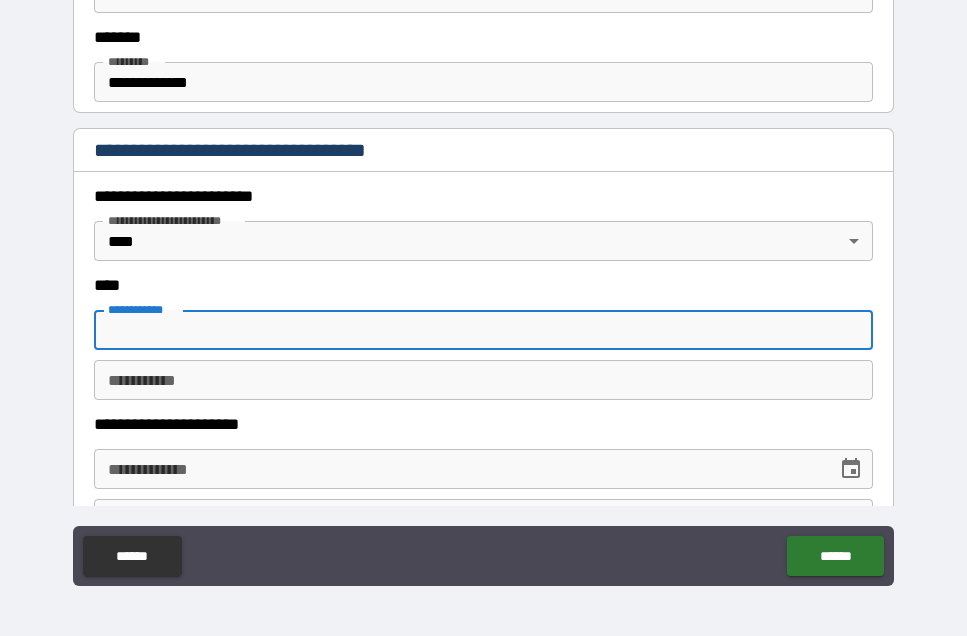 scroll, scrollTop: 56, scrollLeft: 0, axis: vertical 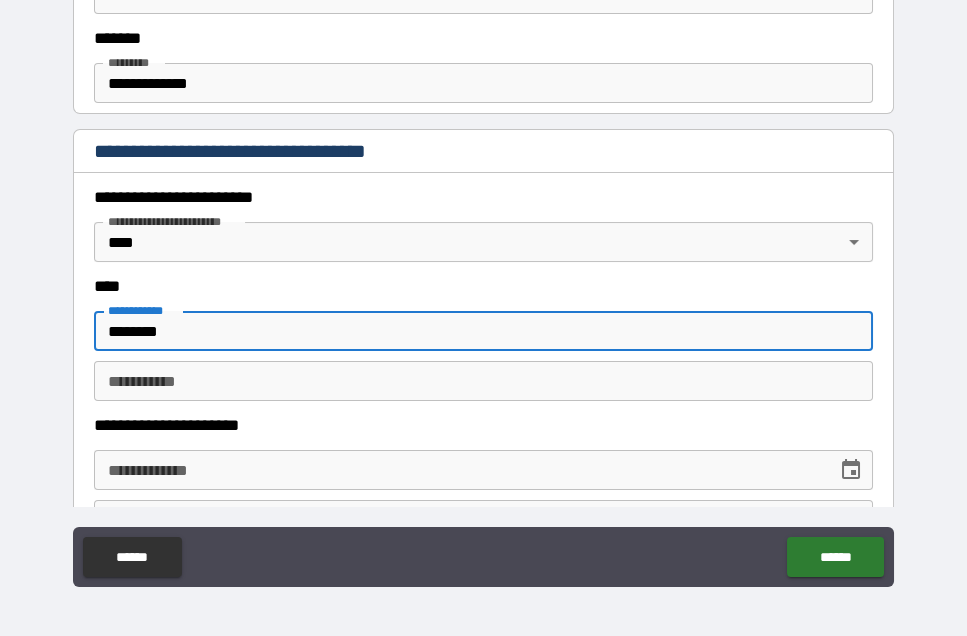 type on "********" 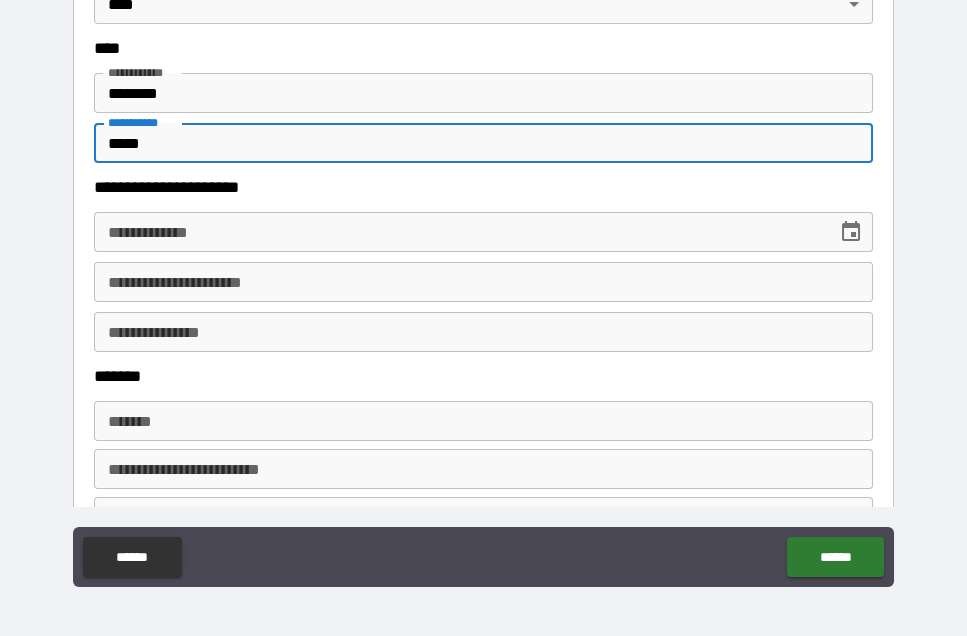 scroll, scrollTop: 1022, scrollLeft: 0, axis: vertical 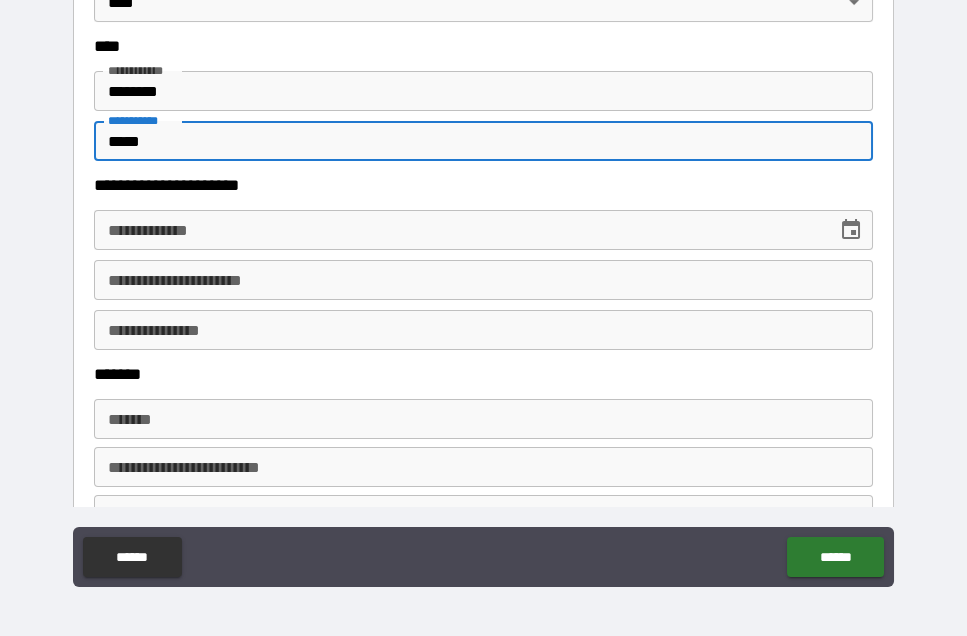 type on "*****" 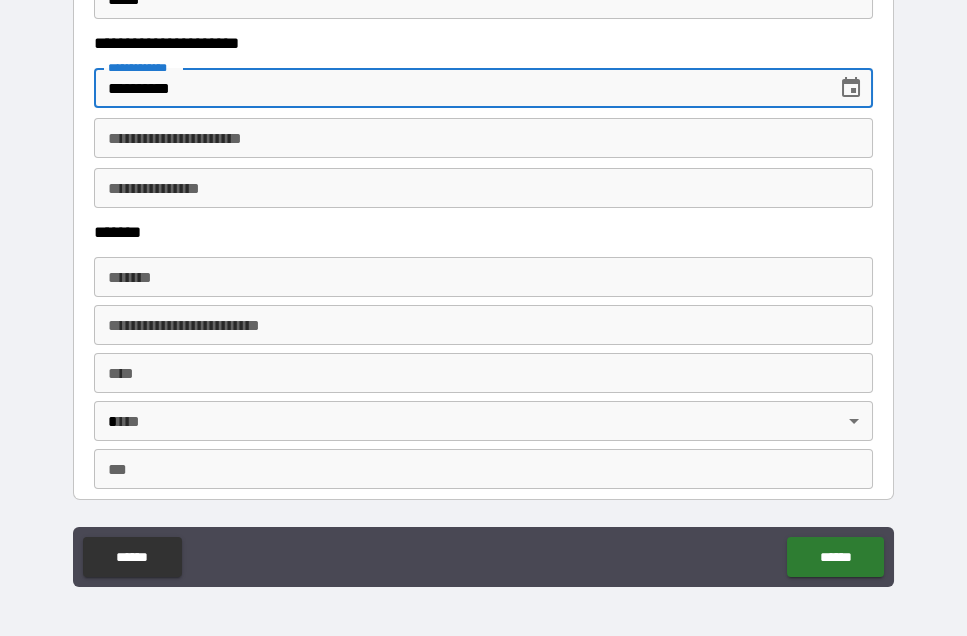 scroll, scrollTop: 1204, scrollLeft: 0, axis: vertical 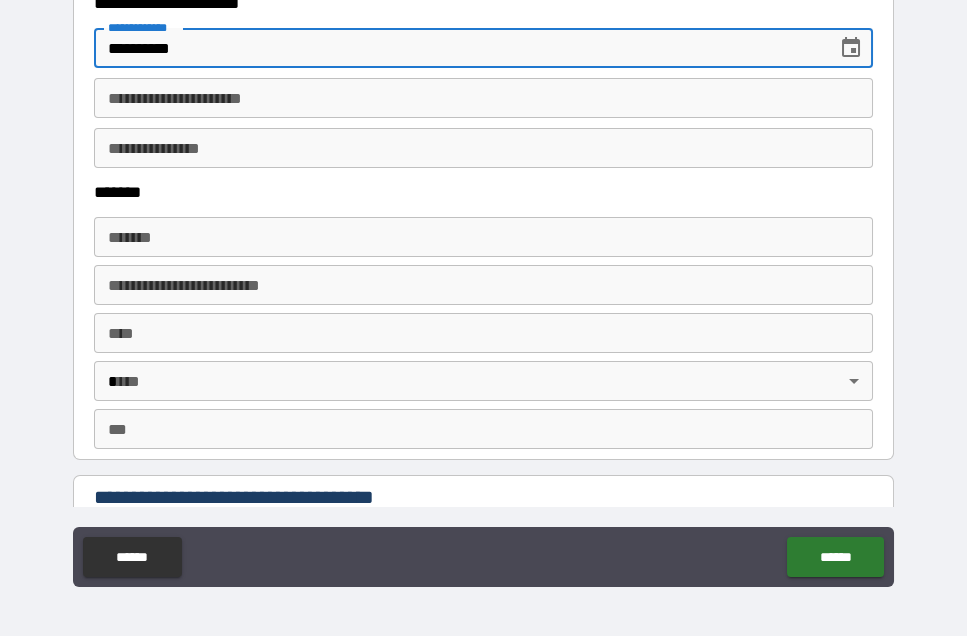 type on "**********" 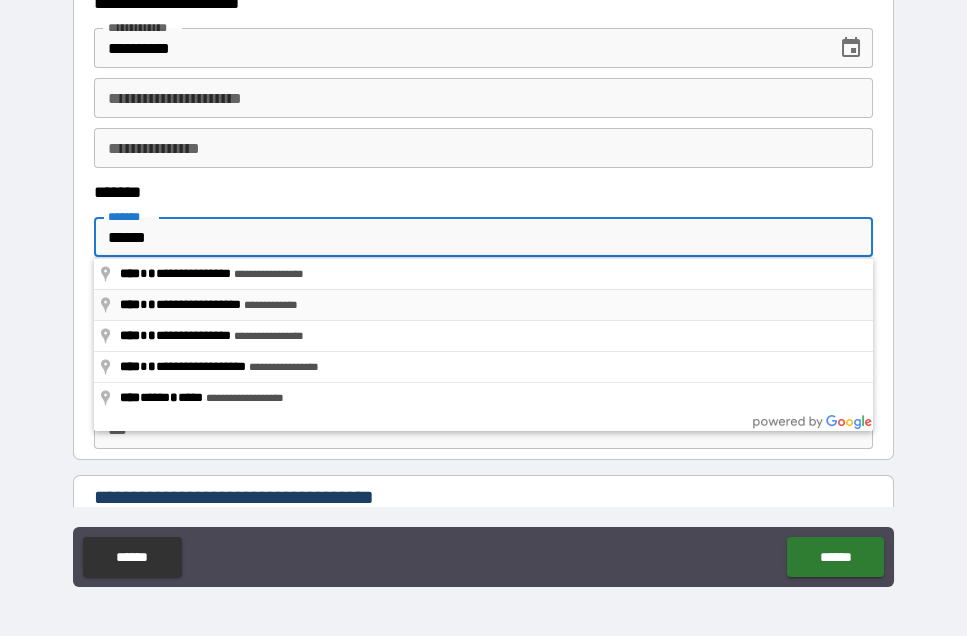 type on "**********" 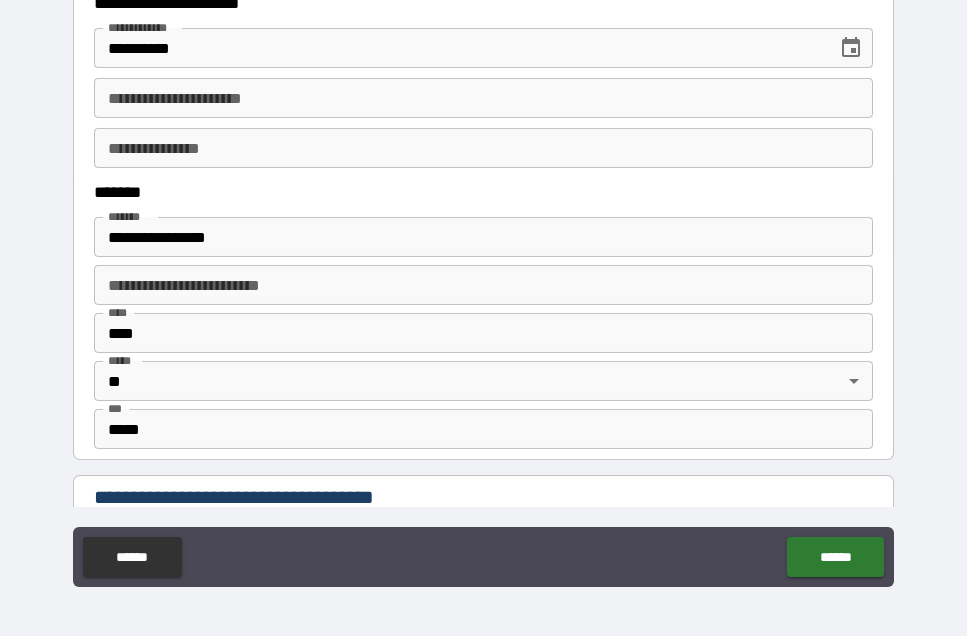 click on "**********" at bounding box center [483, 285] 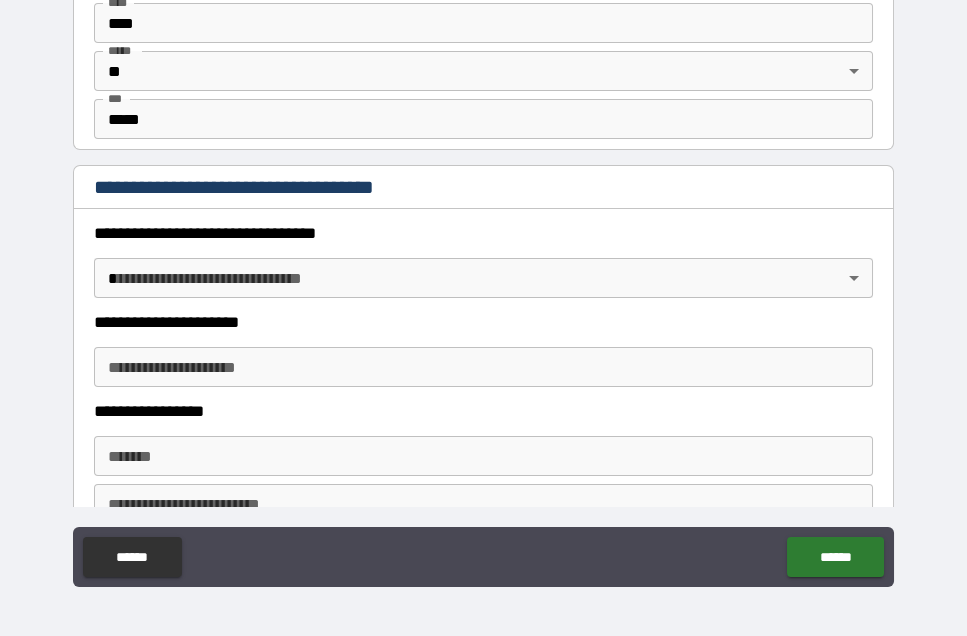 scroll, scrollTop: 1526, scrollLeft: 0, axis: vertical 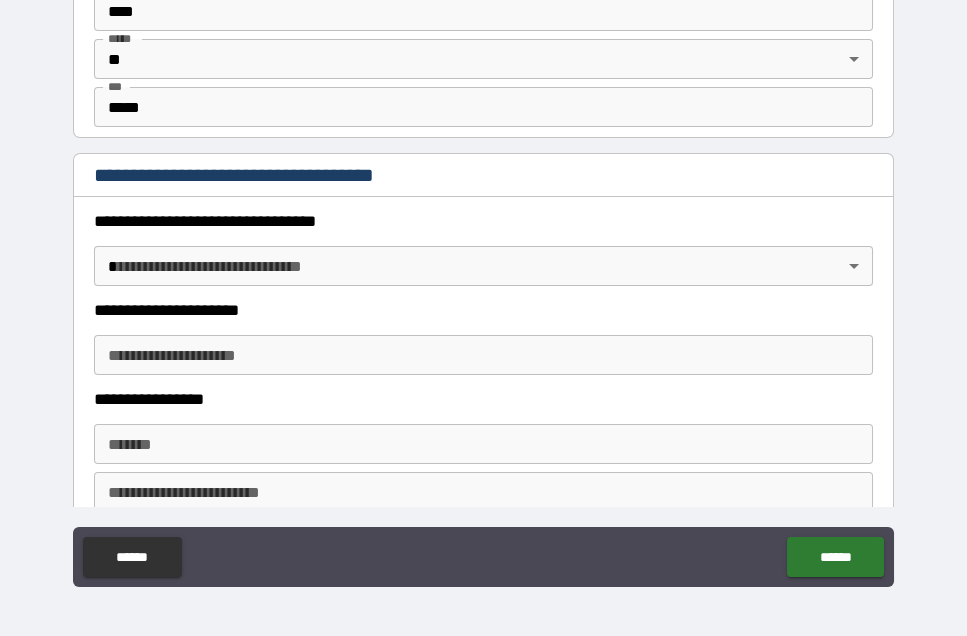 type on "*******" 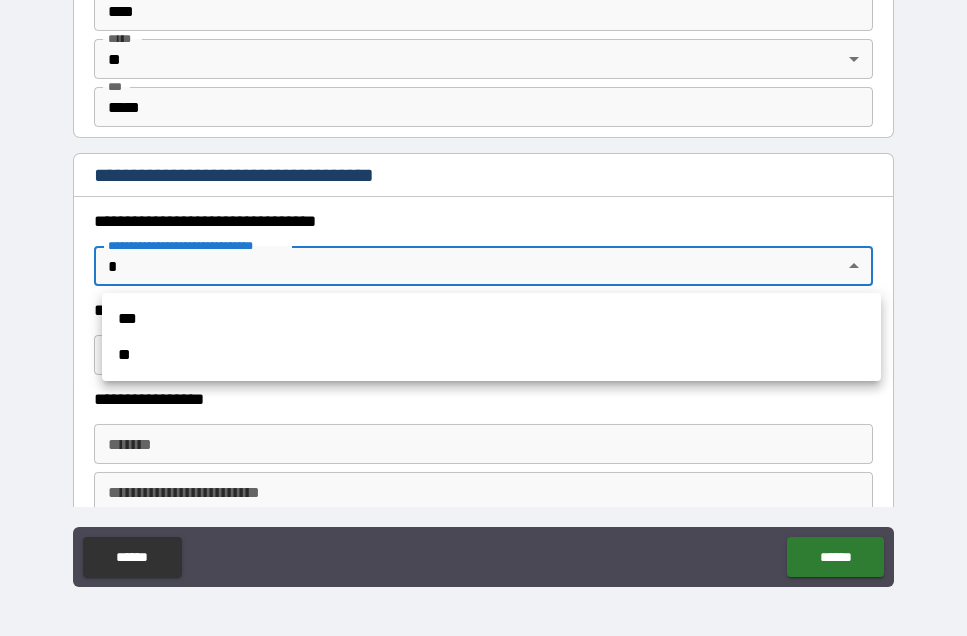 scroll, scrollTop: 57, scrollLeft: 0, axis: vertical 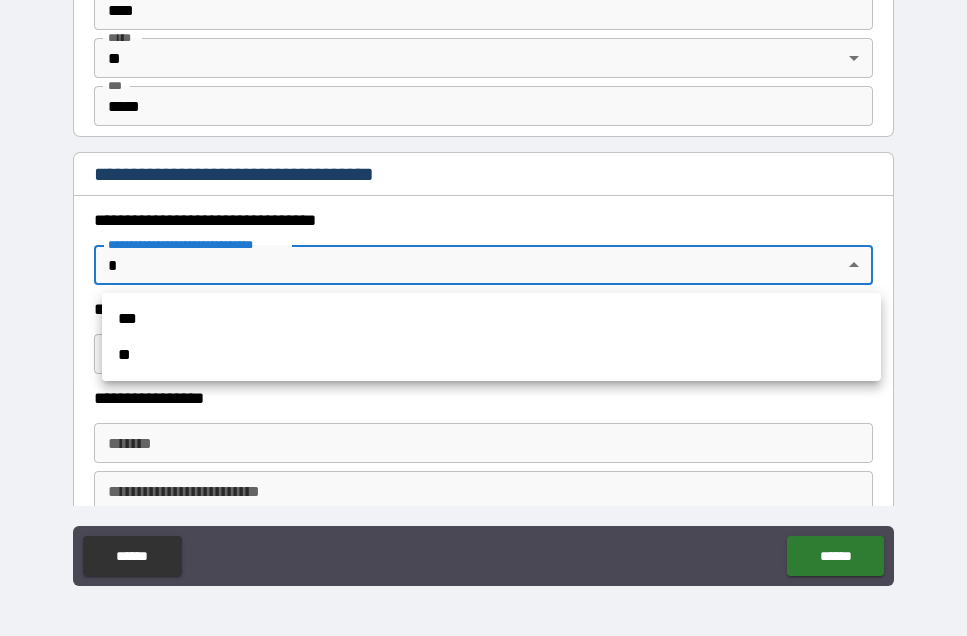click on "***" at bounding box center (491, 319) 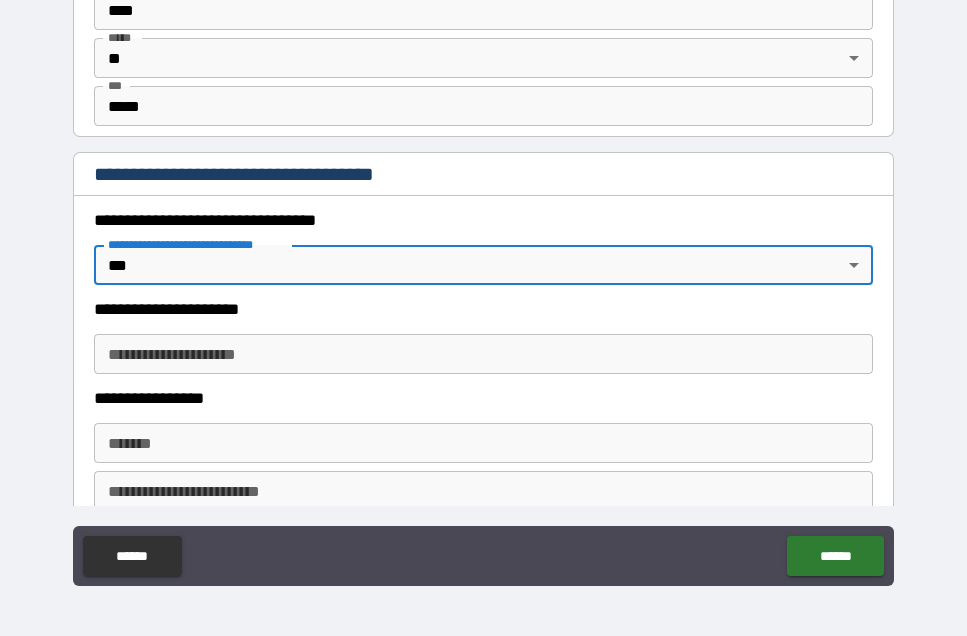 click on "**********" at bounding box center (483, 354) 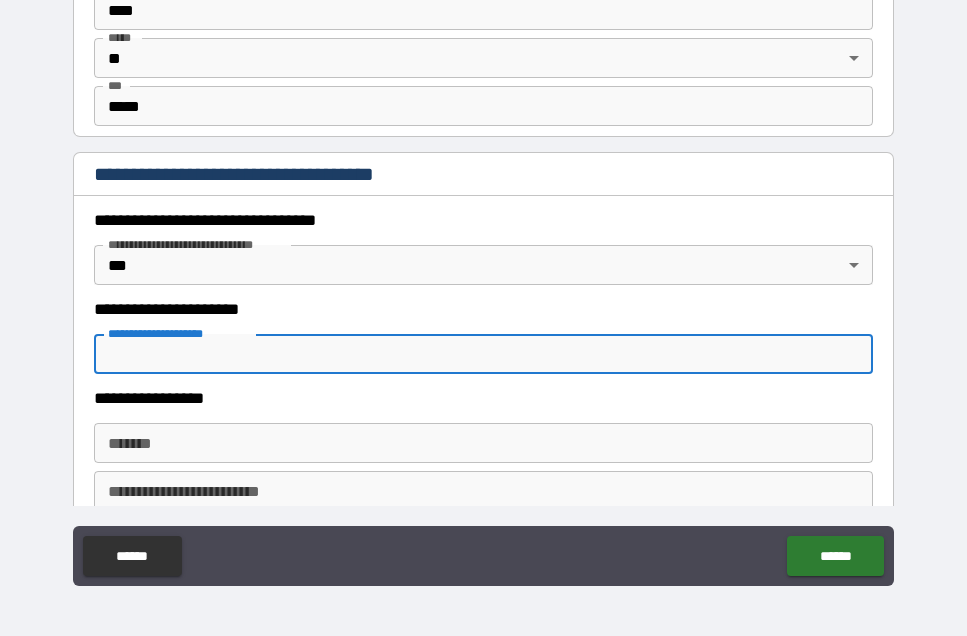 scroll, scrollTop: 56, scrollLeft: 0, axis: vertical 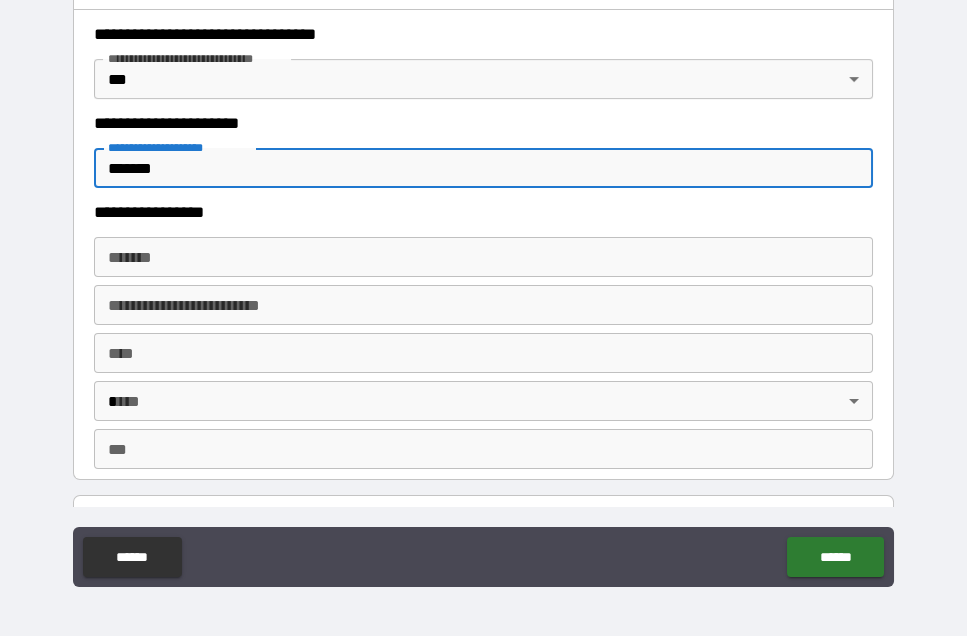 type on "*******" 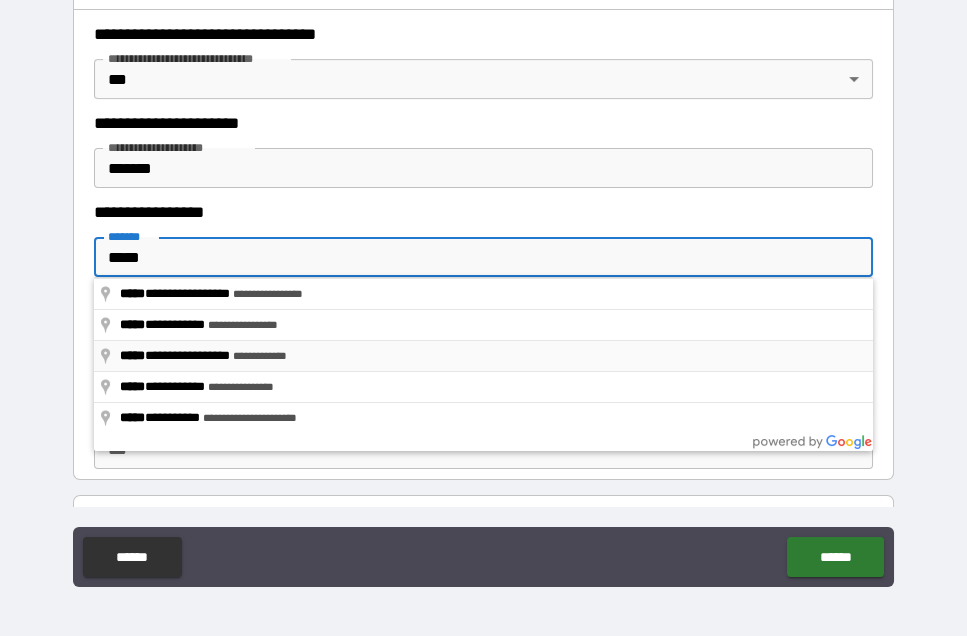 type on "**********" 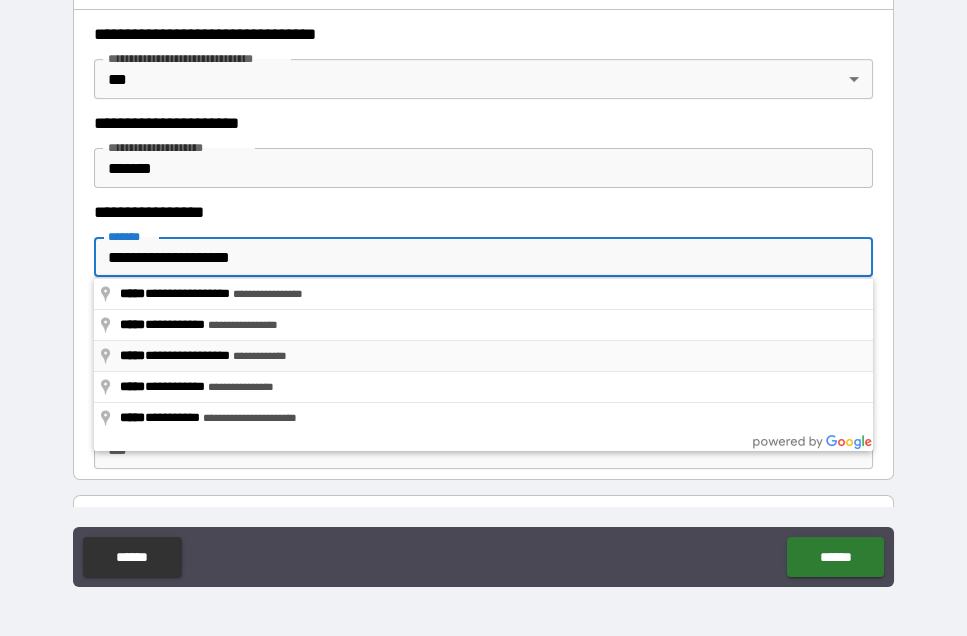 type on "*****" 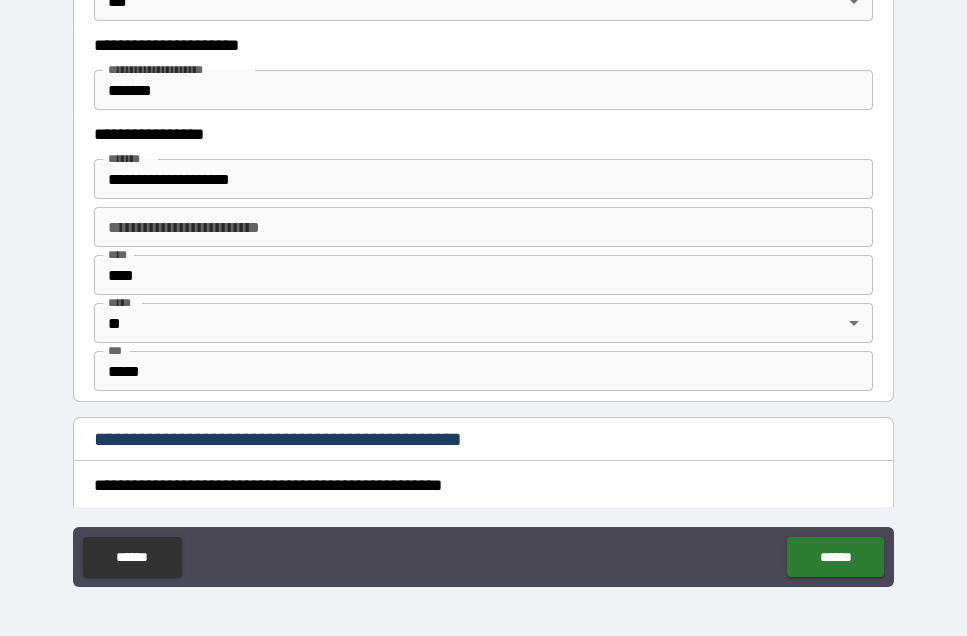 scroll, scrollTop: 1788, scrollLeft: 0, axis: vertical 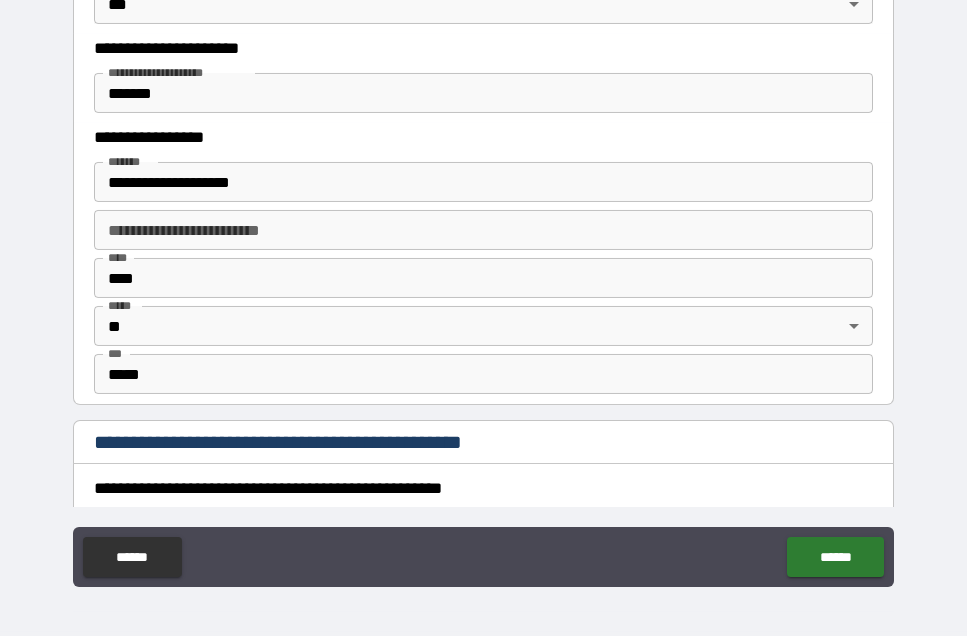 click on "*******" at bounding box center (483, 93) 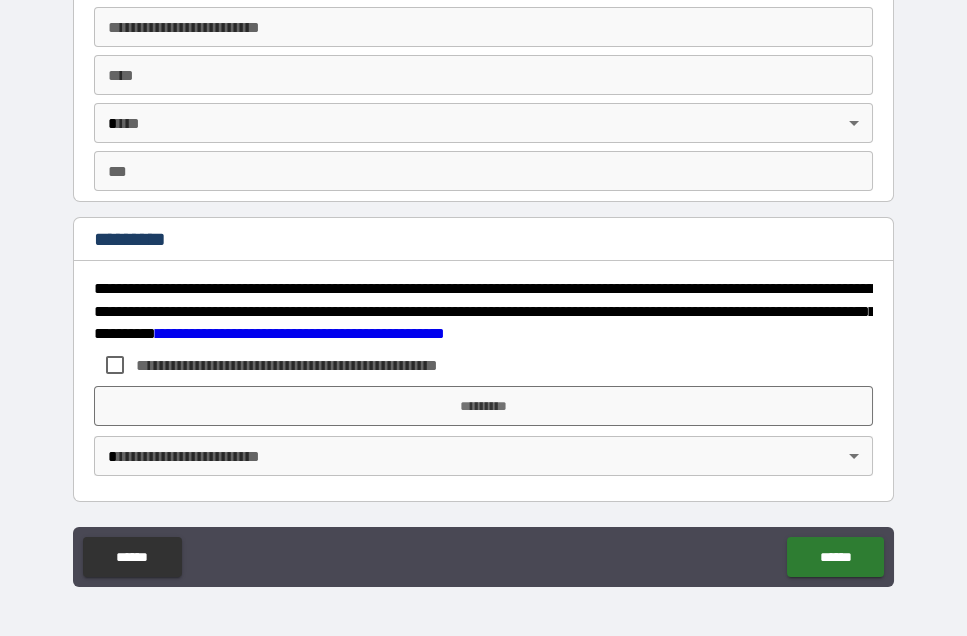 scroll, scrollTop: 3803, scrollLeft: 0, axis: vertical 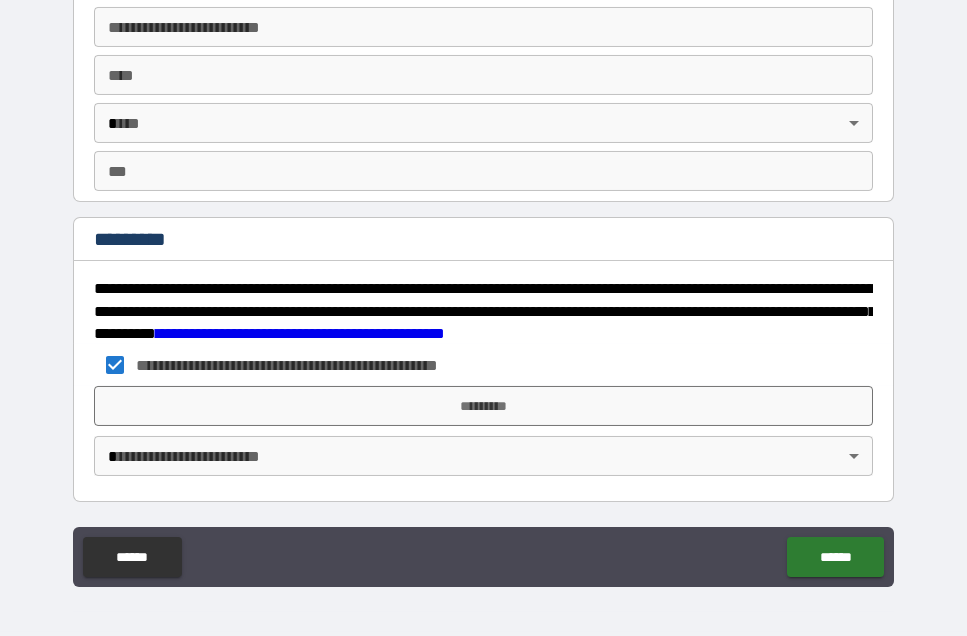 click on "**********" at bounding box center (483, 290) 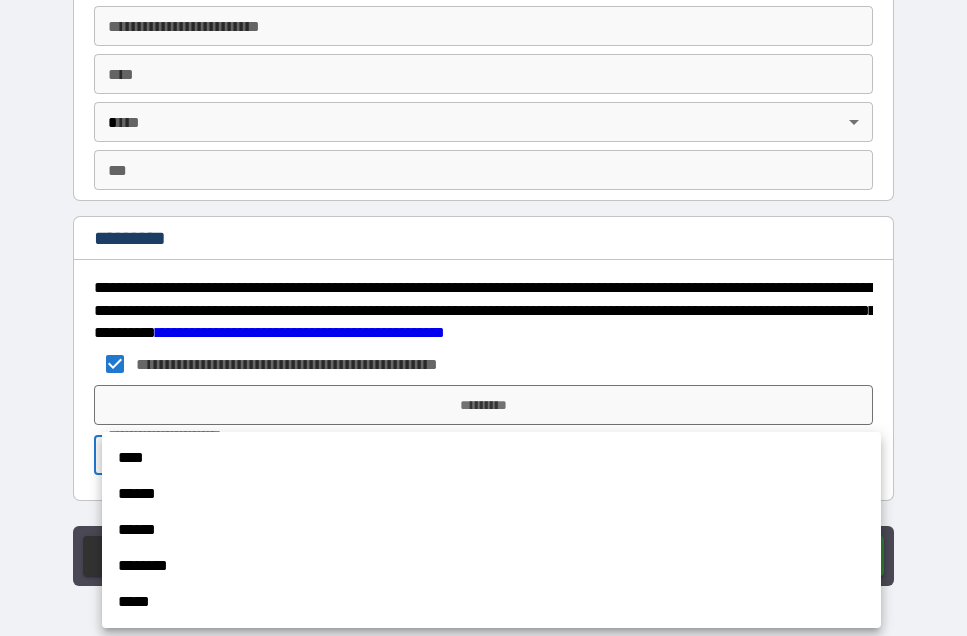 click on "****" at bounding box center (491, 458) 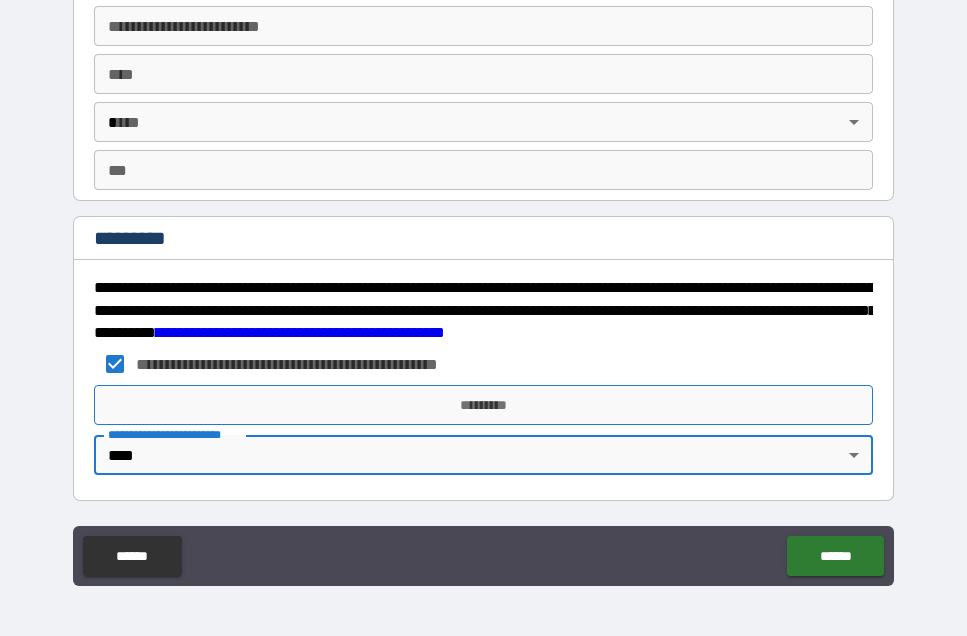 click on "*********" at bounding box center (483, 405) 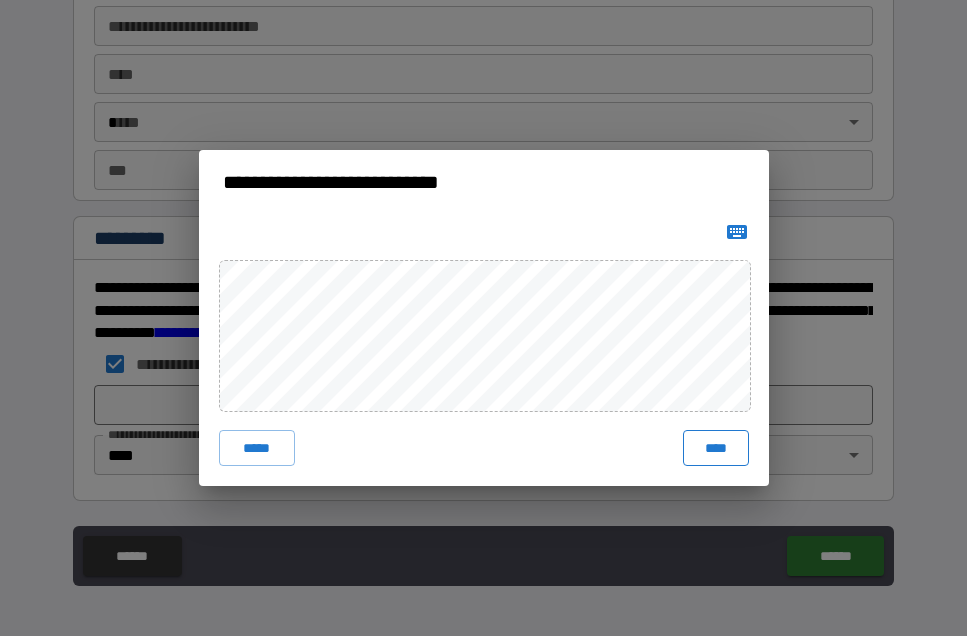 click on "****" at bounding box center [716, 448] 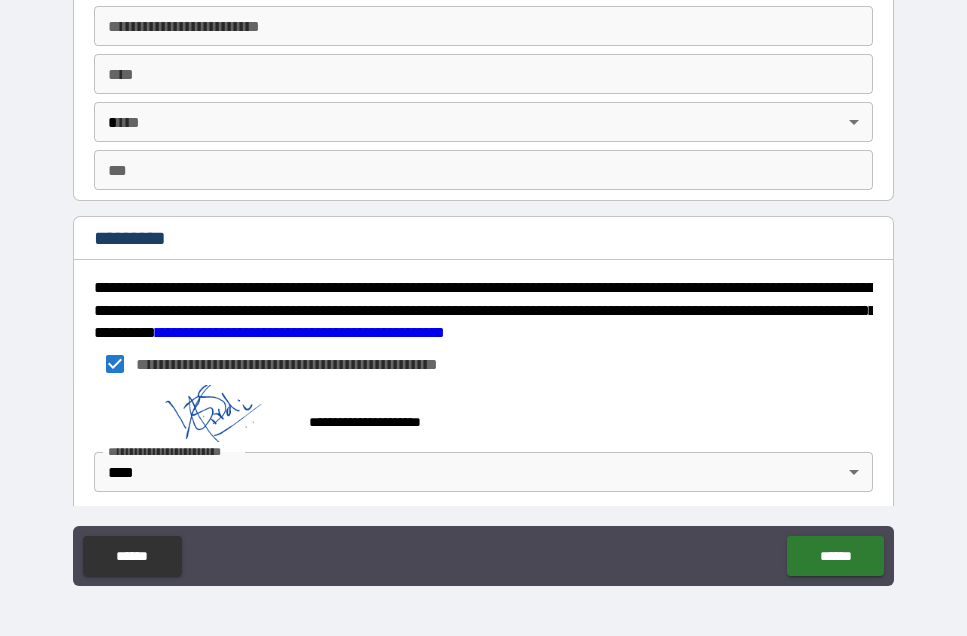 scroll, scrollTop: 3793, scrollLeft: 0, axis: vertical 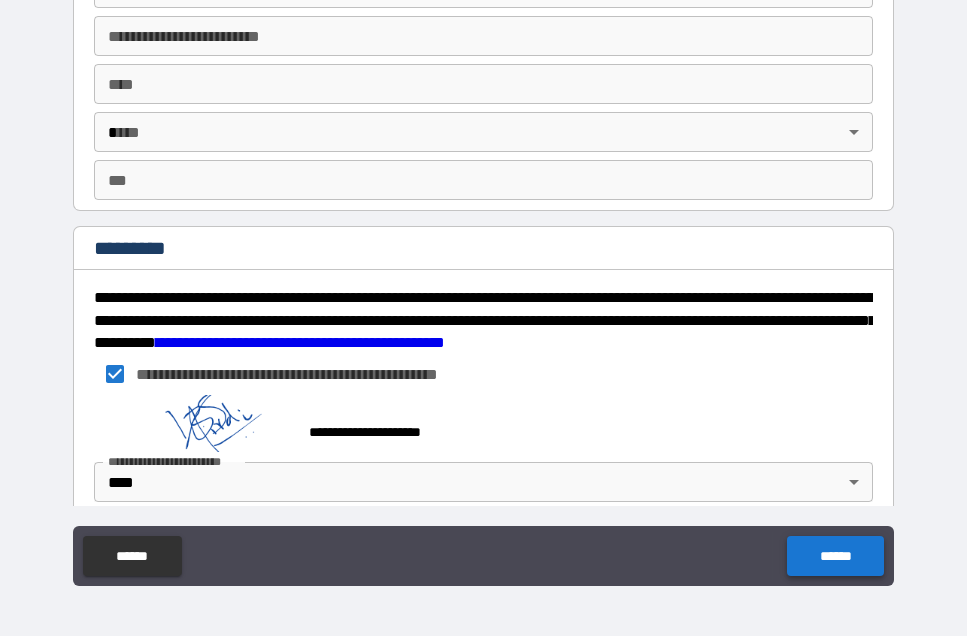 click on "******" at bounding box center (835, 556) 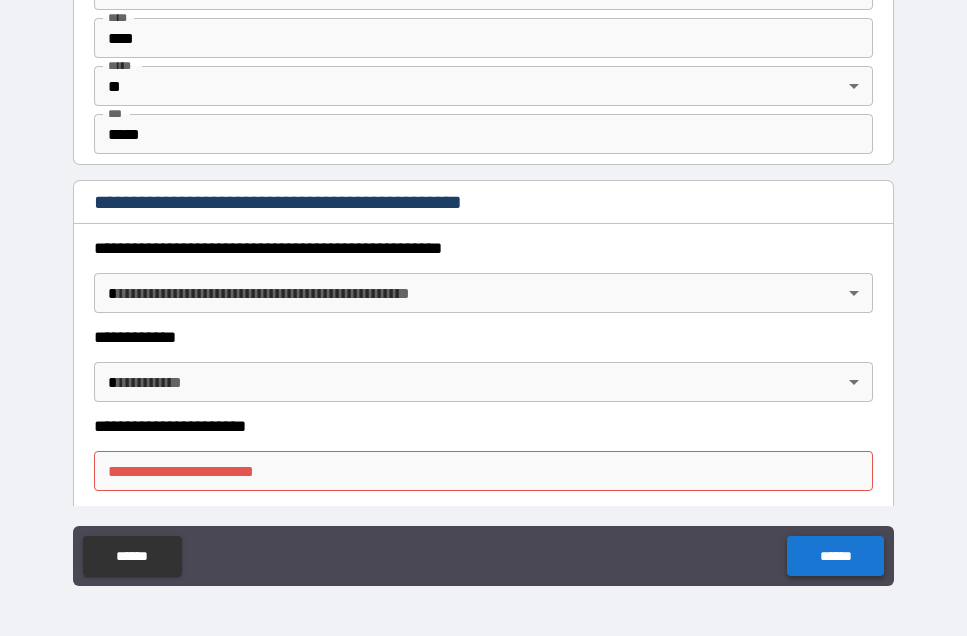 scroll, scrollTop: 2026, scrollLeft: 0, axis: vertical 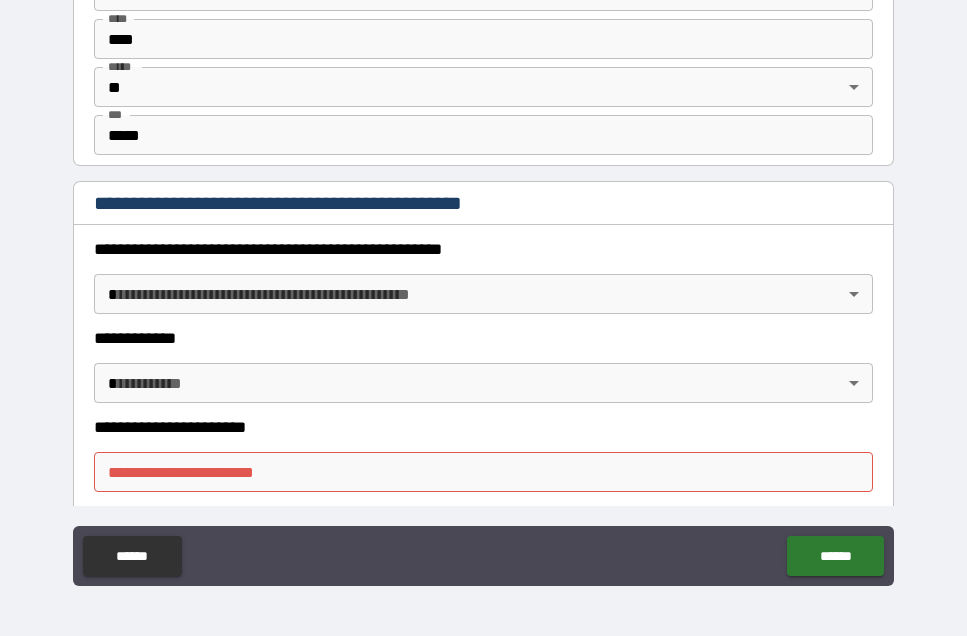 click on "**********" at bounding box center (483, 289) 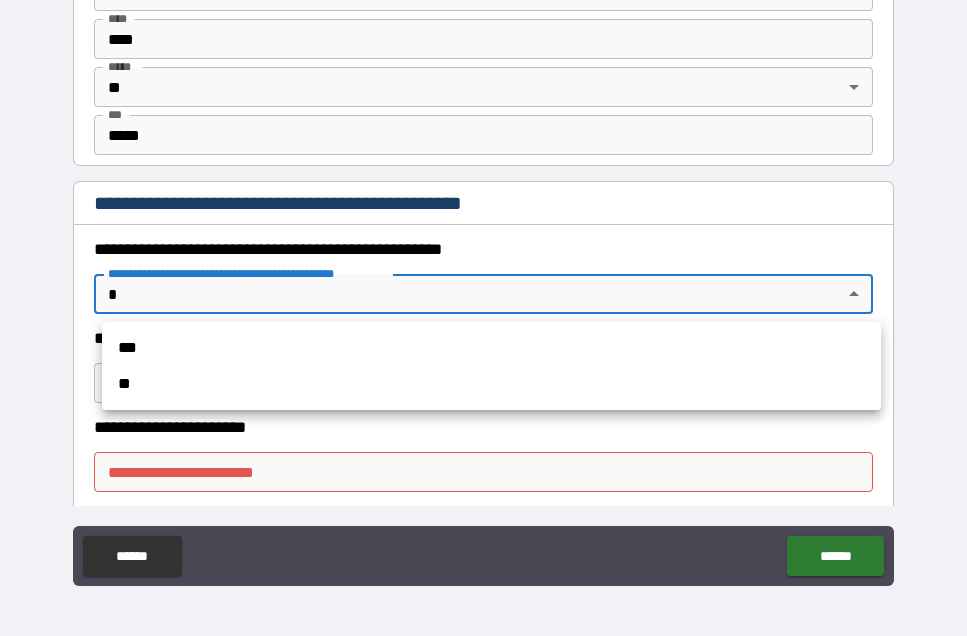 click on "**" at bounding box center [491, 384] 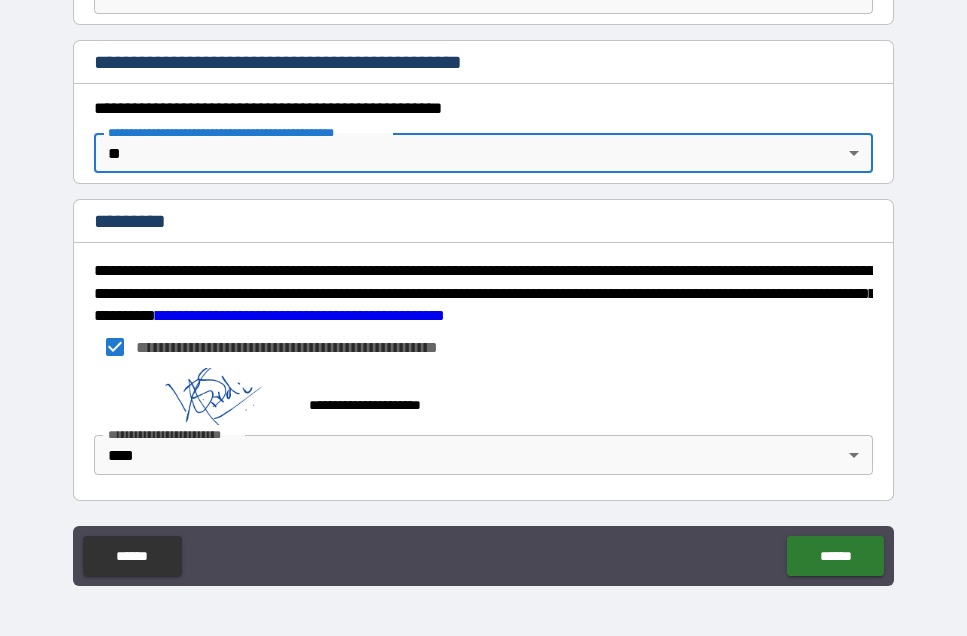 scroll, scrollTop: 2167, scrollLeft: 0, axis: vertical 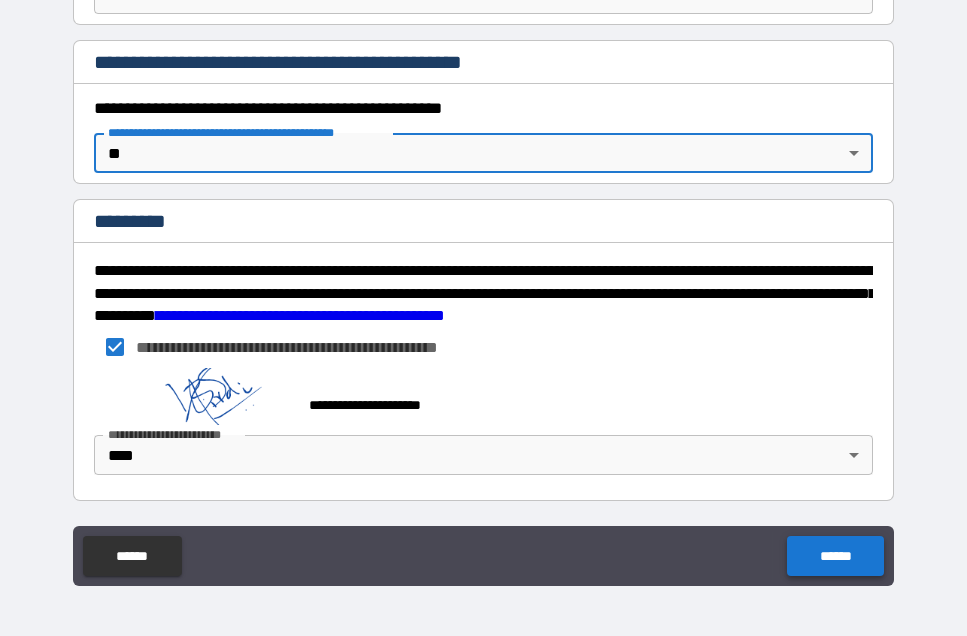 click on "******" at bounding box center [835, 556] 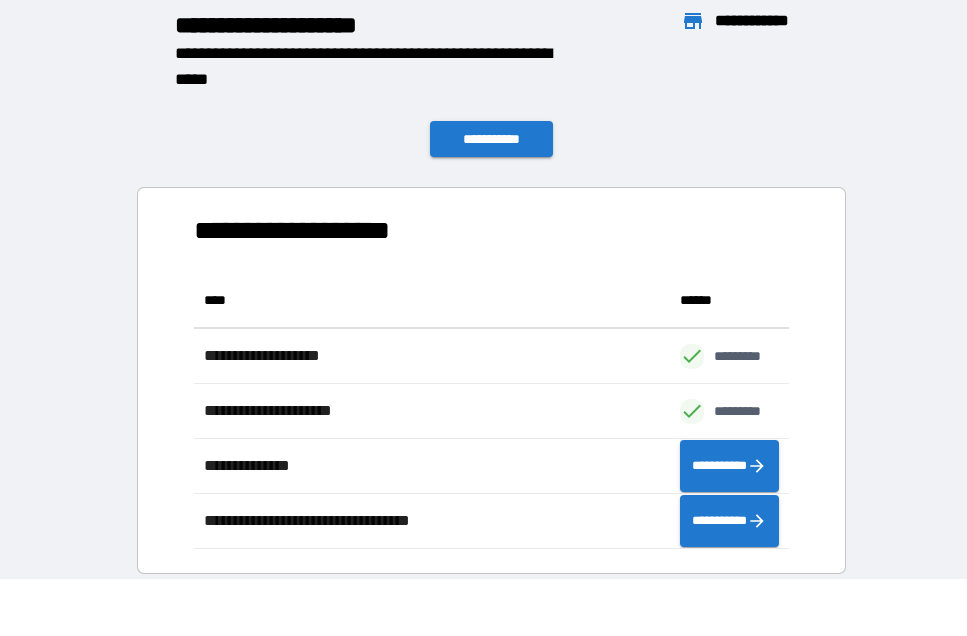 scroll, scrollTop: 1, scrollLeft: 1, axis: both 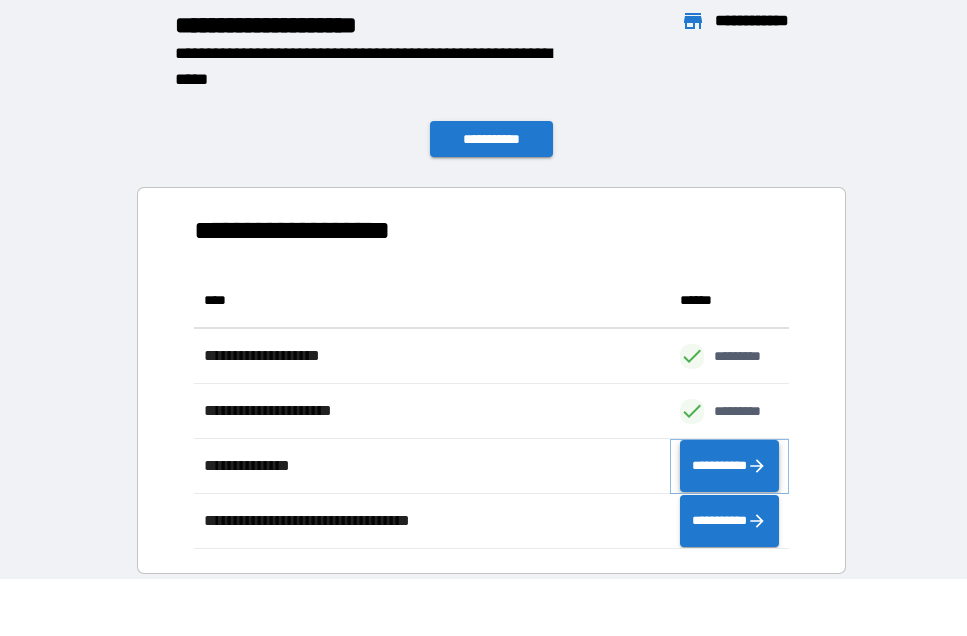 click on "**********" at bounding box center (729, 466) 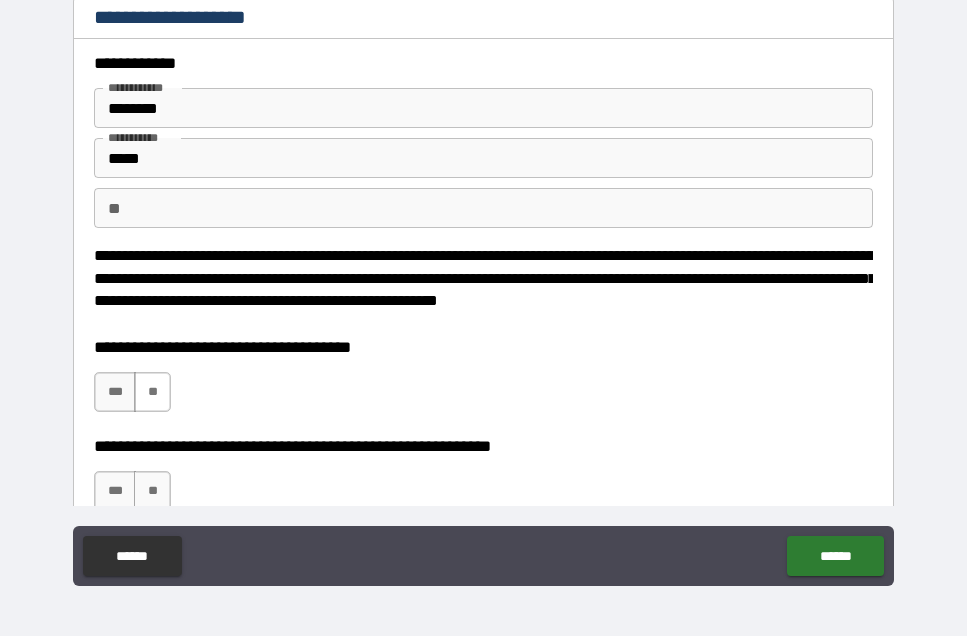 click on "**" at bounding box center [152, 392] 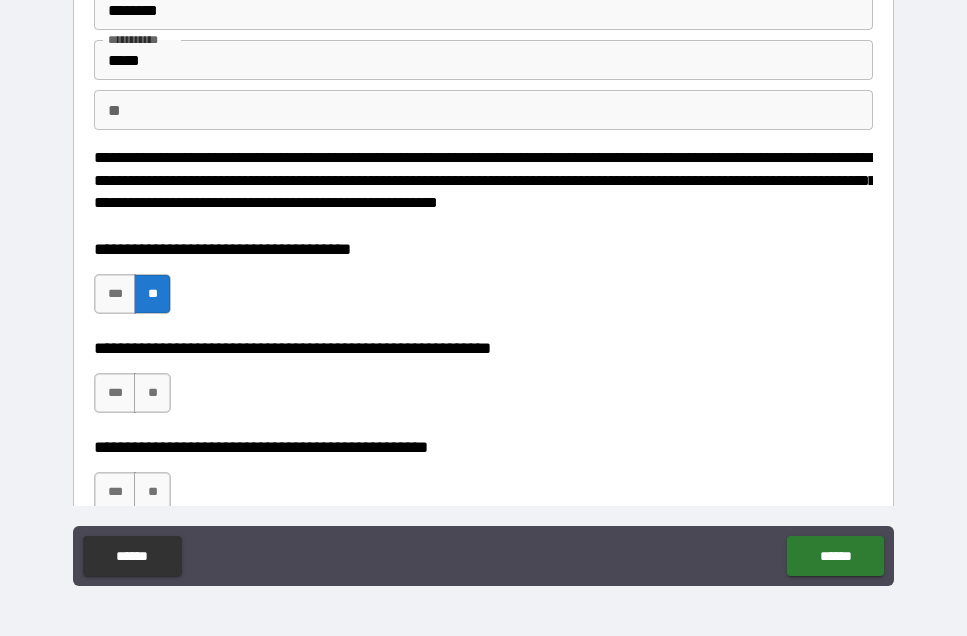 scroll, scrollTop: 107, scrollLeft: 0, axis: vertical 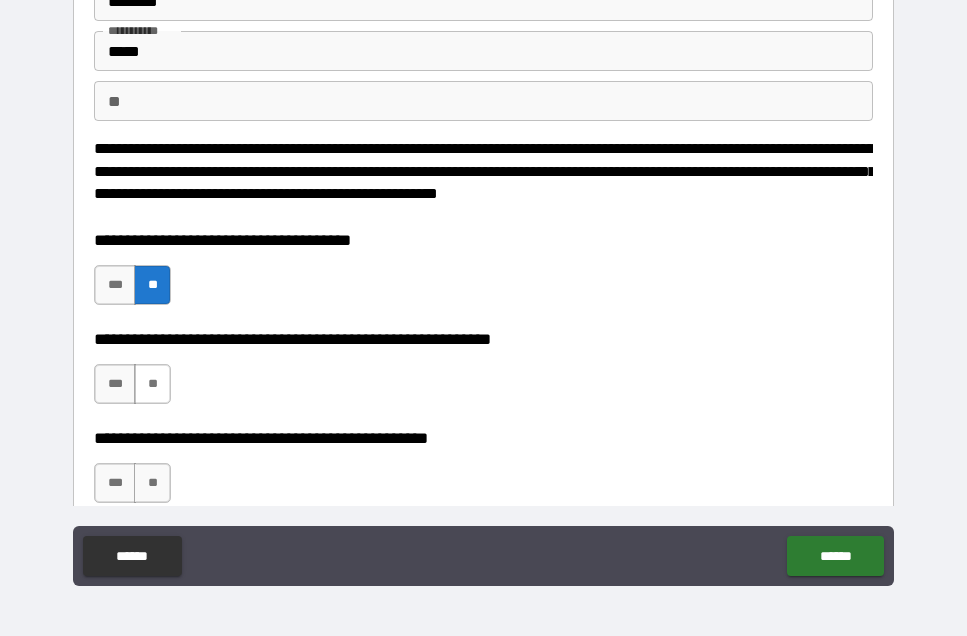 click on "**" at bounding box center (152, 384) 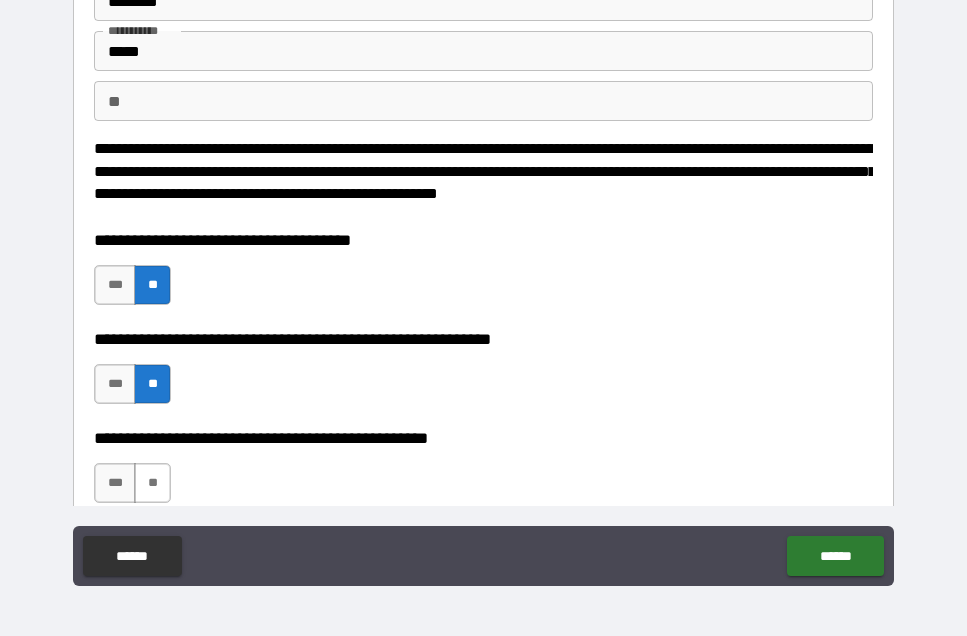 click on "**" at bounding box center (152, 483) 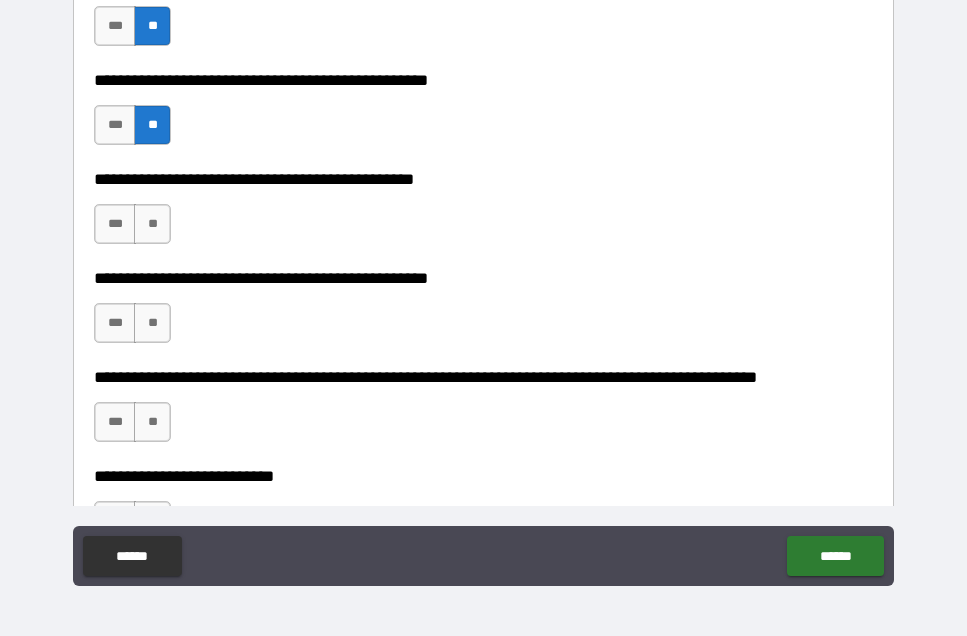 scroll, scrollTop: 466, scrollLeft: 0, axis: vertical 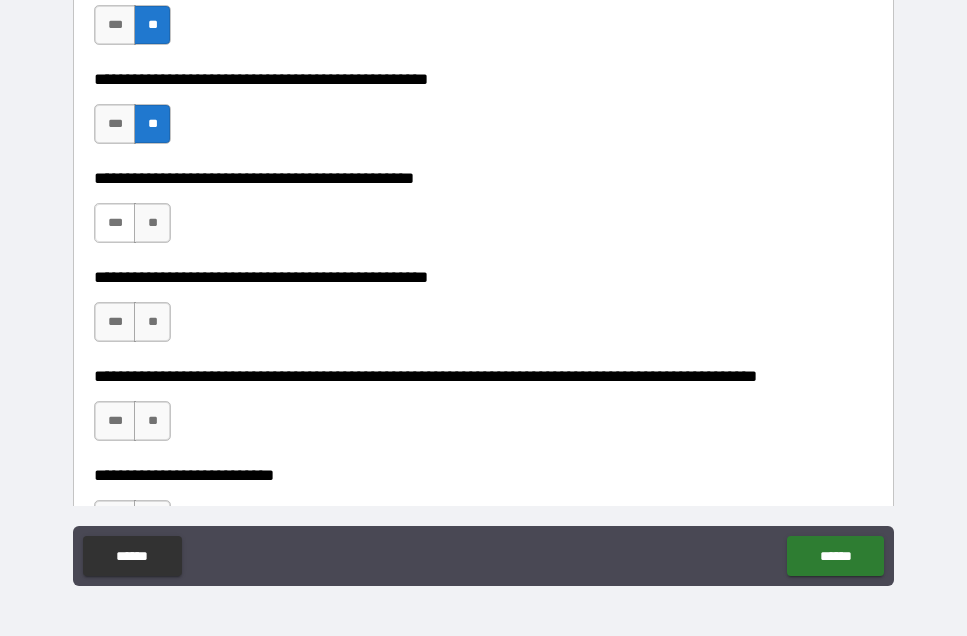 click on "***" at bounding box center (115, 223) 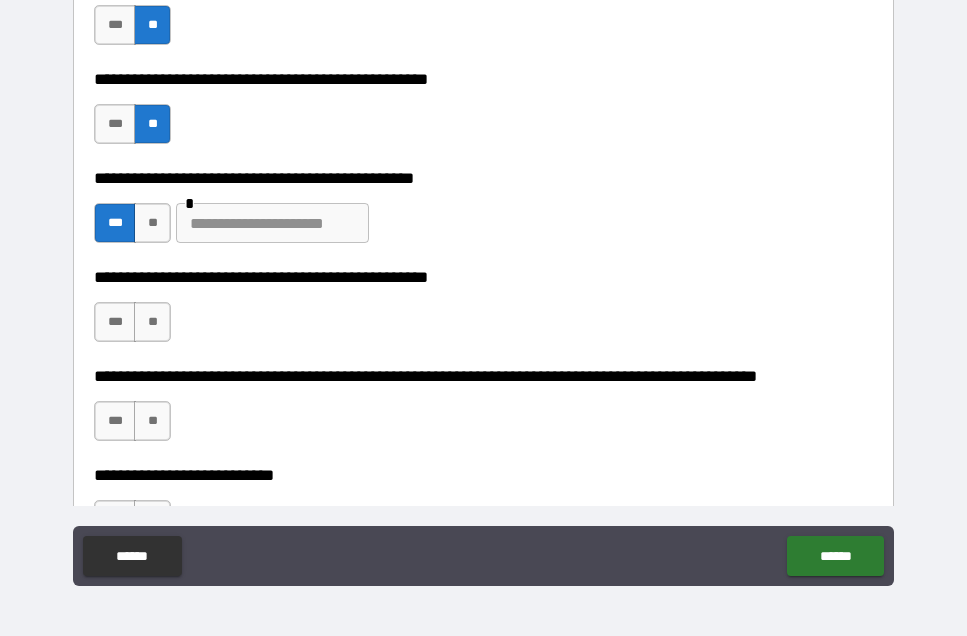 click at bounding box center (272, 223) 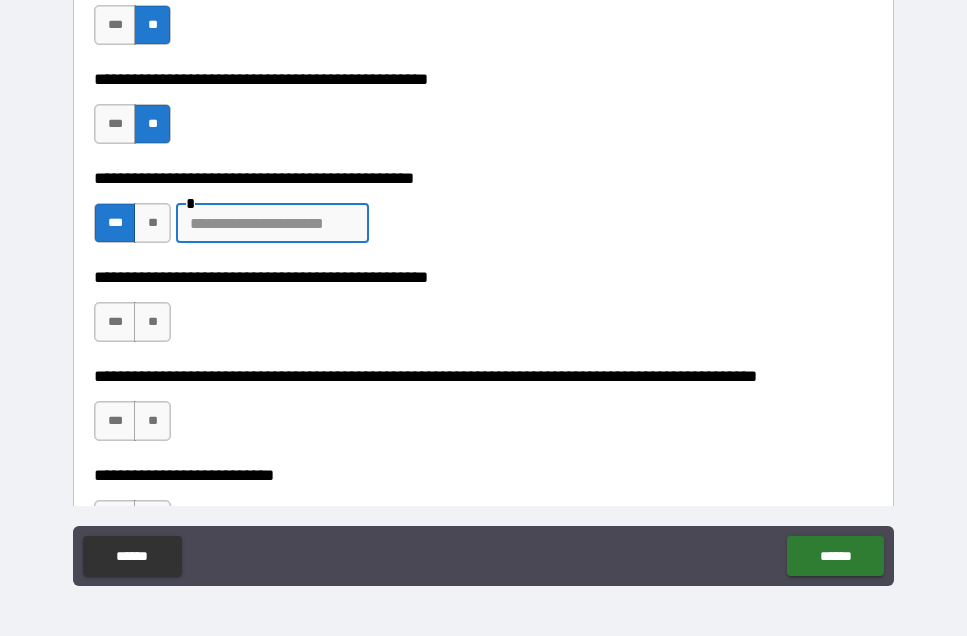 scroll, scrollTop: 56, scrollLeft: 0, axis: vertical 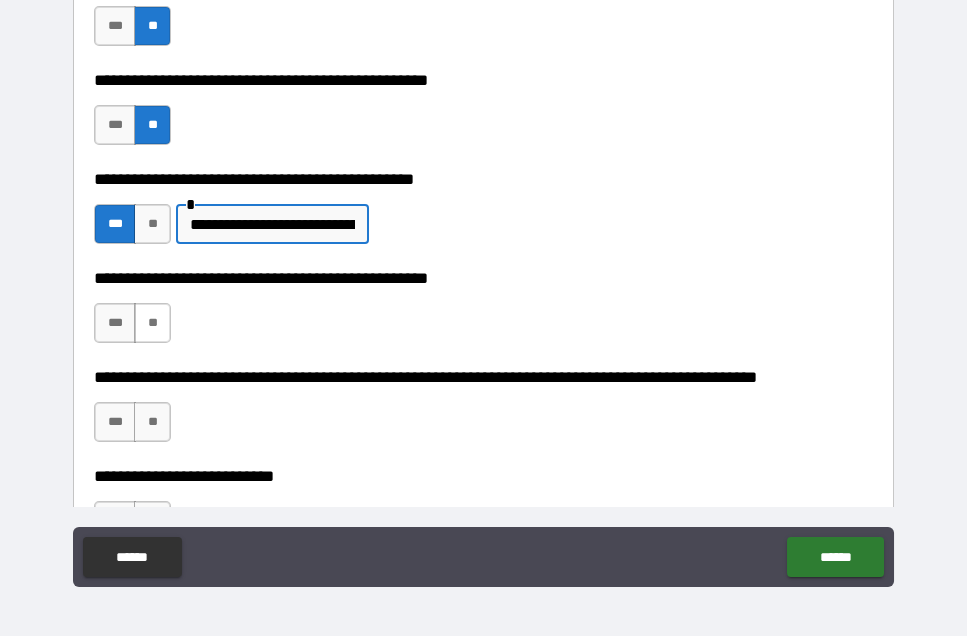 type on "**********" 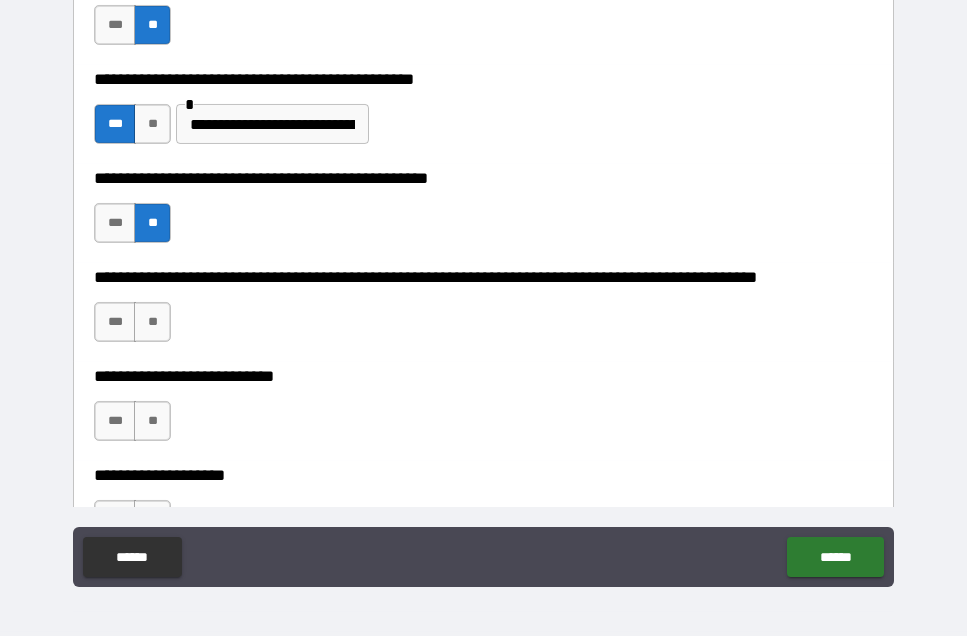 scroll, scrollTop: 585, scrollLeft: 0, axis: vertical 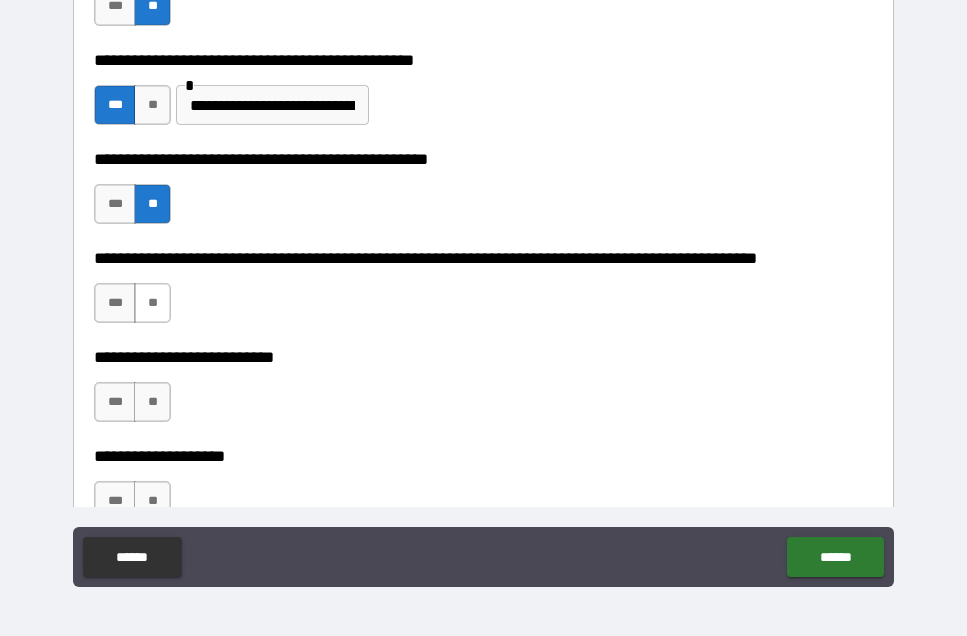click on "**" at bounding box center [152, 303] 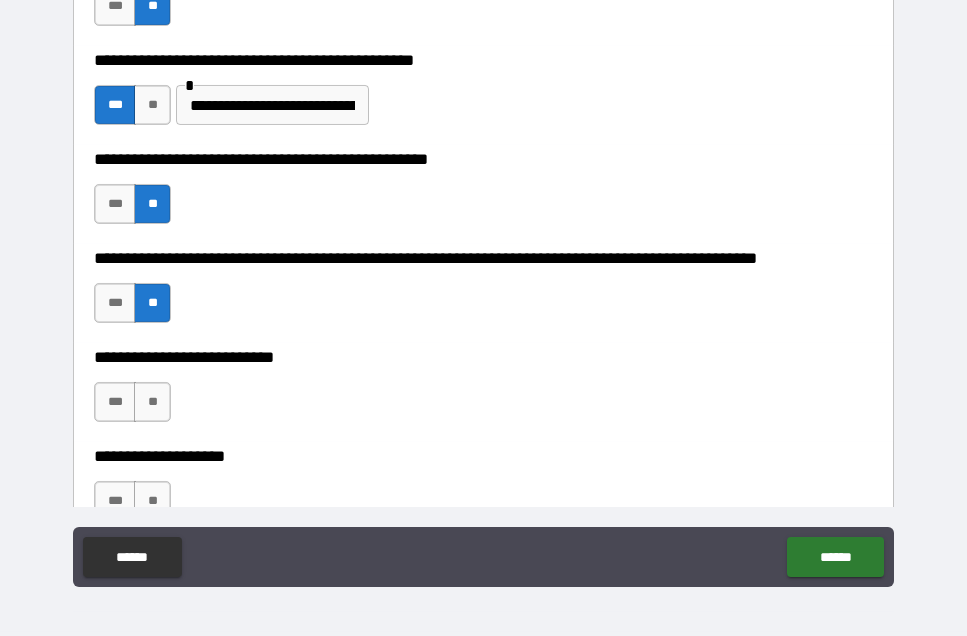 scroll, scrollTop: 57, scrollLeft: 0, axis: vertical 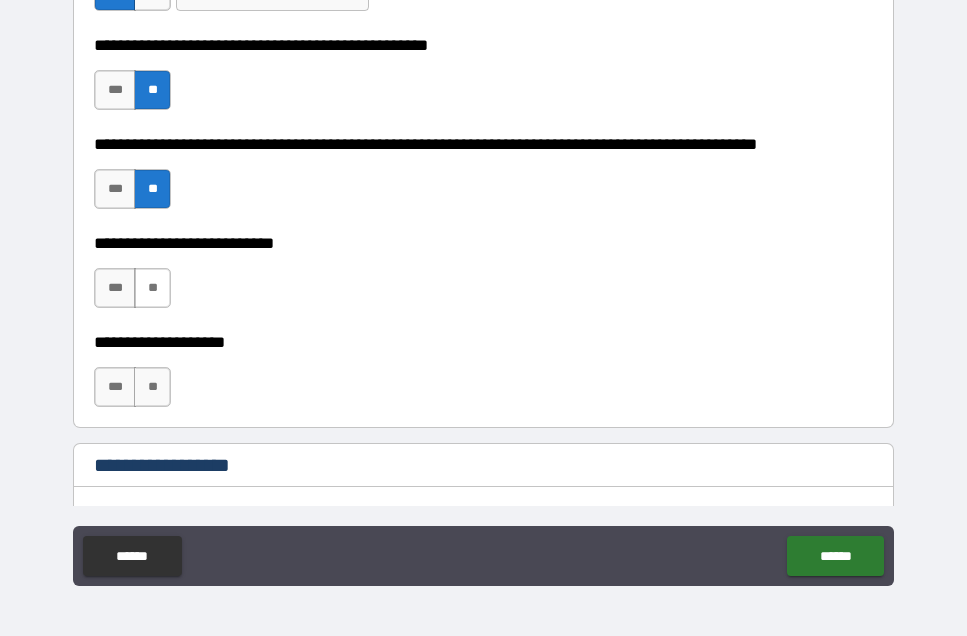 click on "**" at bounding box center (152, 288) 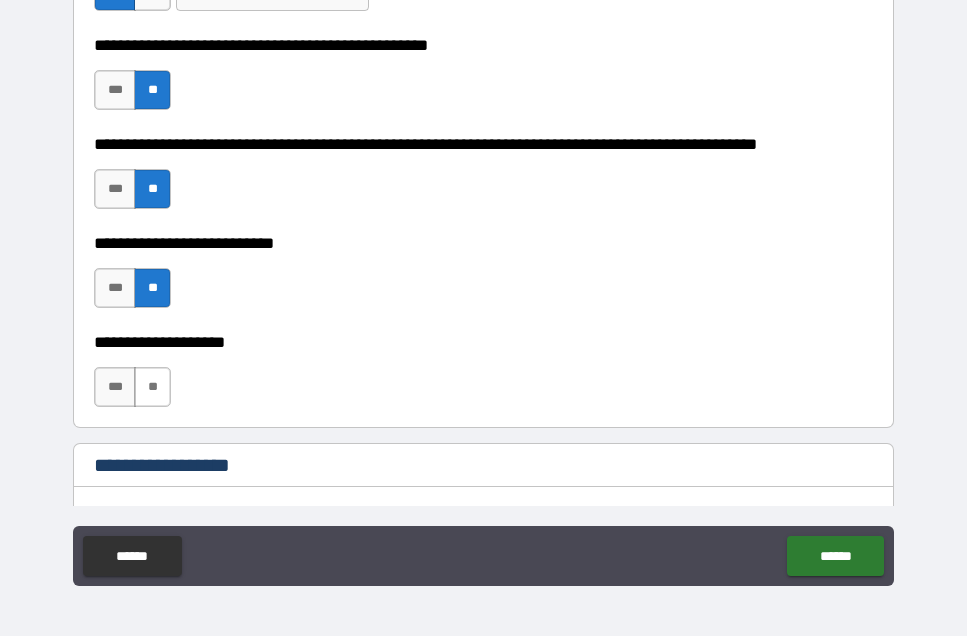 click on "**" at bounding box center [152, 387] 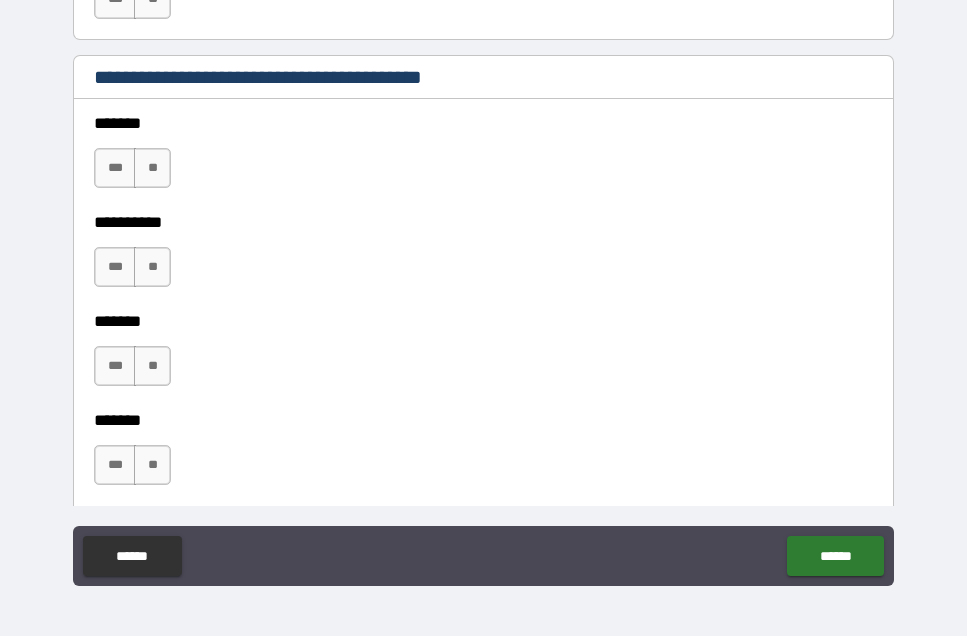 scroll, scrollTop: 1502, scrollLeft: 0, axis: vertical 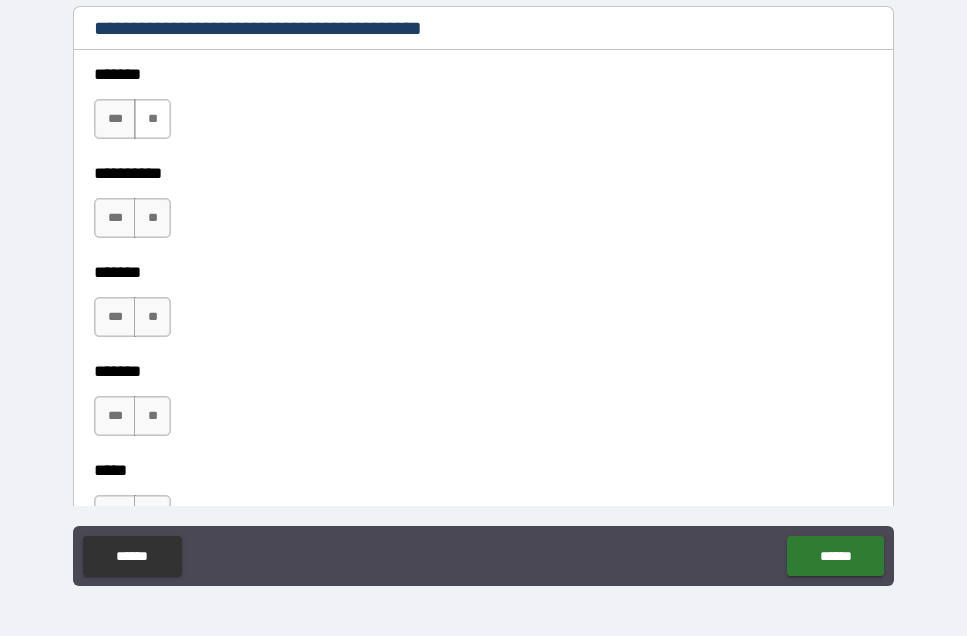 click on "**" at bounding box center (152, 119) 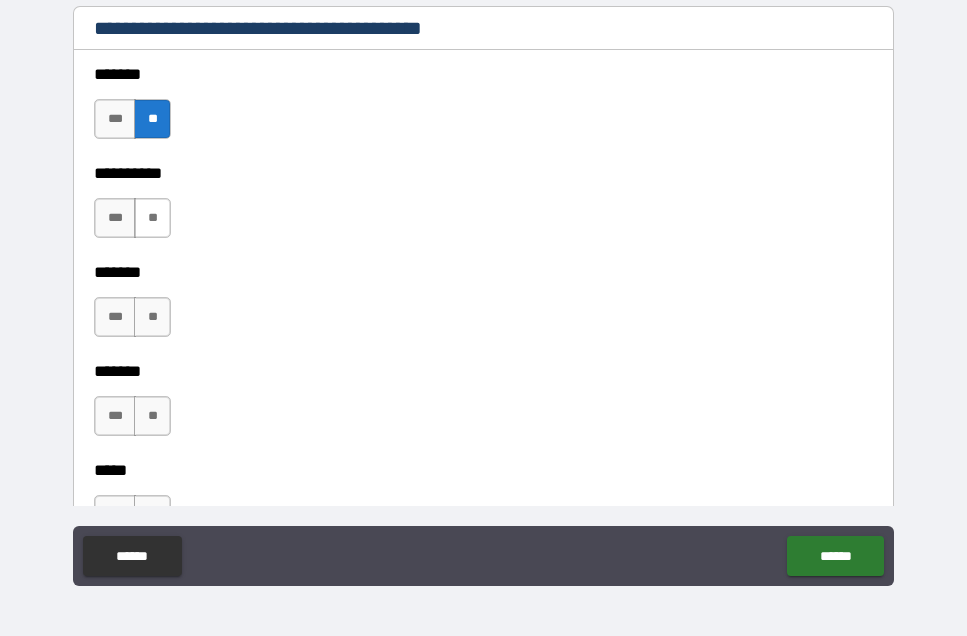 click on "**" at bounding box center [152, 218] 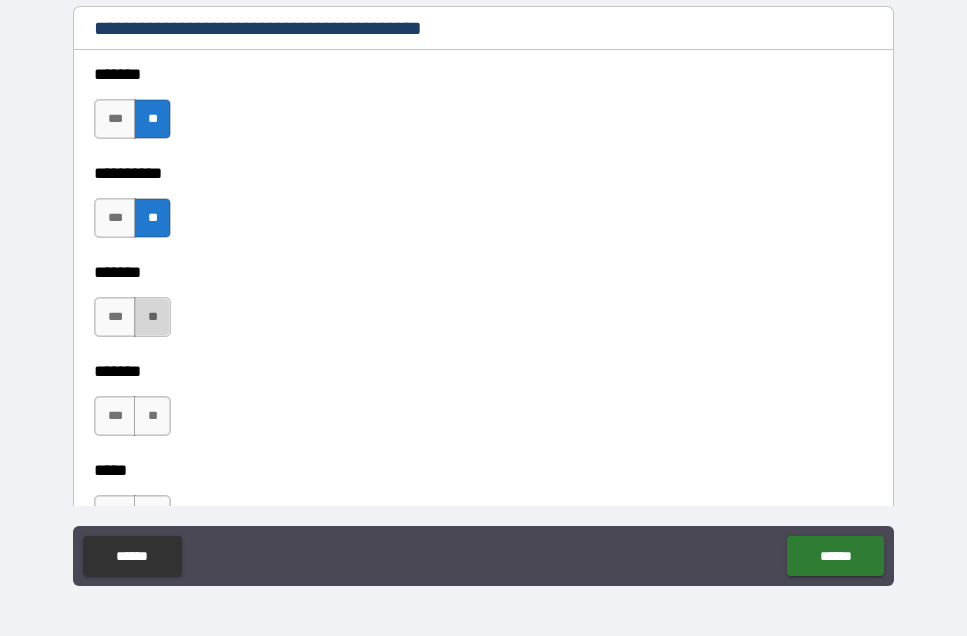 click on "**" at bounding box center (152, 317) 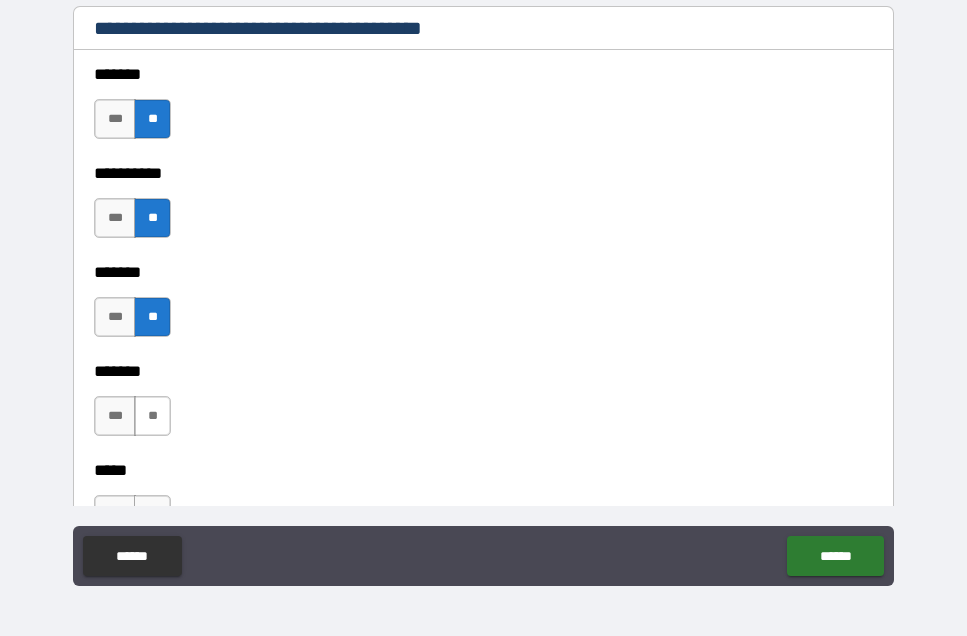 click on "**" at bounding box center [152, 416] 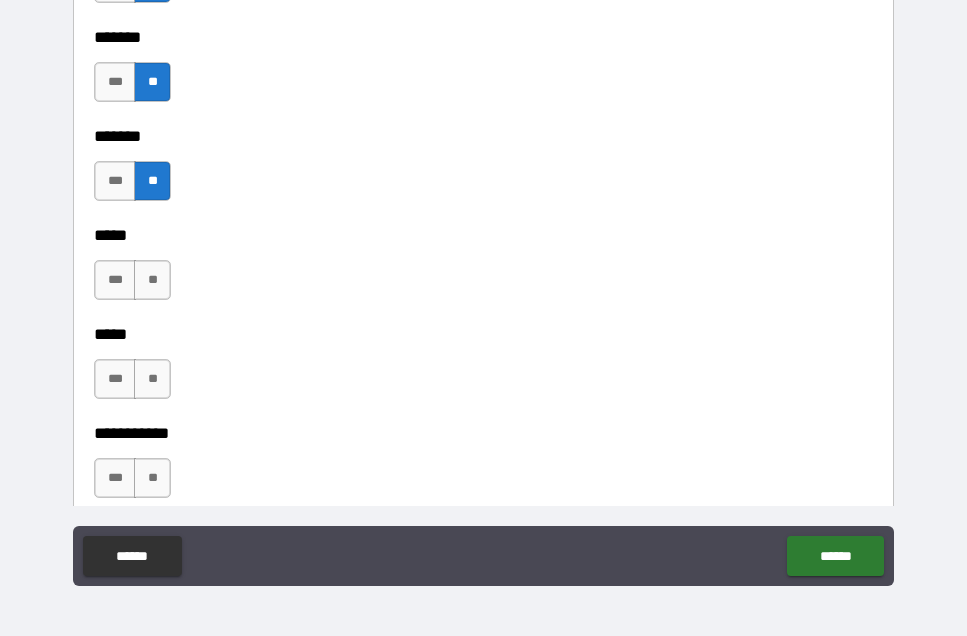 scroll, scrollTop: 1740, scrollLeft: 0, axis: vertical 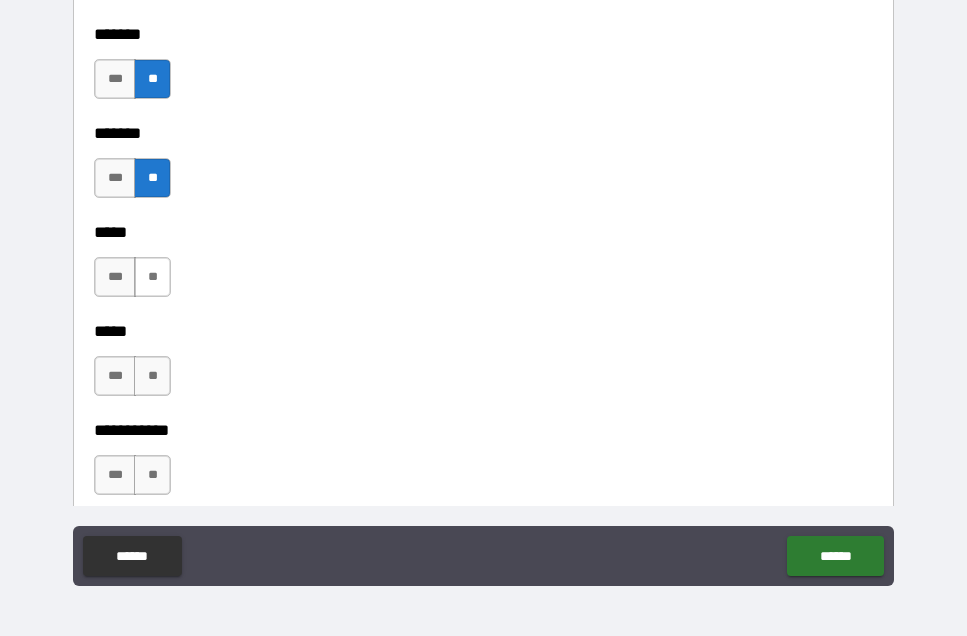 click on "**" at bounding box center [152, 277] 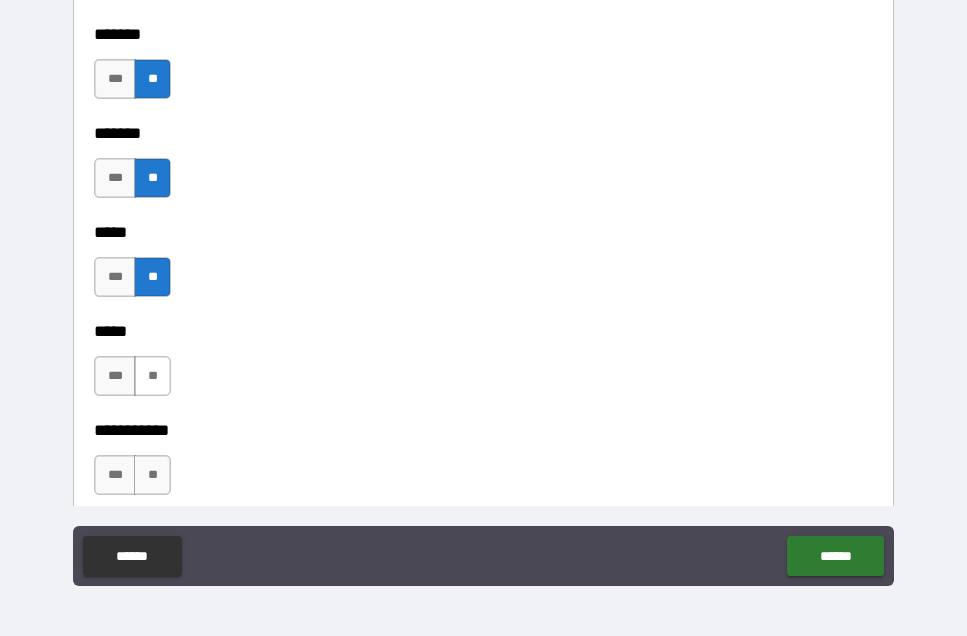 click on "**" at bounding box center [152, 376] 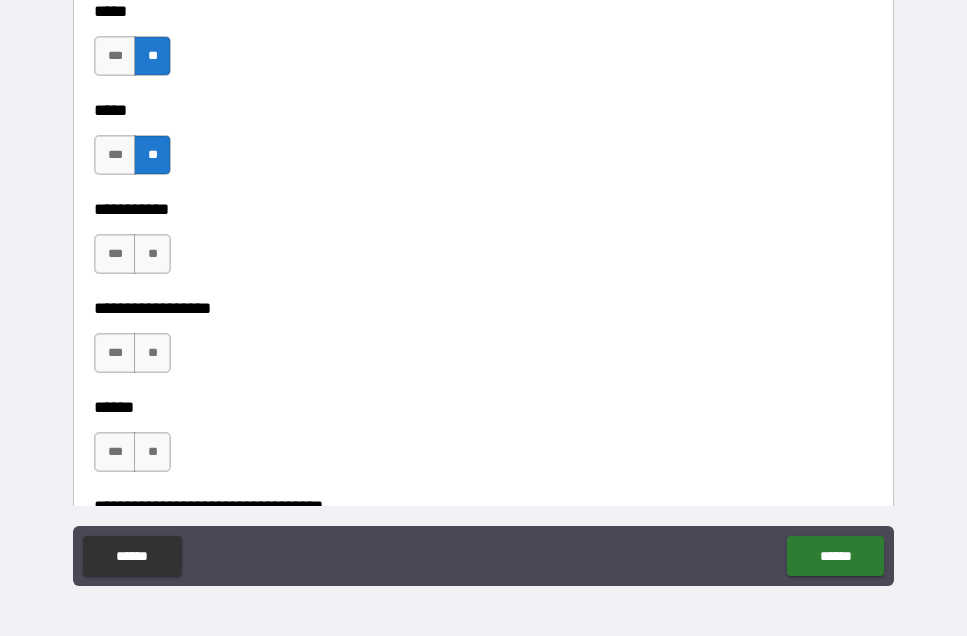 scroll, scrollTop: 1968, scrollLeft: 0, axis: vertical 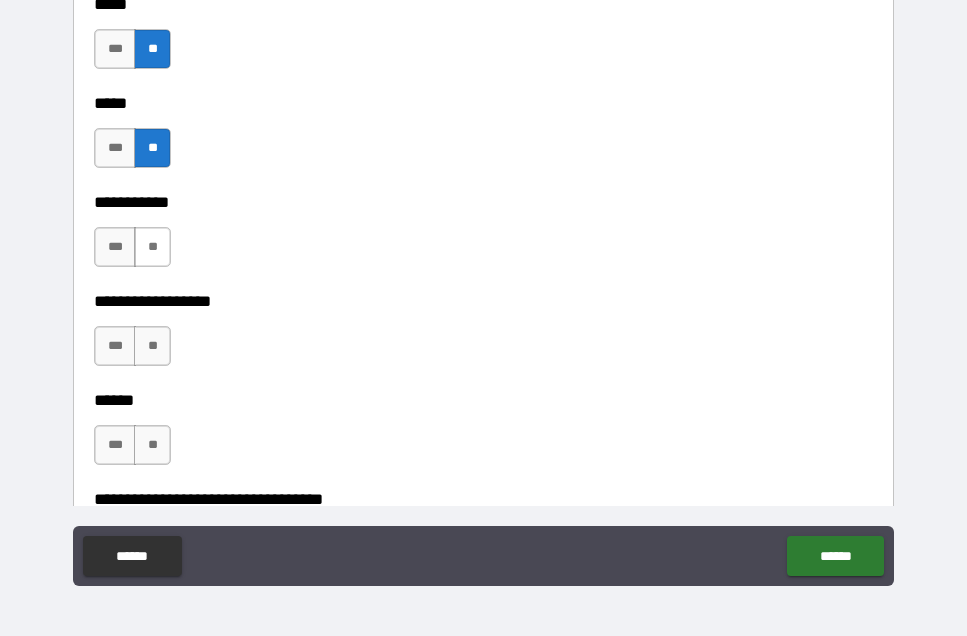 click on "**" at bounding box center [152, 247] 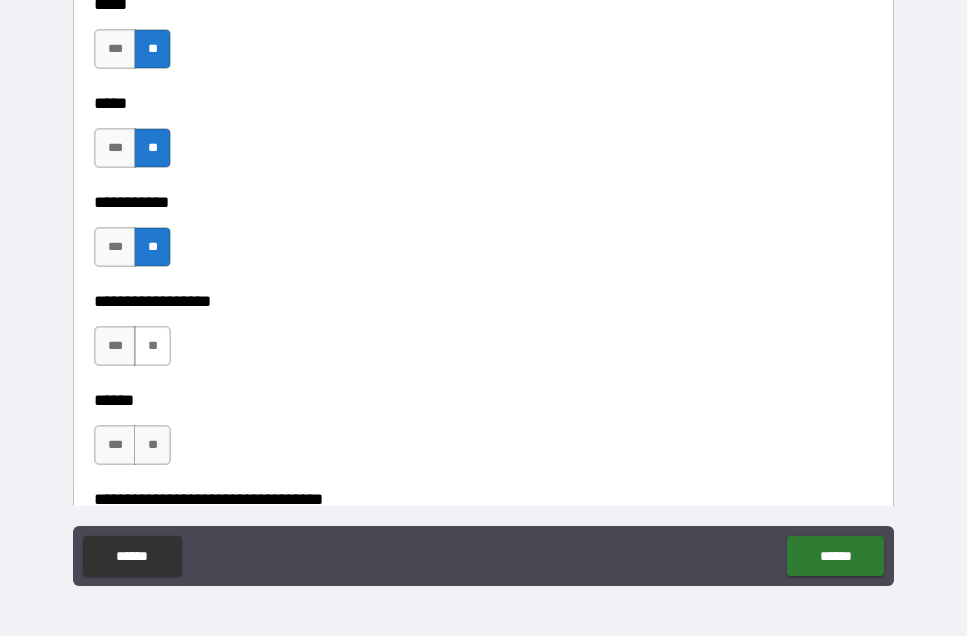click on "**" at bounding box center [152, 346] 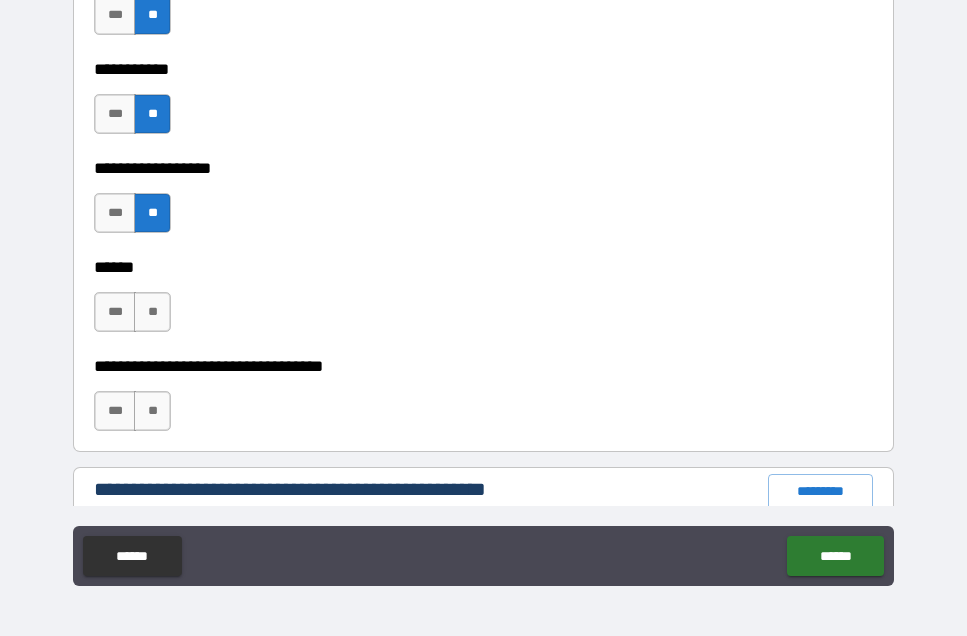 scroll, scrollTop: 2172, scrollLeft: 0, axis: vertical 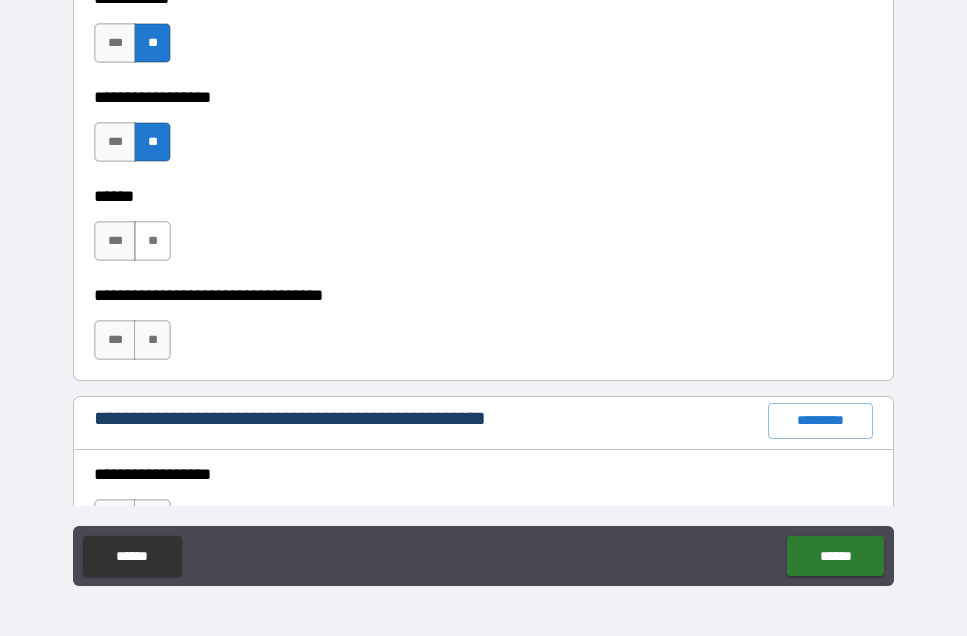 click on "**" at bounding box center (152, 241) 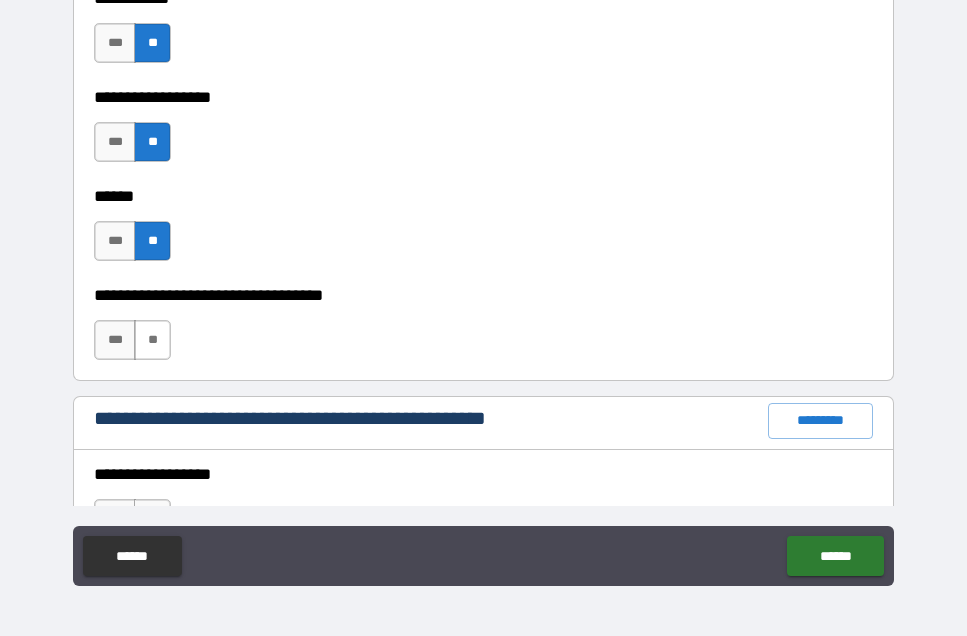 click on "**" at bounding box center (152, 340) 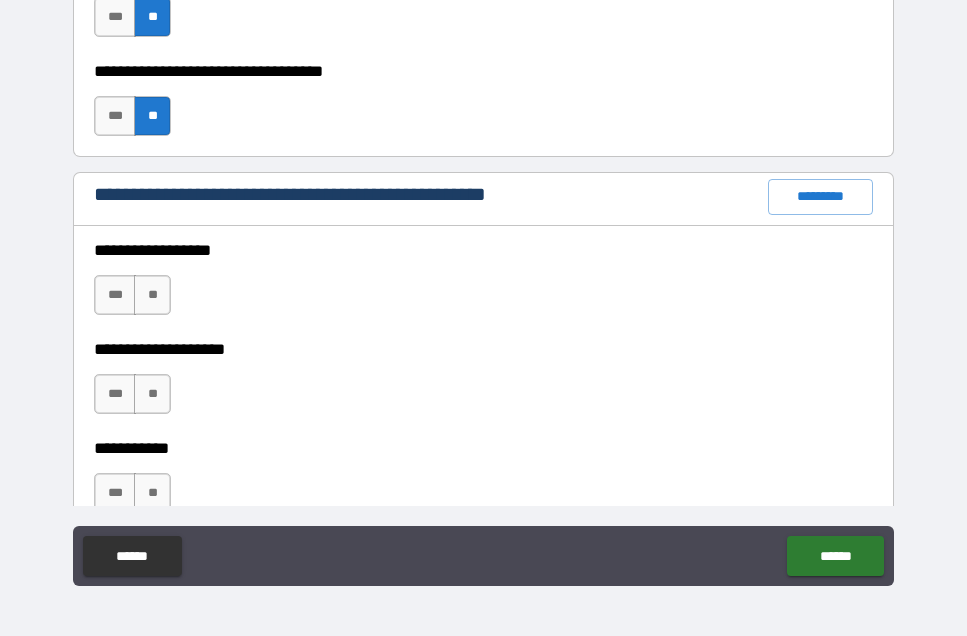 scroll, scrollTop: 2407, scrollLeft: 0, axis: vertical 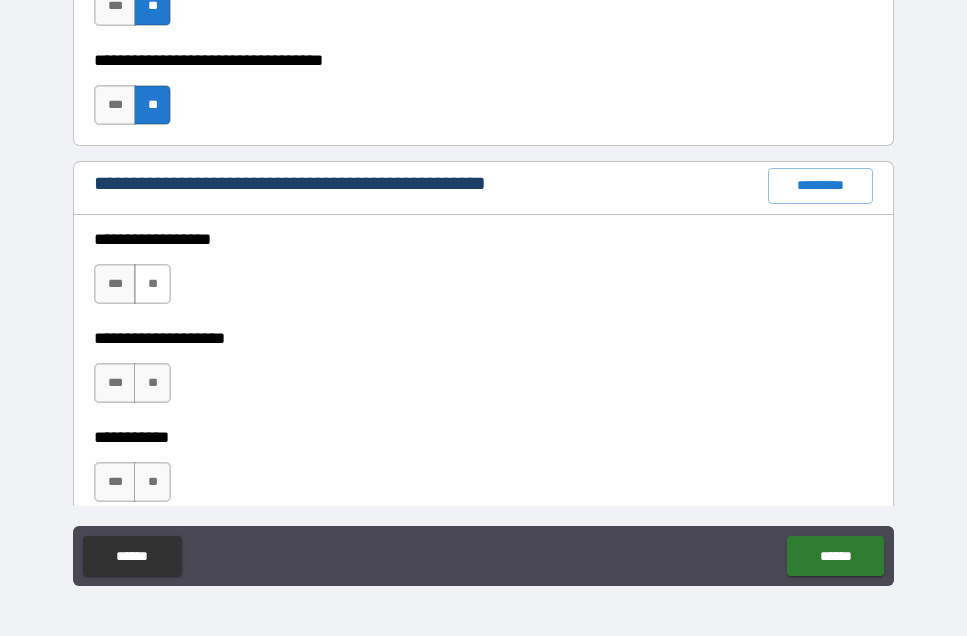 click on "**" at bounding box center (152, 284) 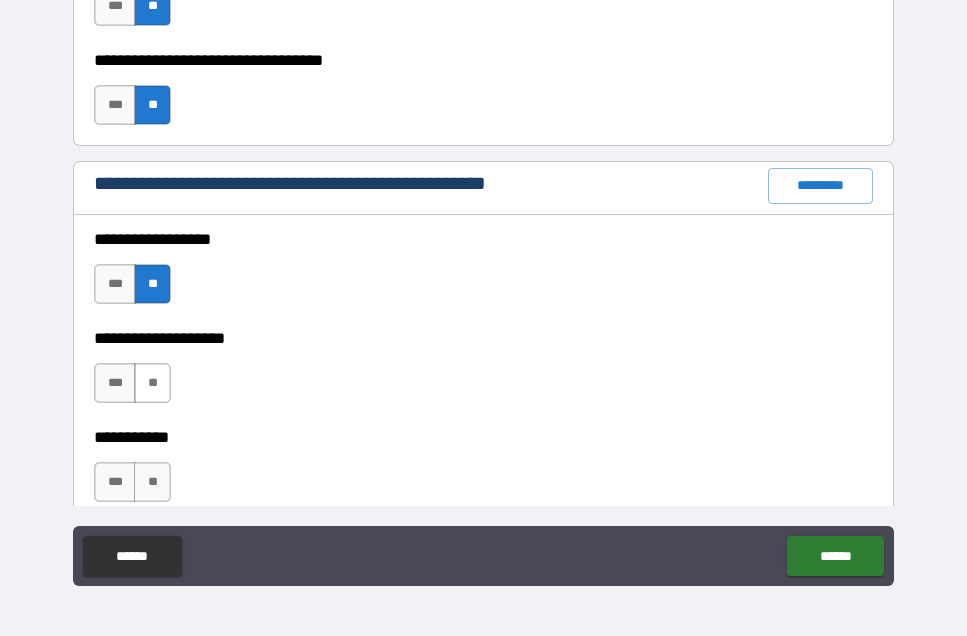 click on "**" at bounding box center [152, 383] 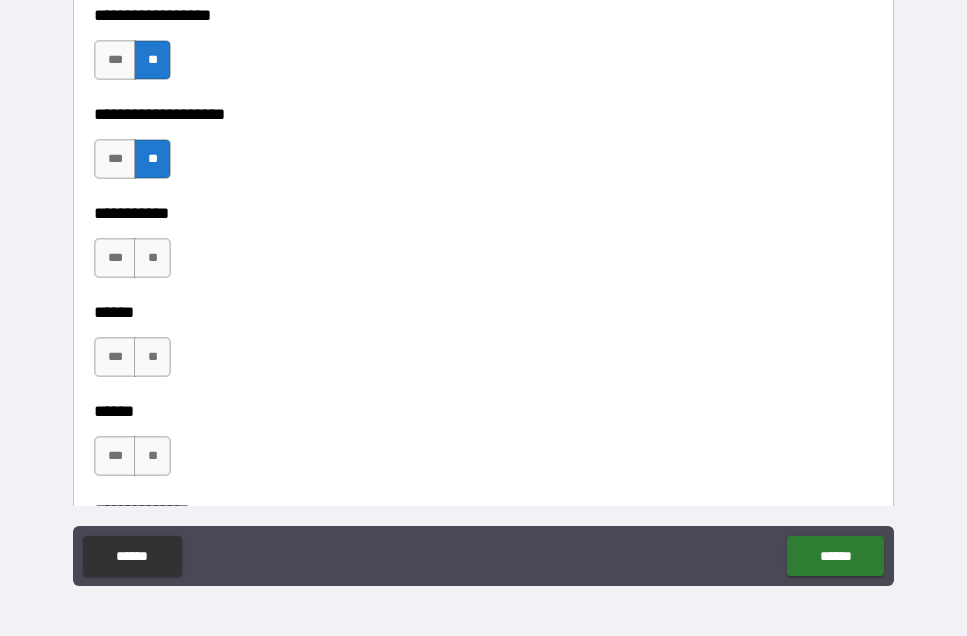 scroll, scrollTop: 2649, scrollLeft: 0, axis: vertical 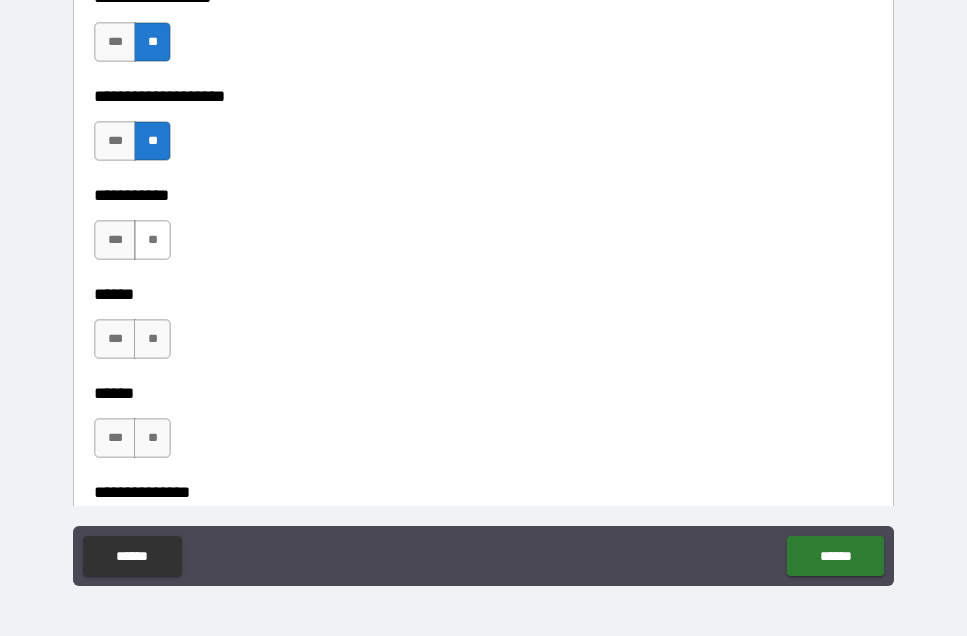 click on "**" at bounding box center (152, 240) 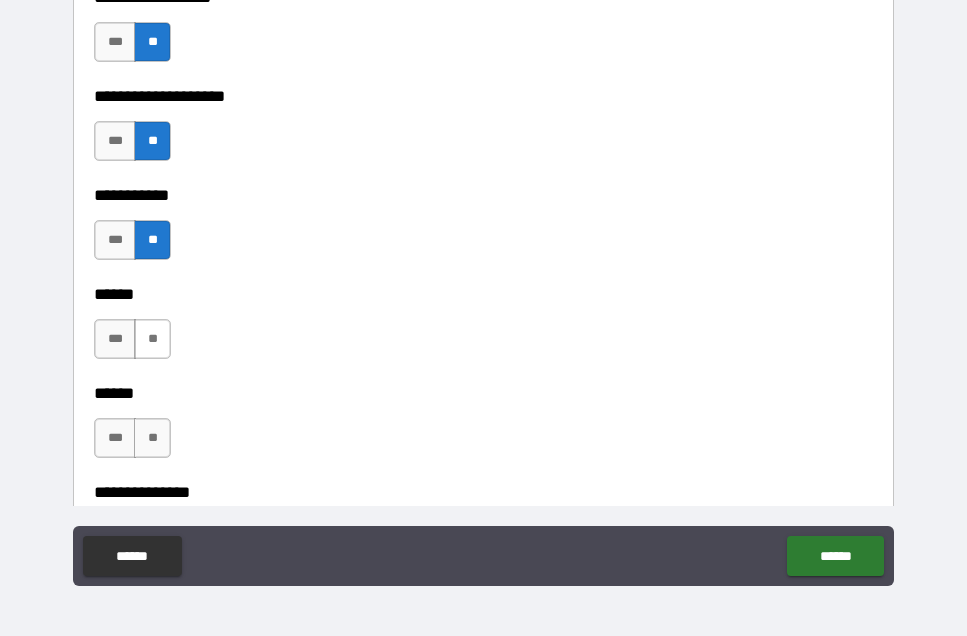 click on "**" at bounding box center [152, 339] 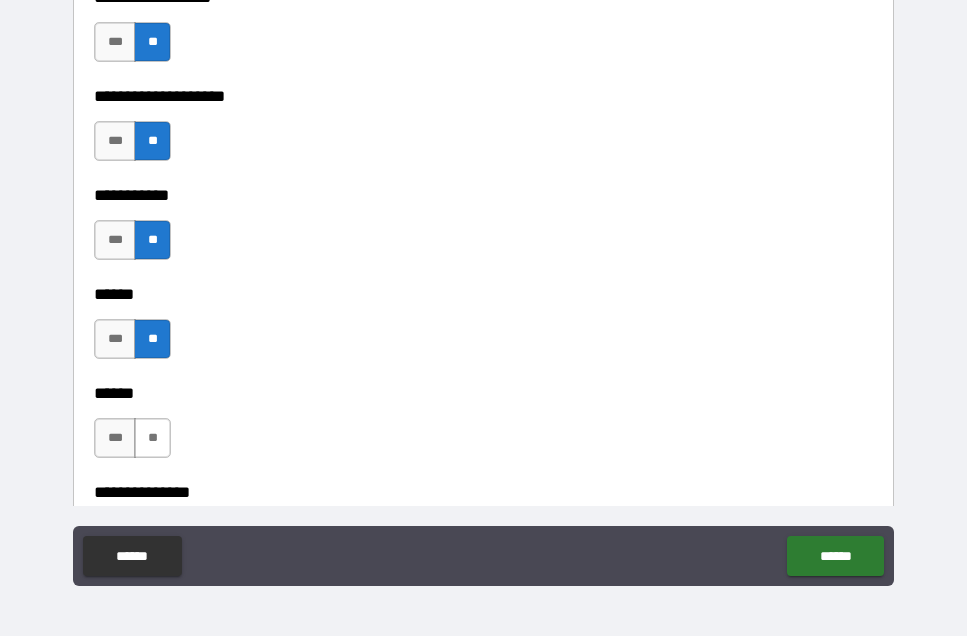 click on "**" at bounding box center [152, 438] 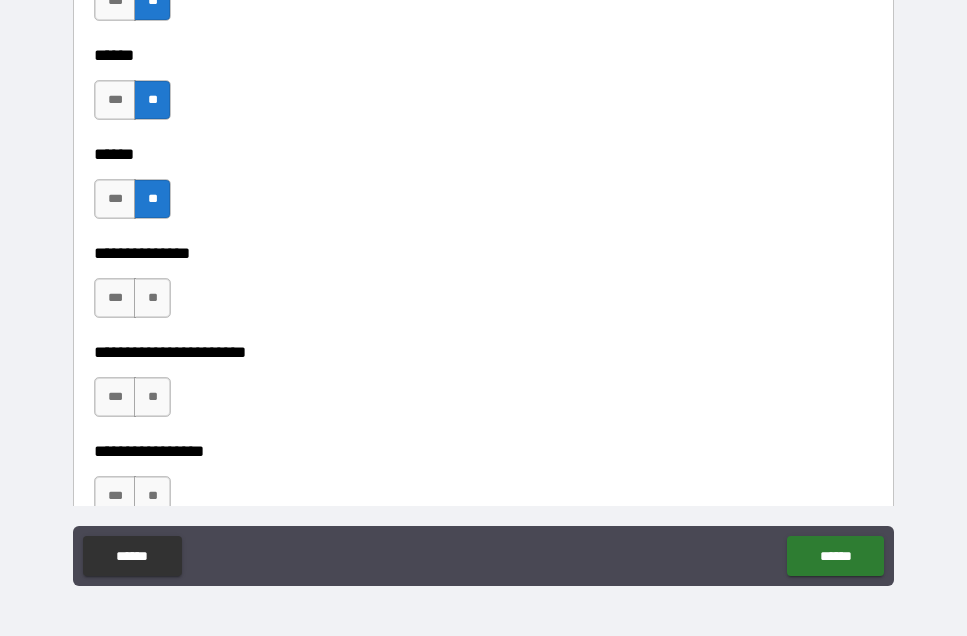 scroll, scrollTop: 2889, scrollLeft: 0, axis: vertical 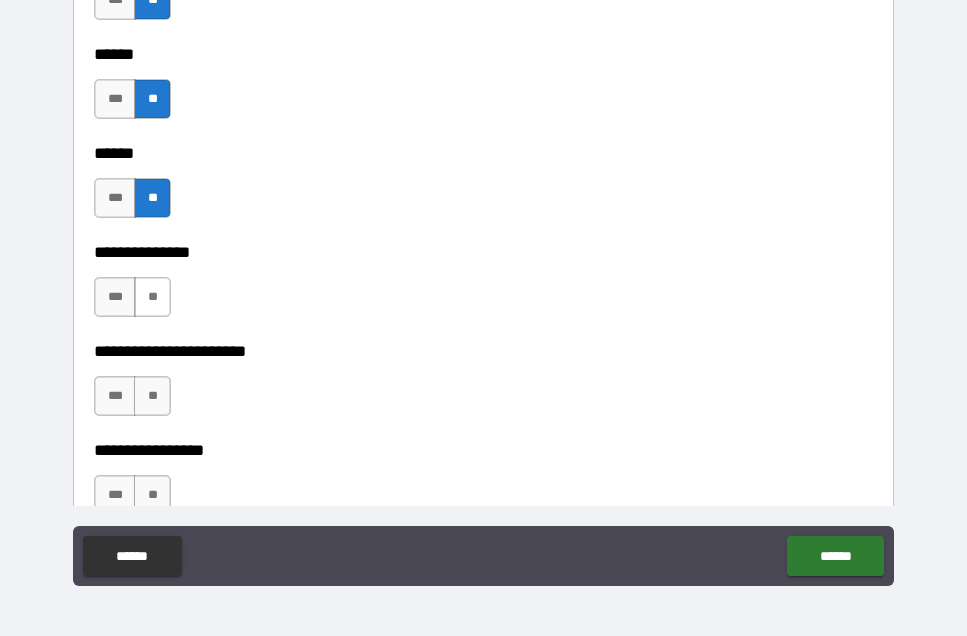 click on "**" at bounding box center [152, 297] 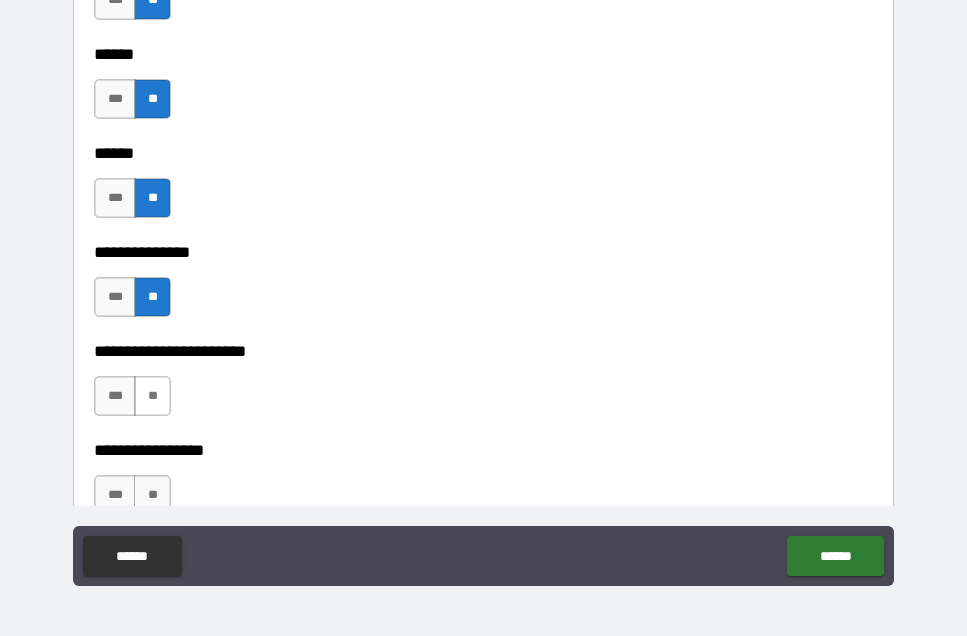 click on "**" at bounding box center [152, 396] 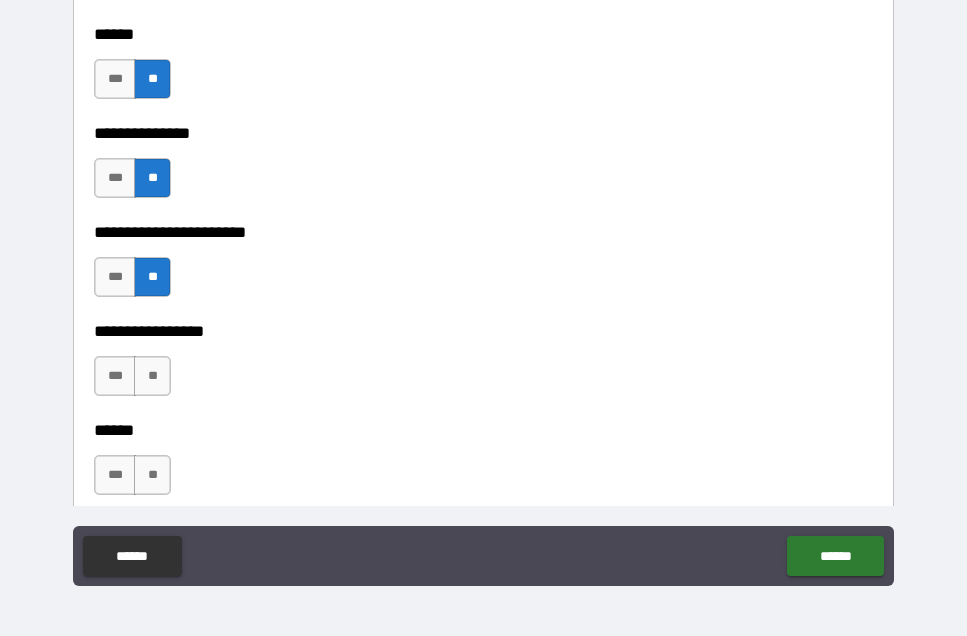 scroll, scrollTop: 3161, scrollLeft: 0, axis: vertical 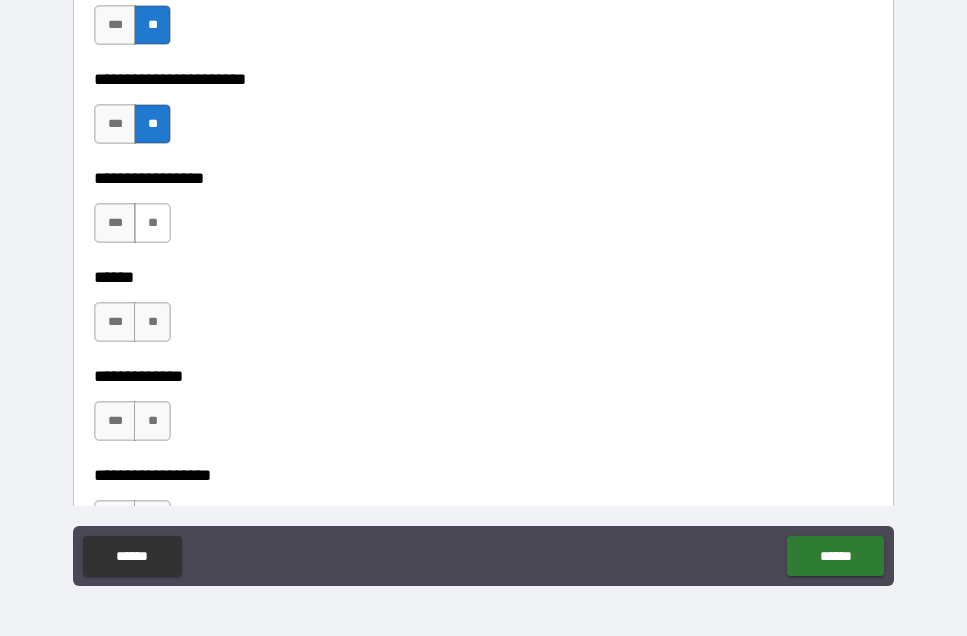click on "**" at bounding box center (152, 223) 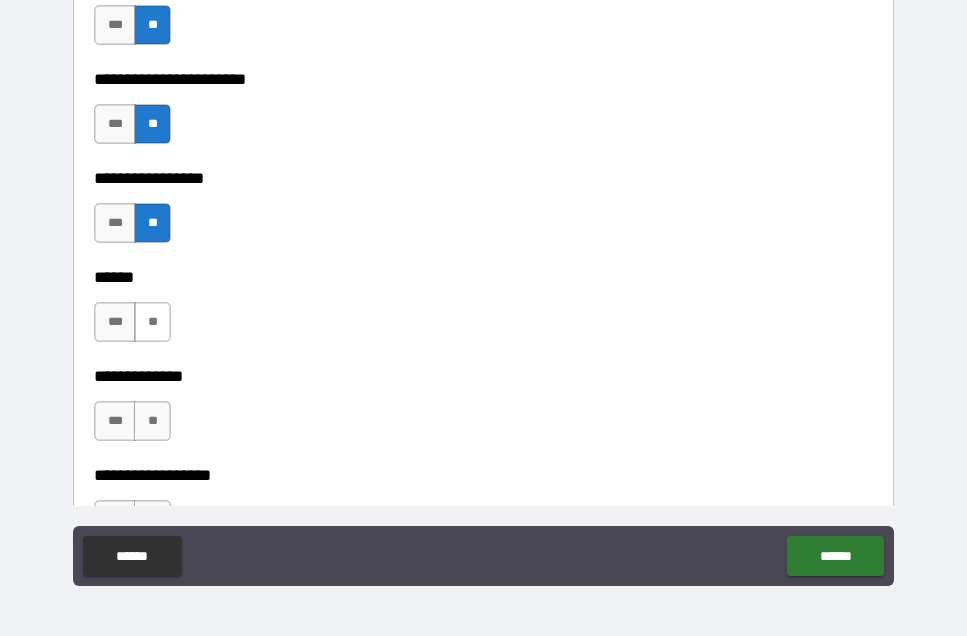 click on "**" at bounding box center (152, 322) 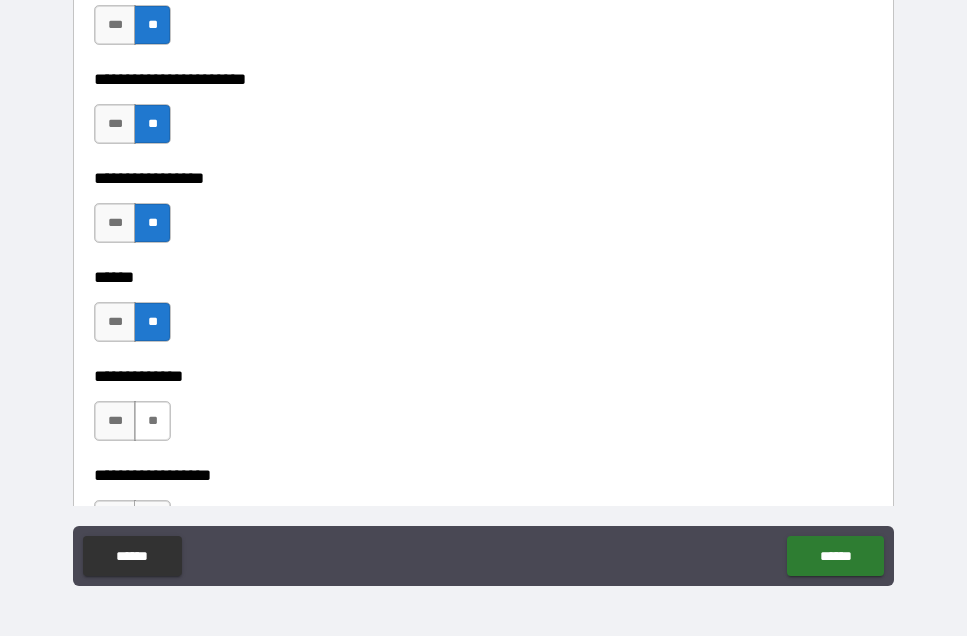 click on "**" at bounding box center [152, 421] 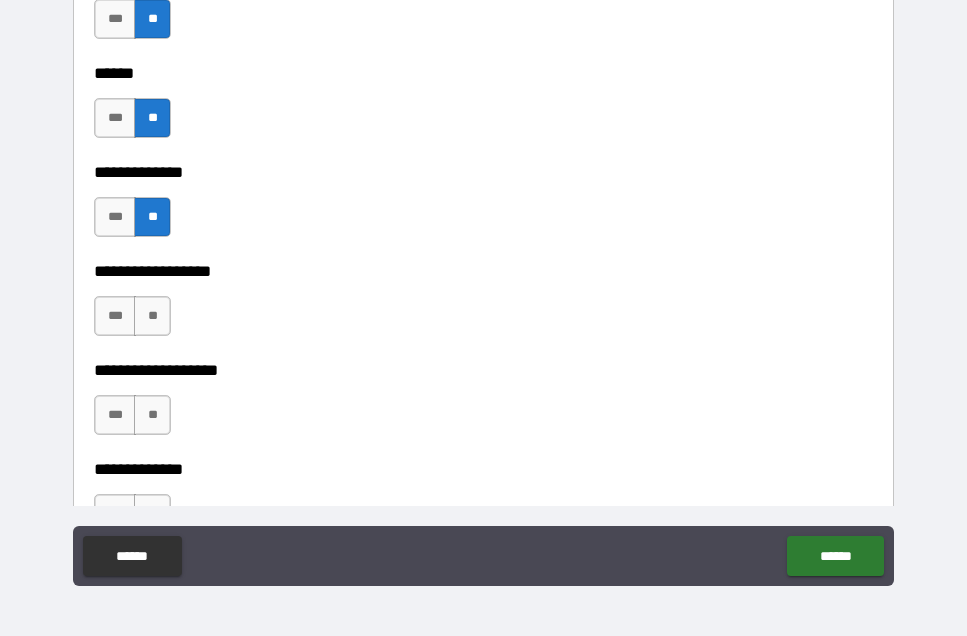 scroll, scrollTop: 3393, scrollLeft: 0, axis: vertical 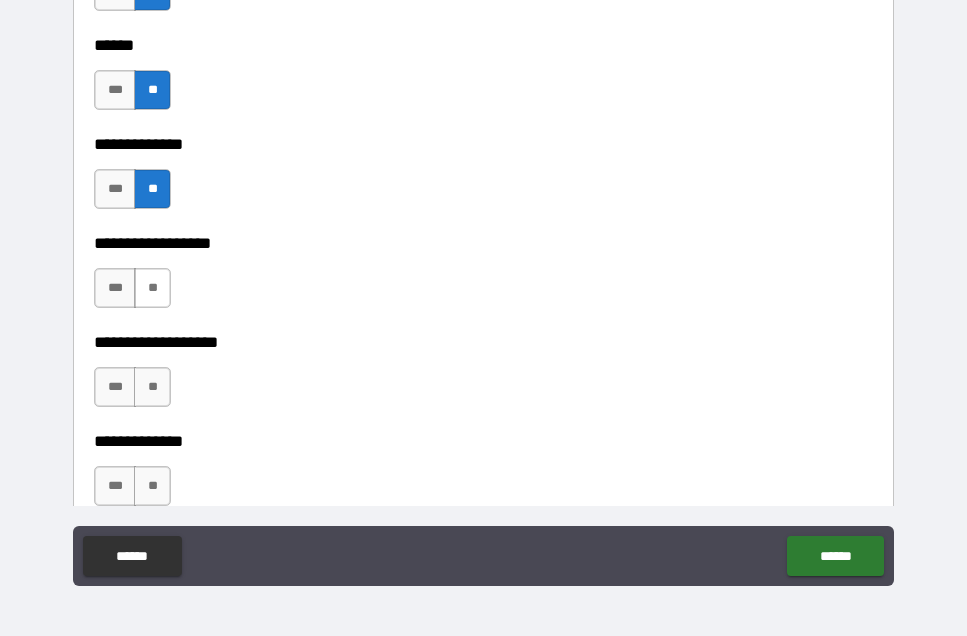 click on "**" at bounding box center (152, 288) 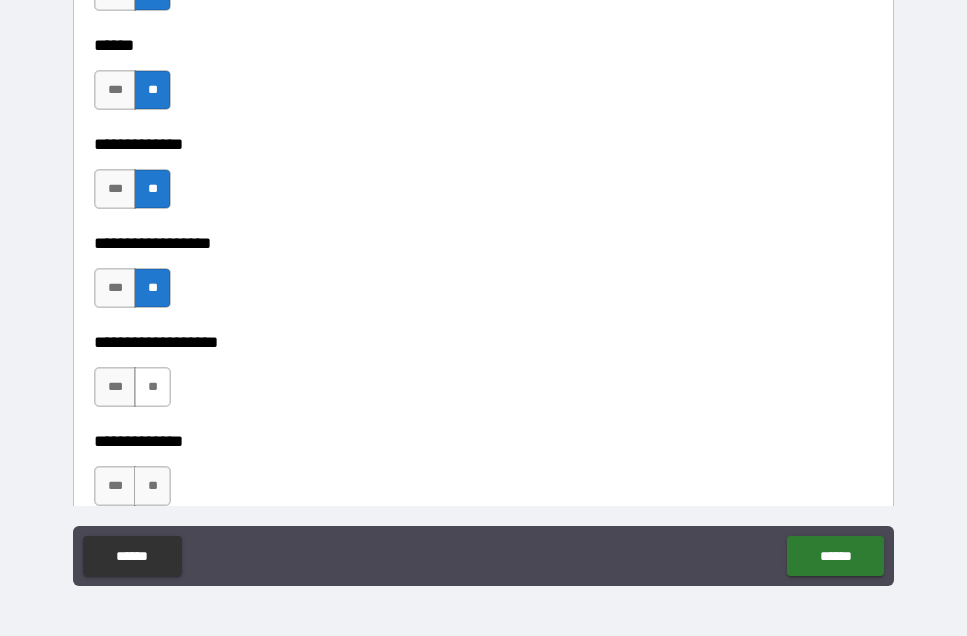 click on "**" at bounding box center (152, 387) 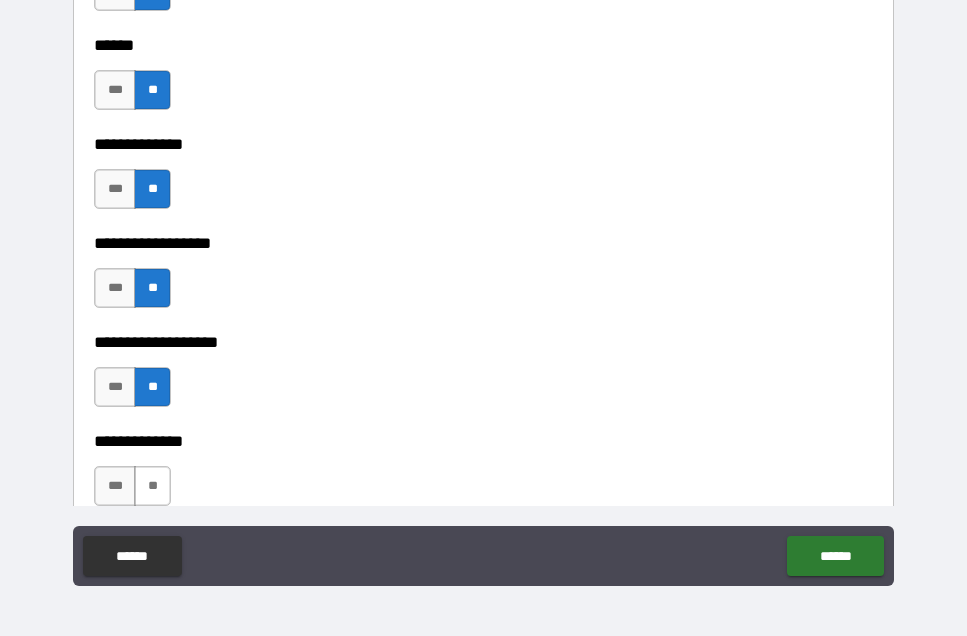 click on "**" at bounding box center (152, 486) 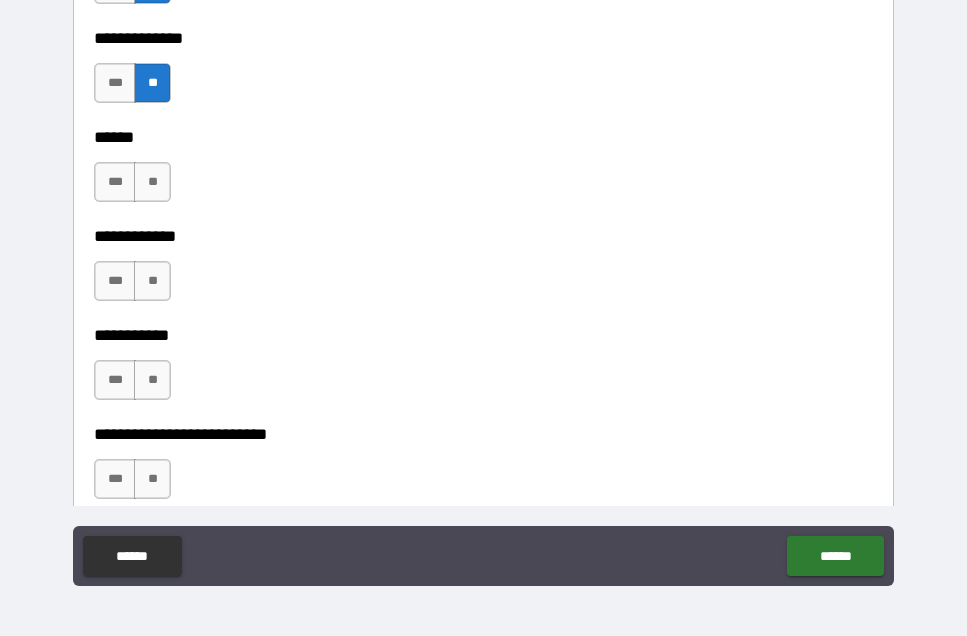 scroll, scrollTop: 3793, scrollLeft: 0, axis: vertical 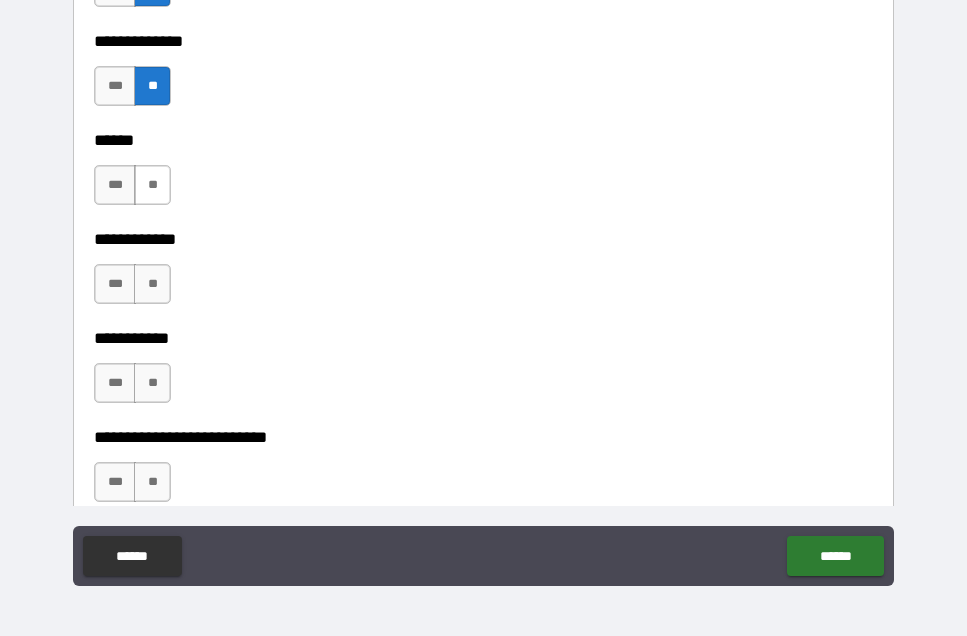 click on "**" at bounding box center (152, 185) 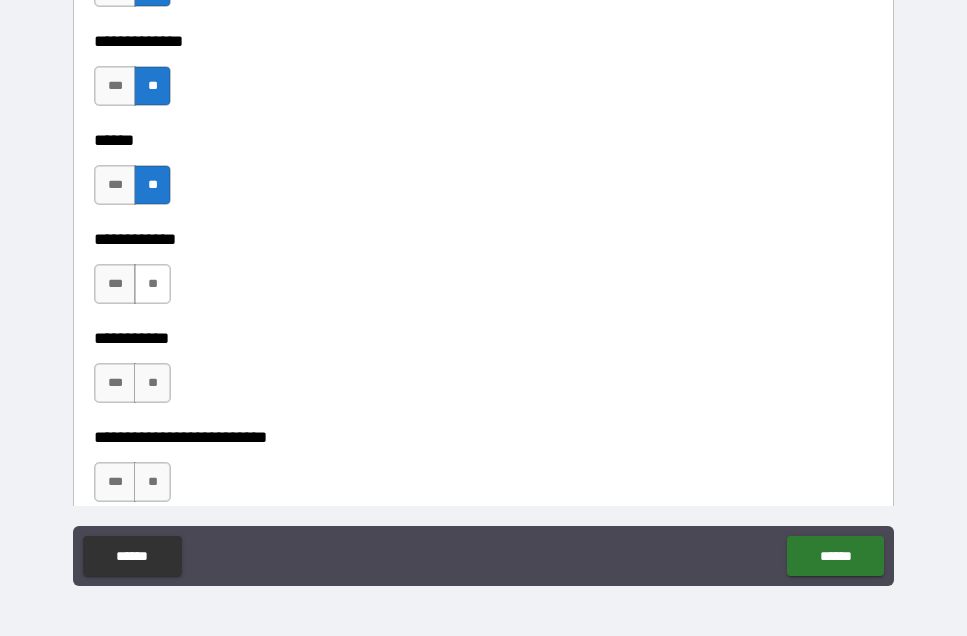 click on "**" at bounding box center [152, 284] 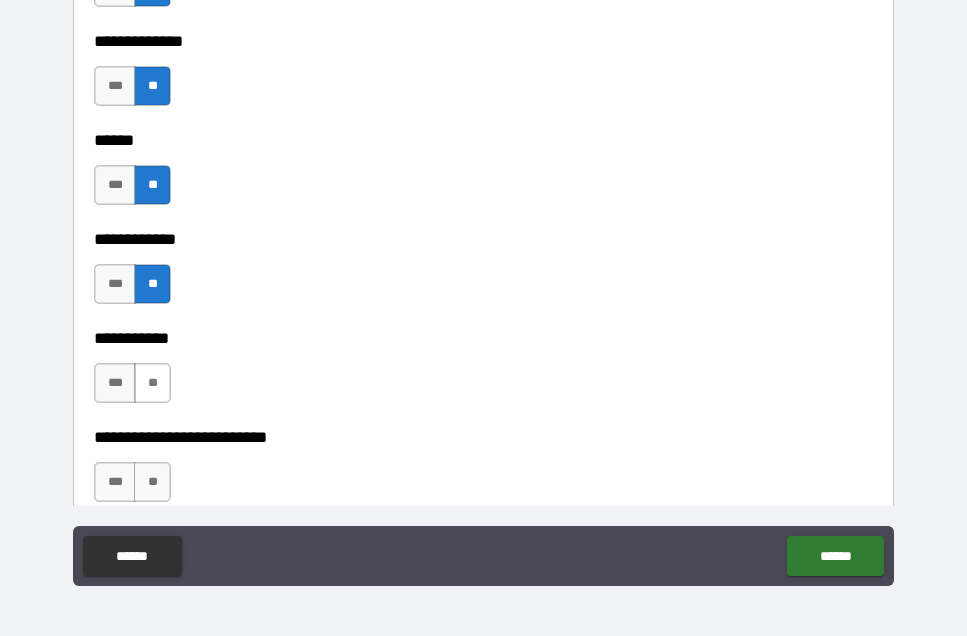 click on "**" at bounding box center (152, 383) 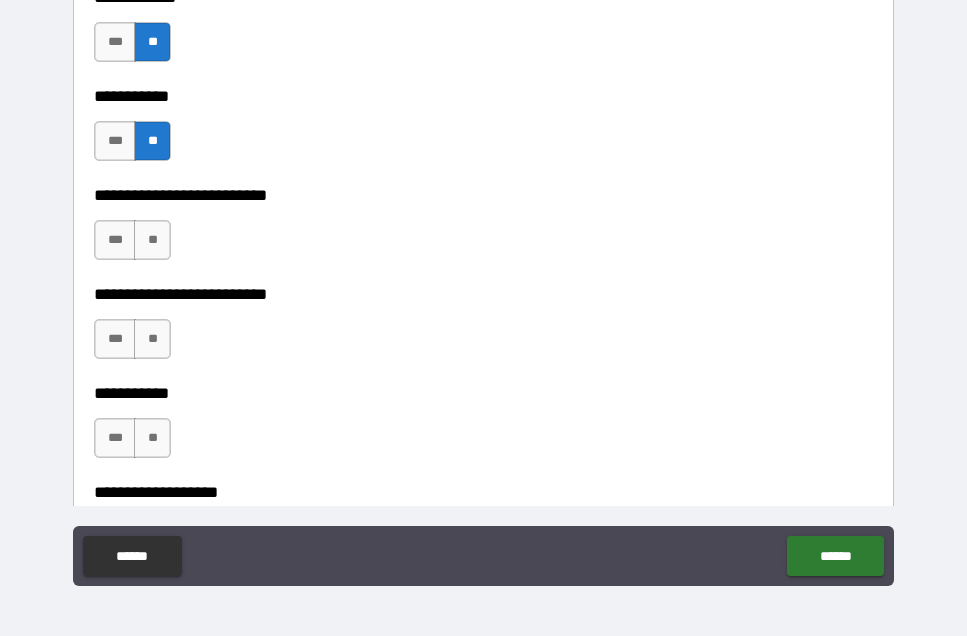scroll, scrollTop: 4037, scrollLeft: 0, axis: vertical 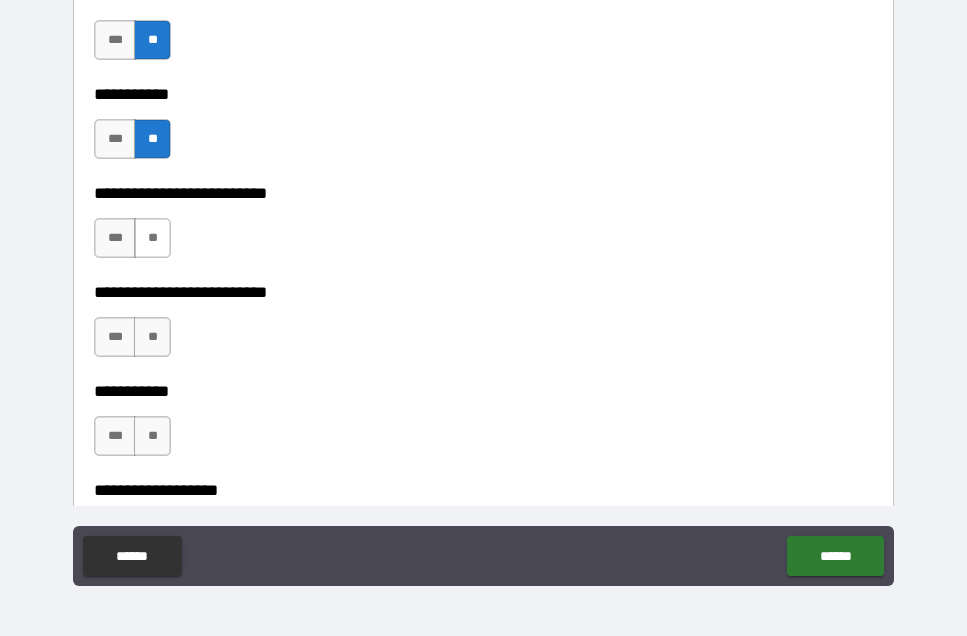 click on "**" at bounding box center [152, 238] 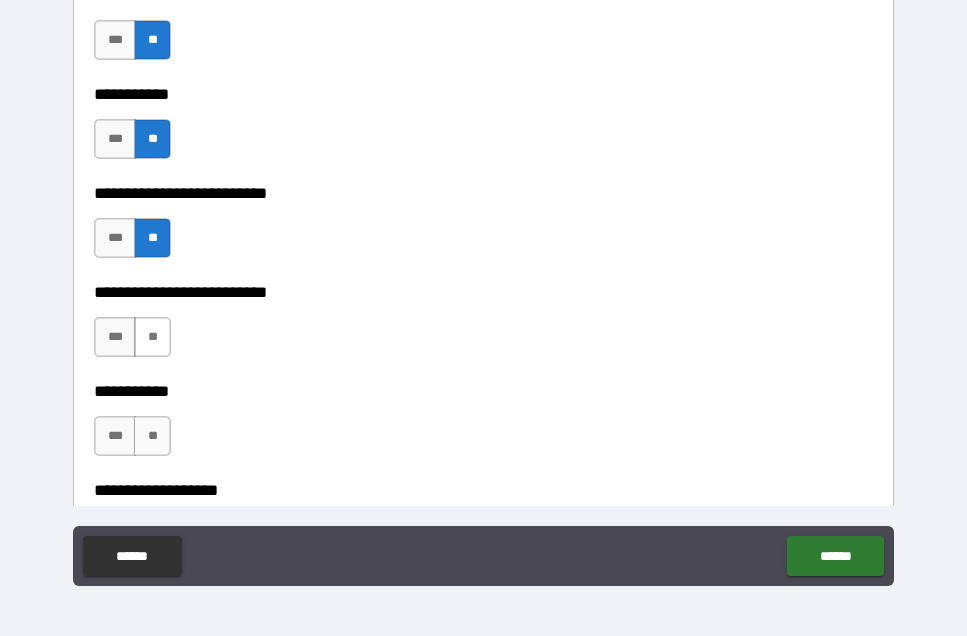 click on "**" at bounding box center [152, 337] 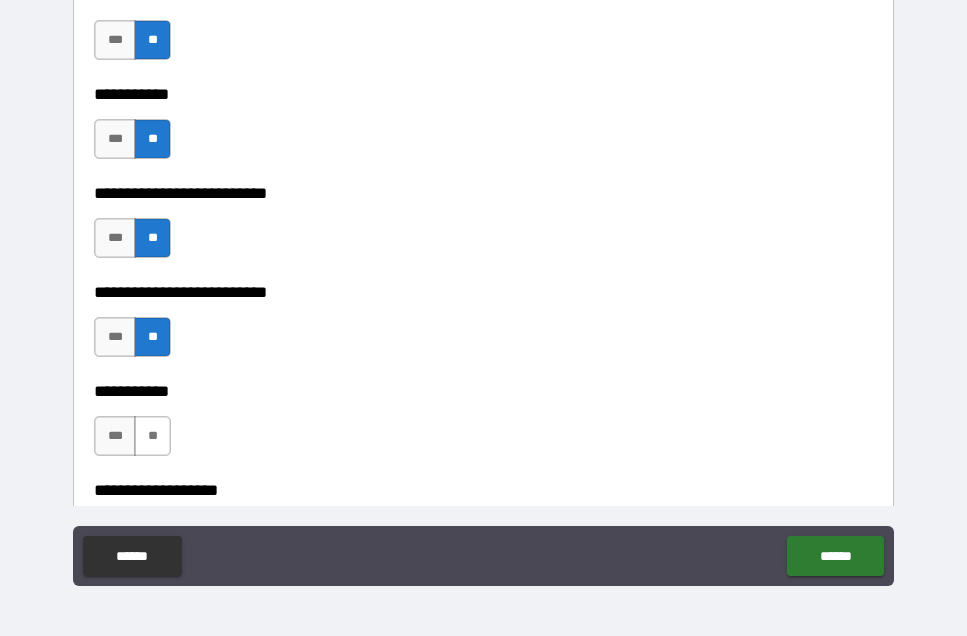 click on "**" at bounding box center [152, 436] 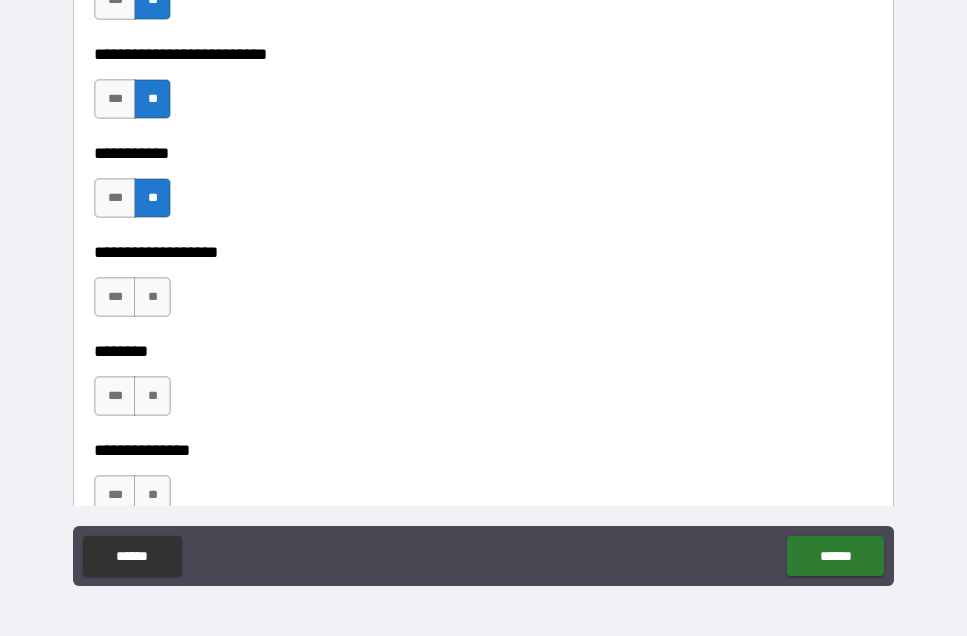 scroll, scrollTop: 4285, scrollLeft: 0, axis: vertical 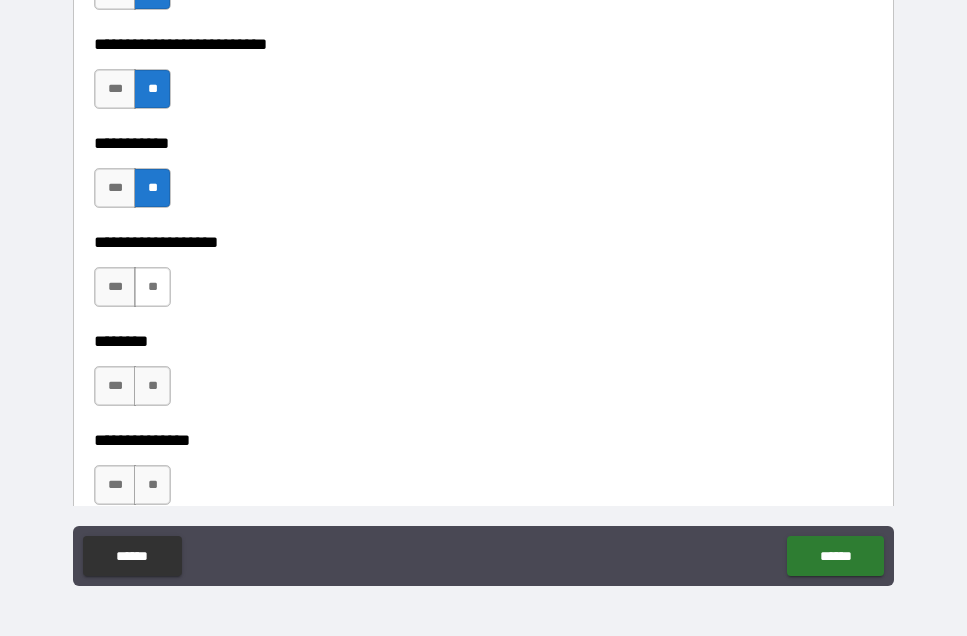click on "**" at bounding box center [152, 287] 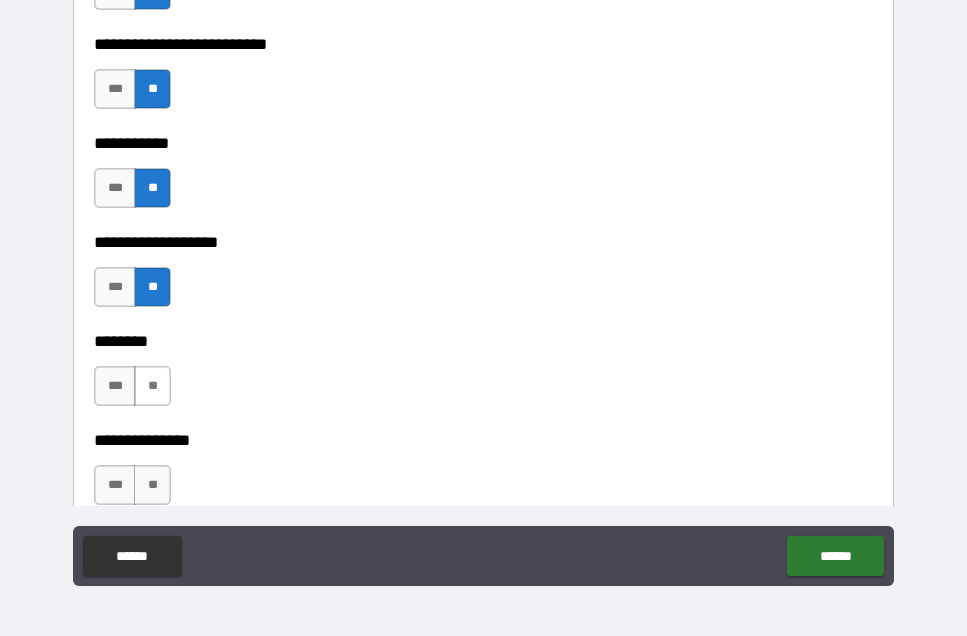 click on "**" at bounding box center [152, 386] 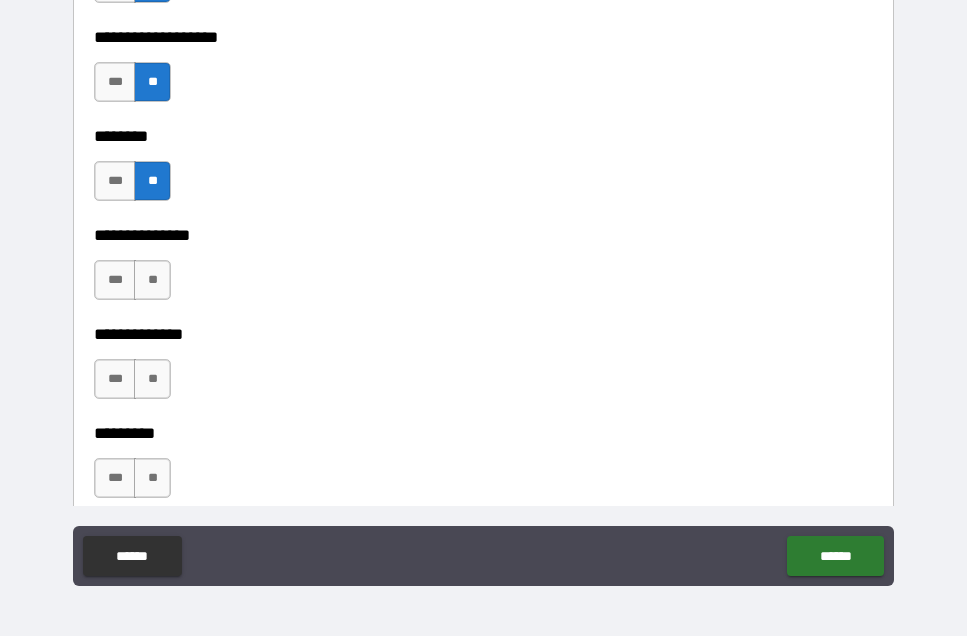 scroll, scrollTop: 4491, scrollLeft: 0, axis: vertical 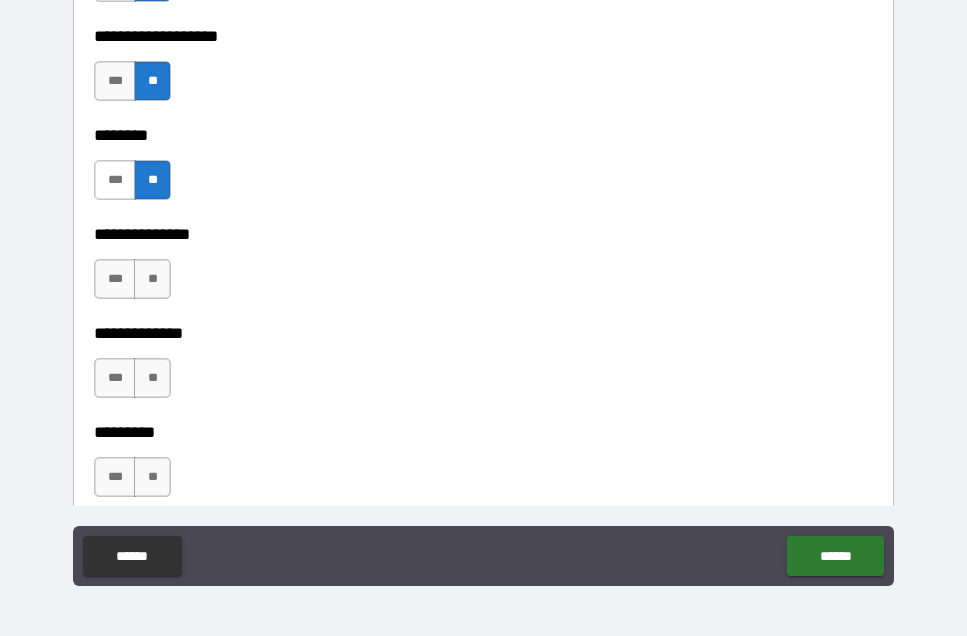 click on "***" at bounding box center [115, 180] 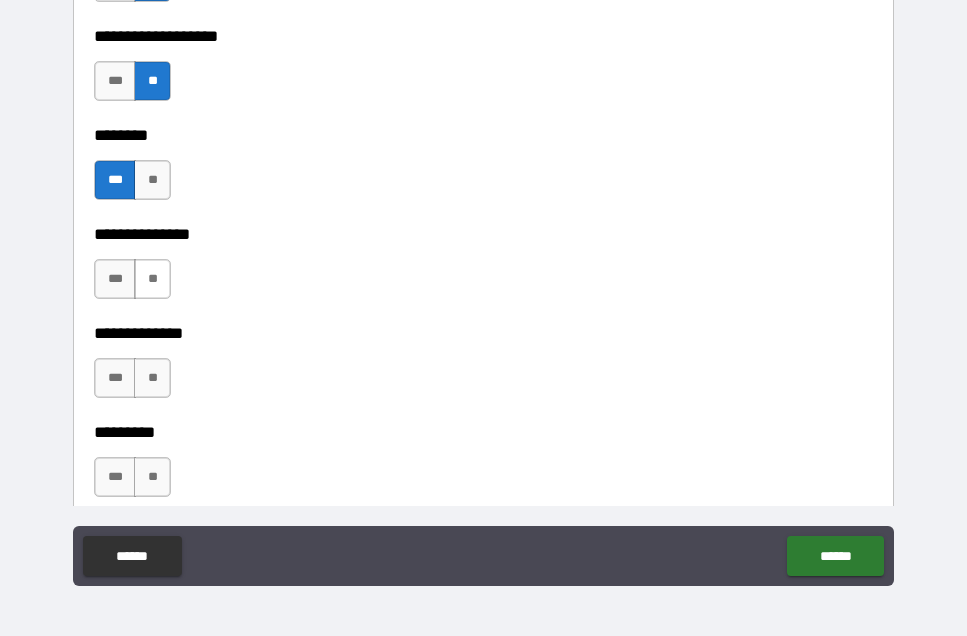 click on "**" at bounding box center [152, 279] 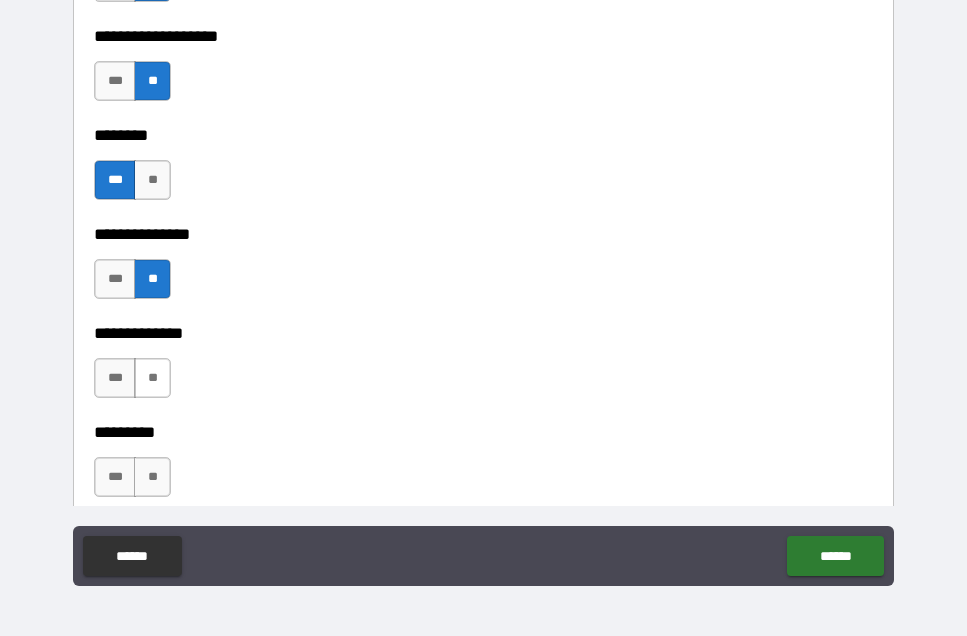 click on "**" at bounding box center (152, 378) 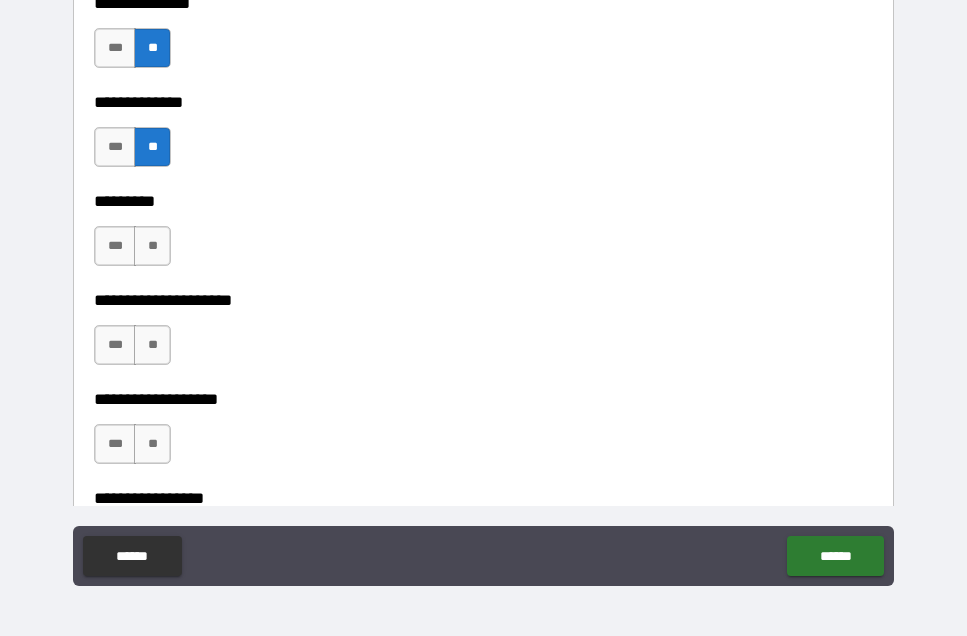 scroll, scrollTop: 4732, scrollLeft: 0, axis: vertical 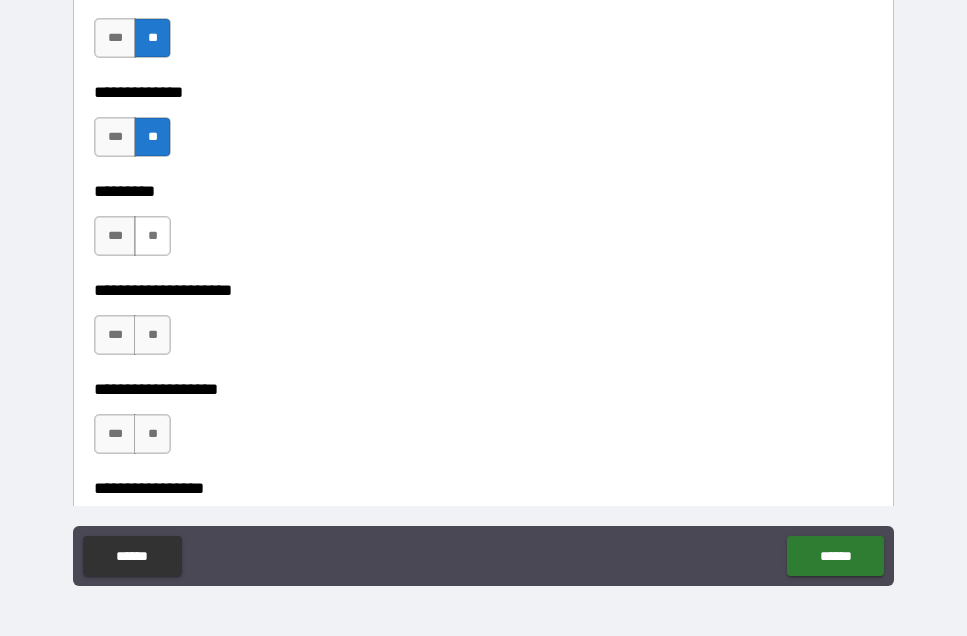 click on "**" at bounding box center [152, 236] 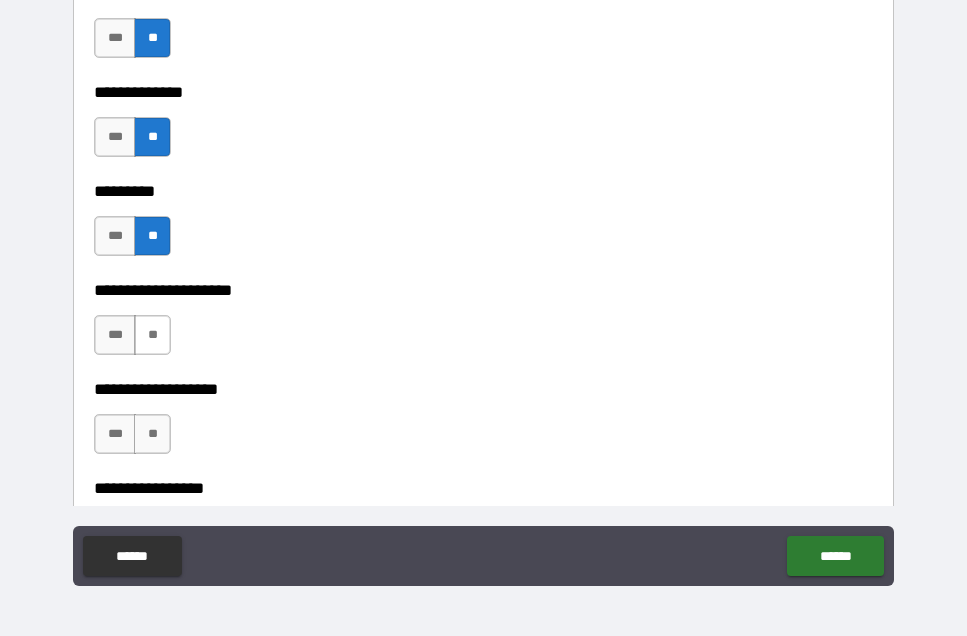 click on "**" at bounding box center (152, 335) 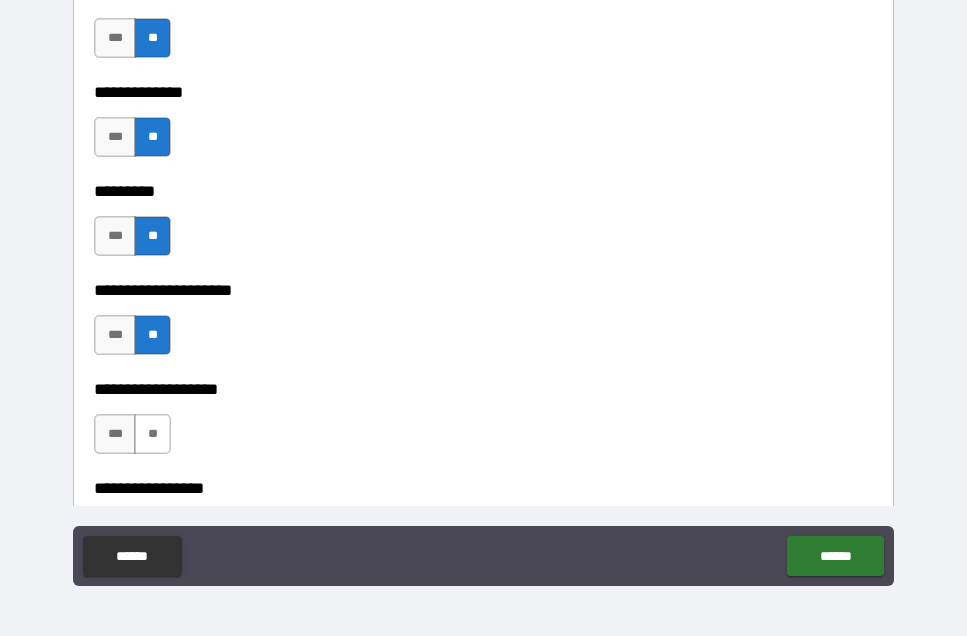 click on "**" at bounding box center (152, 434) 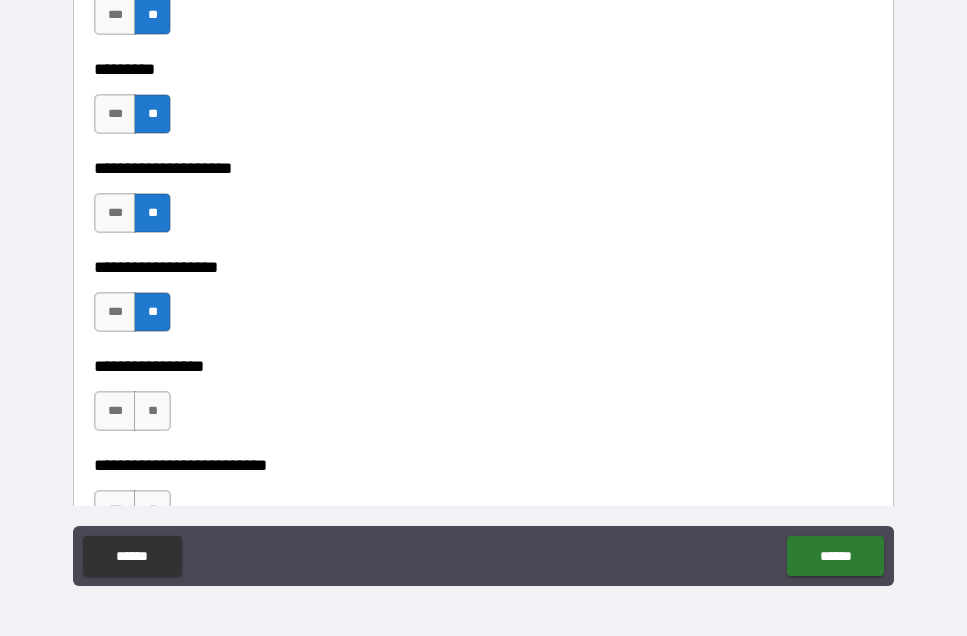 scroll, scrollTop: 4936, scrollLeft: 0, axis: vertical 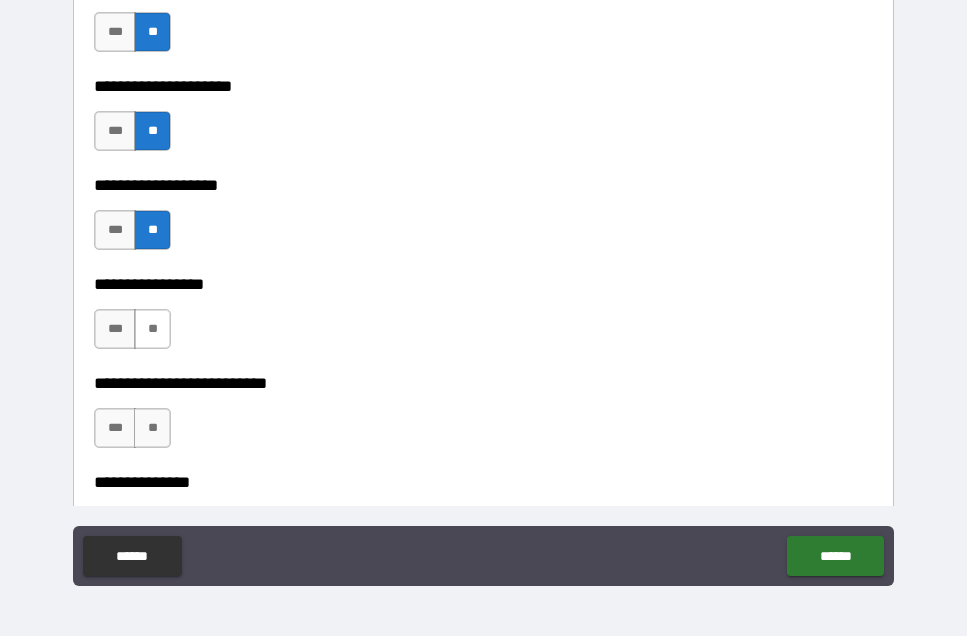 click on "**" at bounding box center (152, 329) 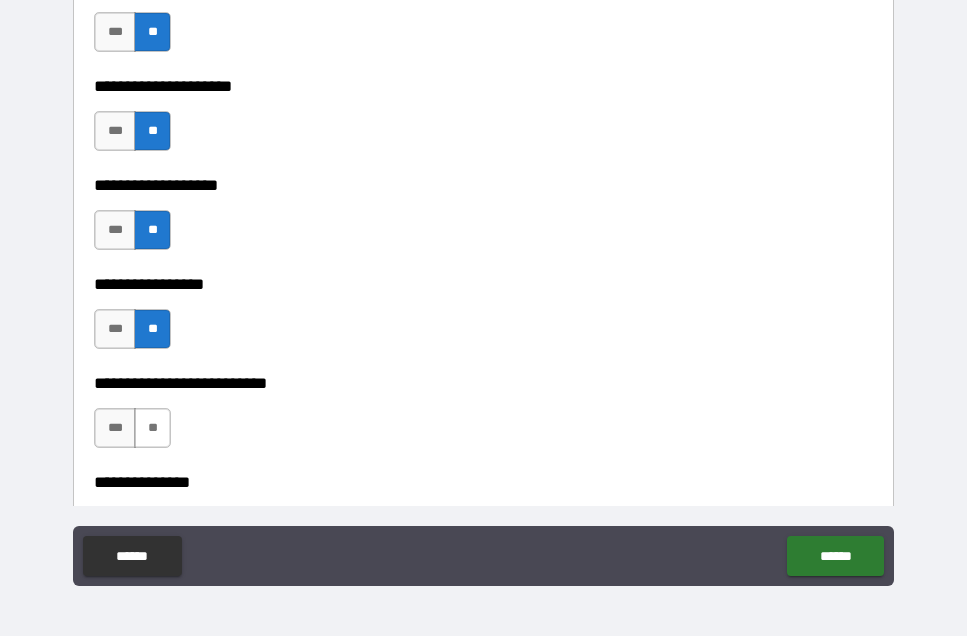 click on "**" at bounding box center (152, 428) 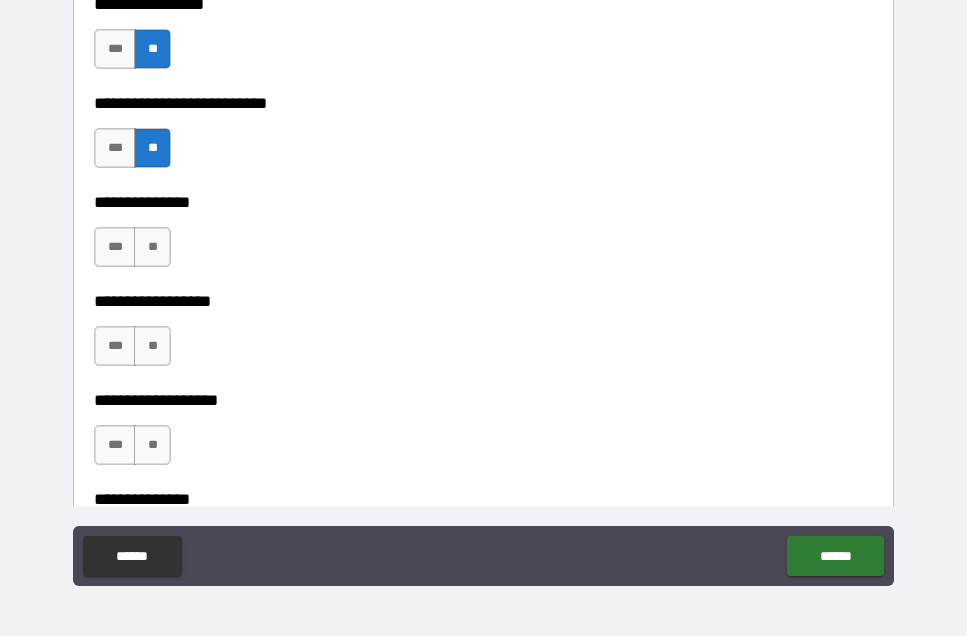 scroll, scrollTop: 5217, scrollLeft: 0, axis: vertical 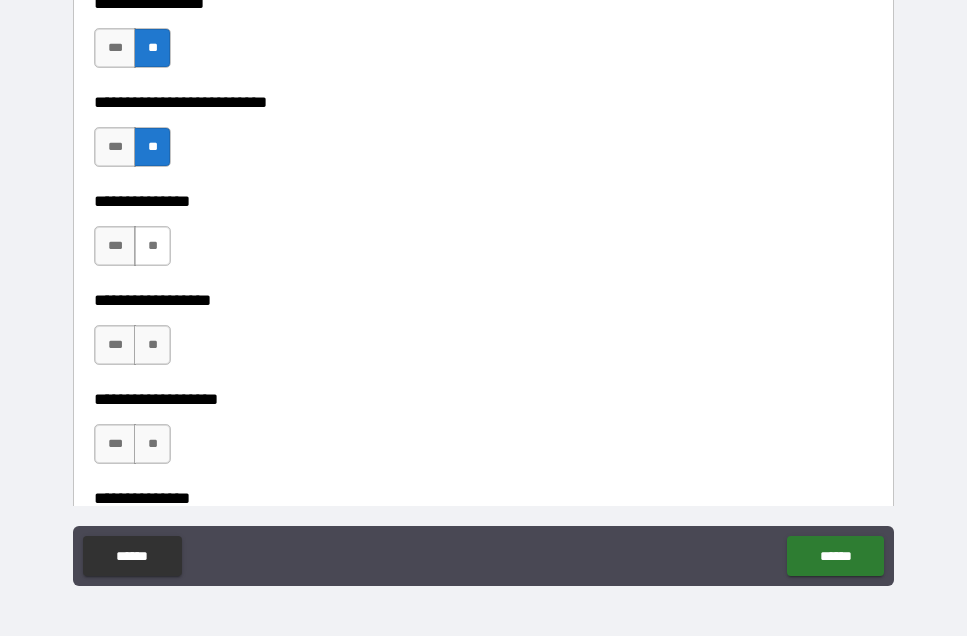 click on "**" at bounding box center [152, 246] 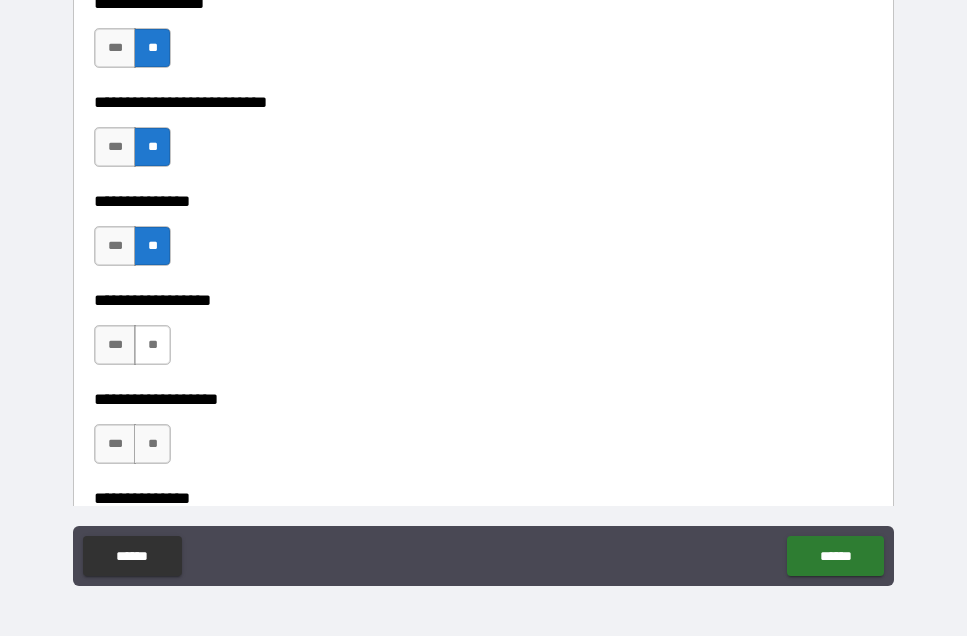 click on "**" at bounding box center (152, 345) 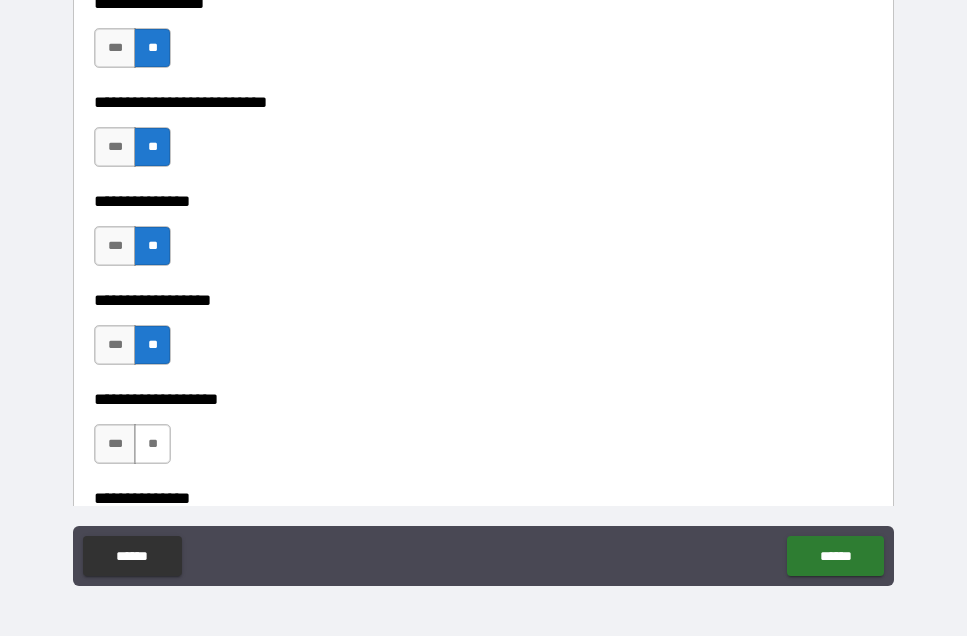 click on "**" at bounding box center (152, 444) 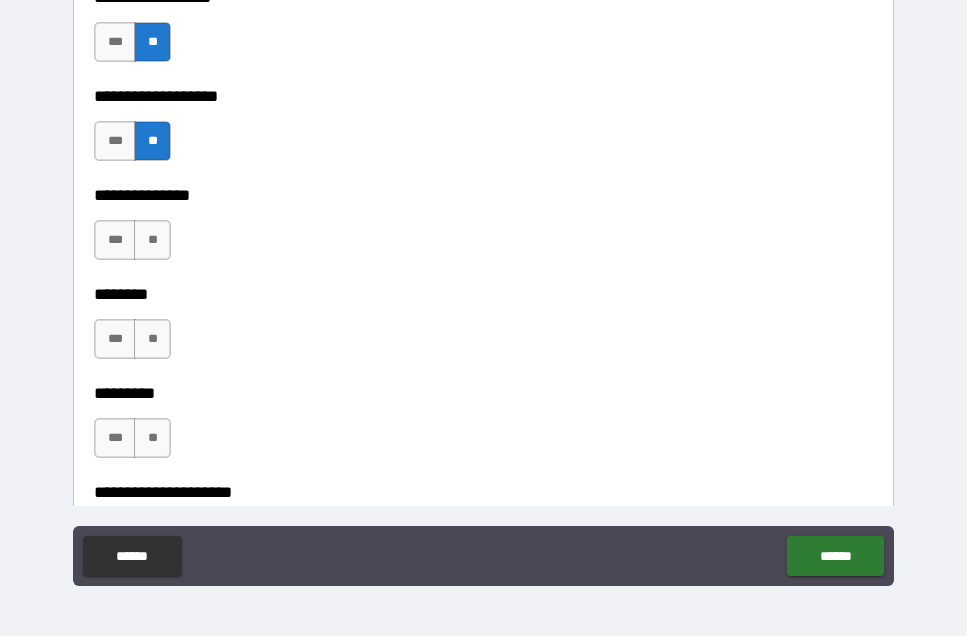 scroll, scrollTop: 5526, scrollLeft: 0, axis: vertical 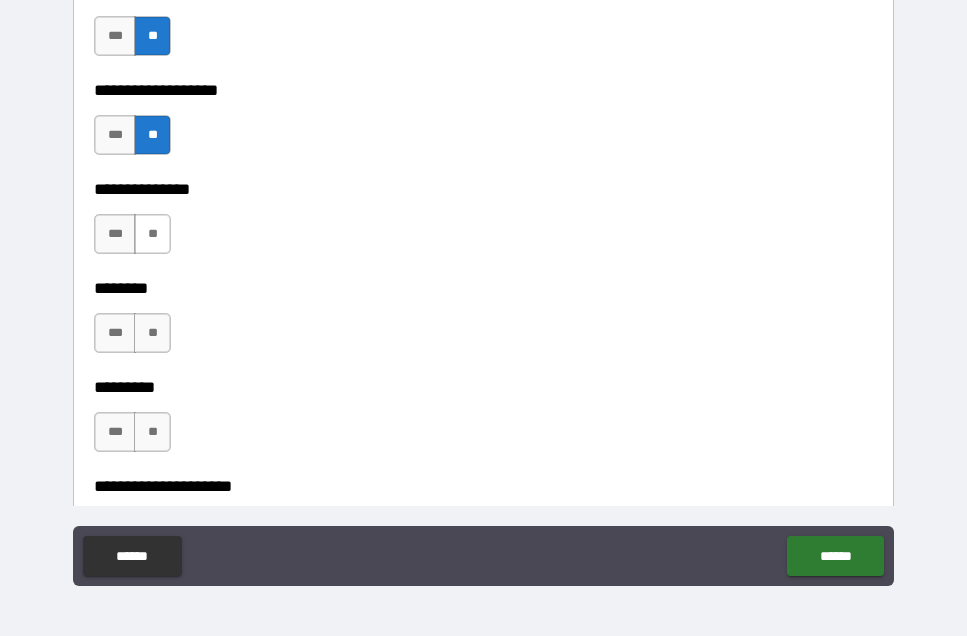 click on "**" at bounding box center (152, 234) 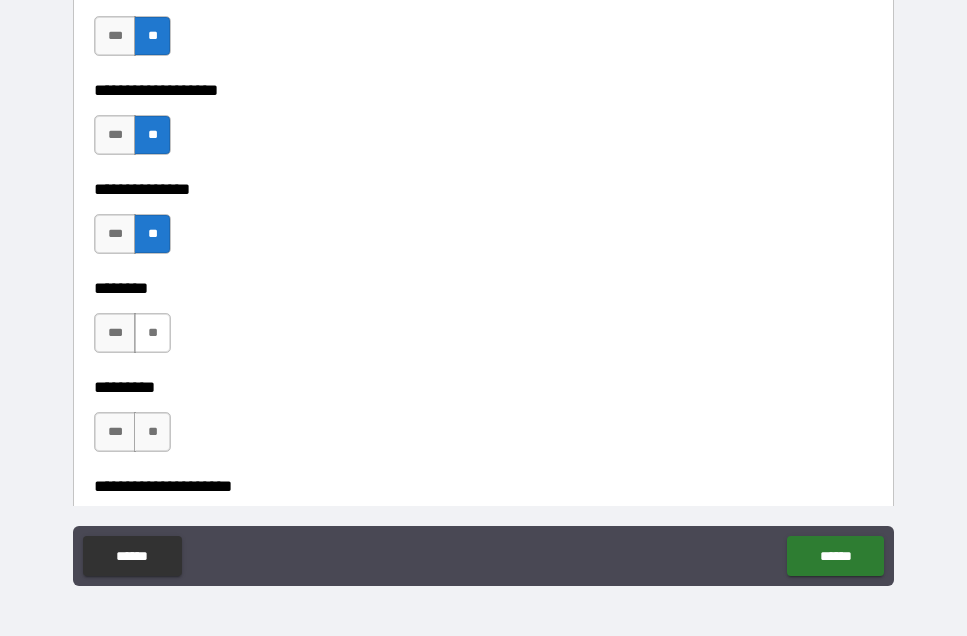 click on "**" at bounding box center (152, 333) 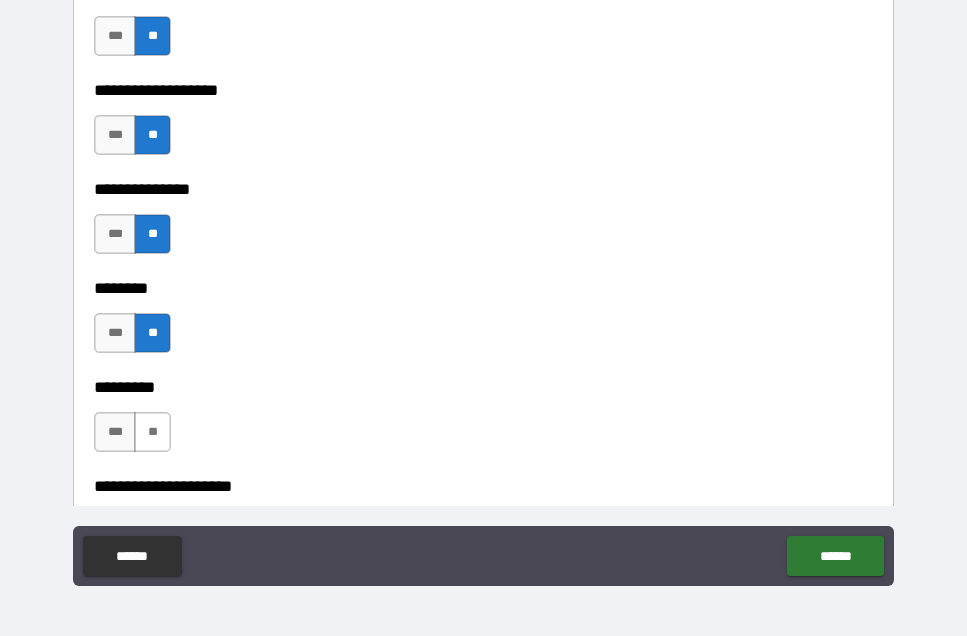 click on "**" at bounding box center (152, 432) 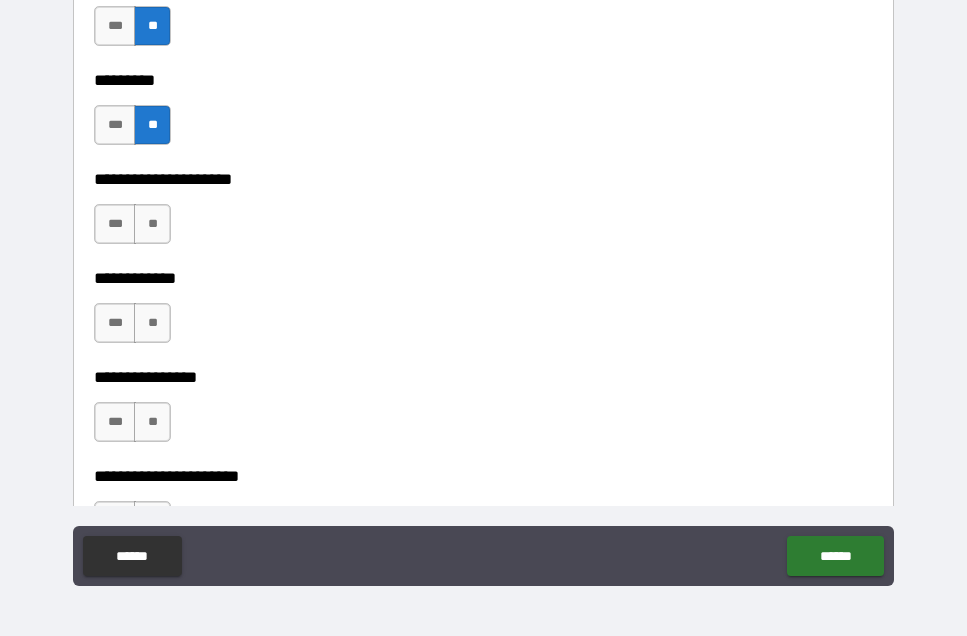 scroll, scrollTop: 5840, scrollLeft: 0, axis: vertical 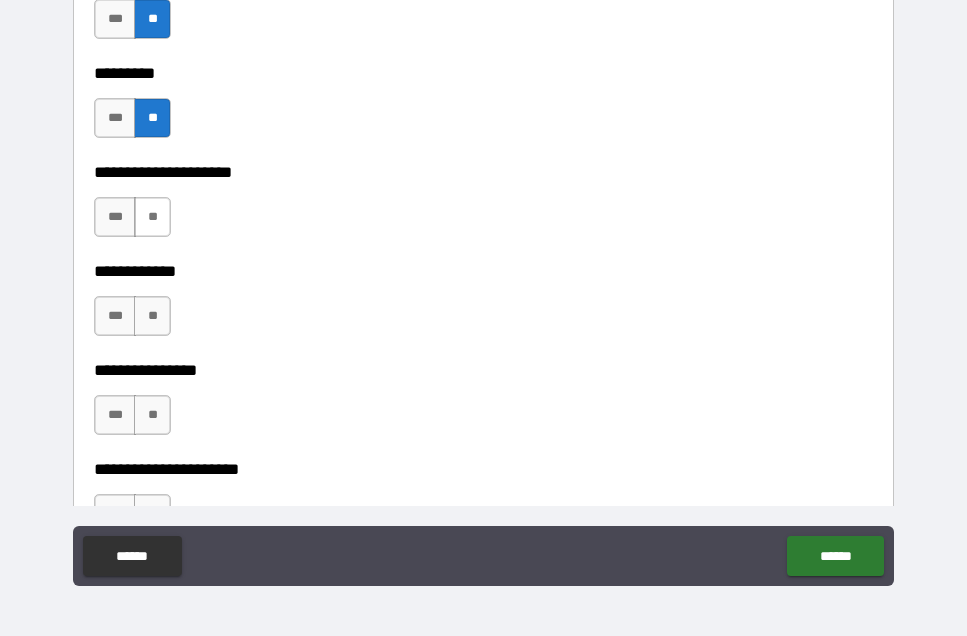click on "**" at bounding box center [152, 217] 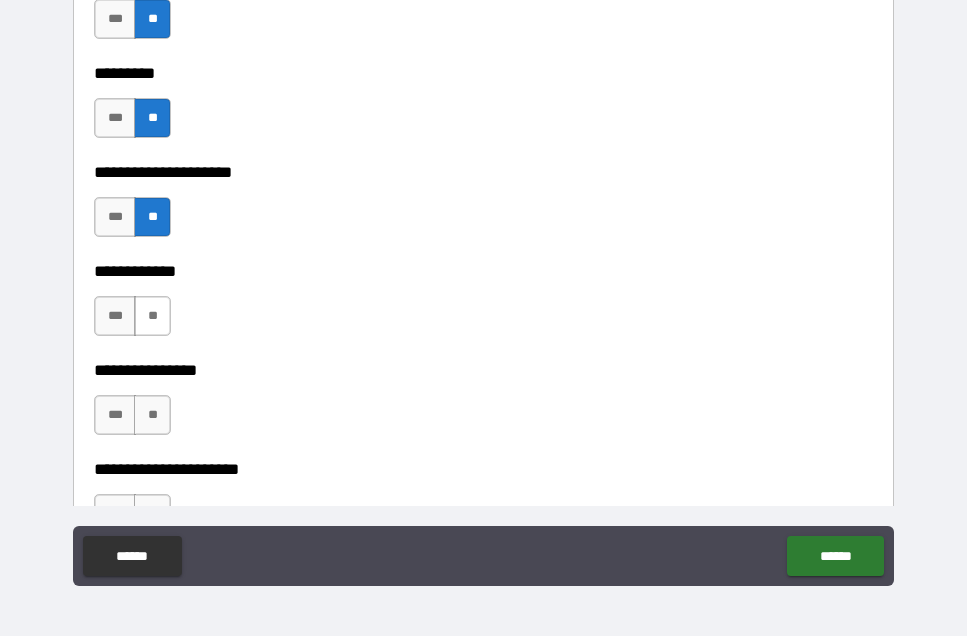 click on "**" at bounding box center [152, 316] 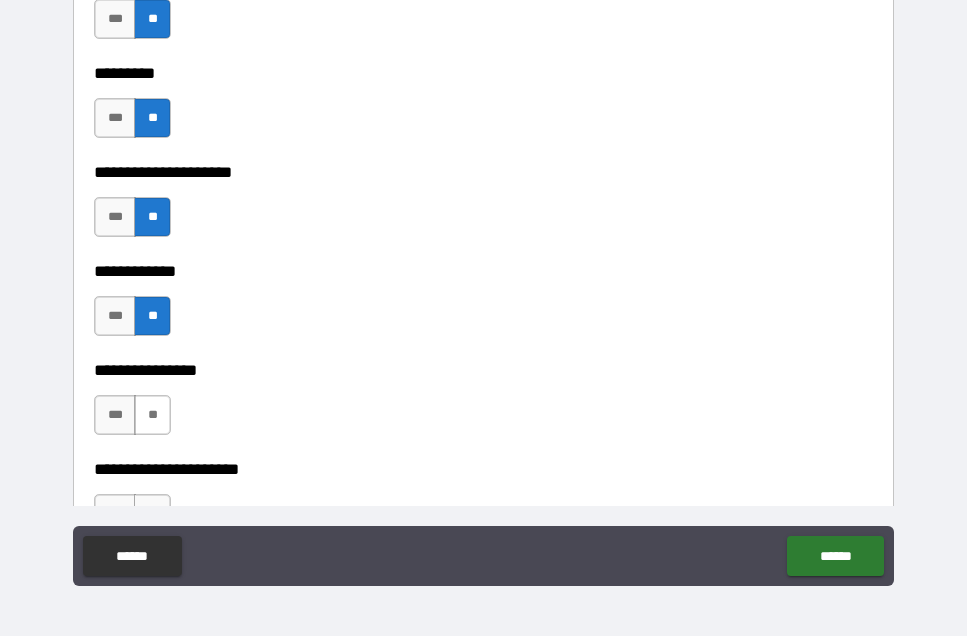 click on "**" at bounding box center [152, 415] 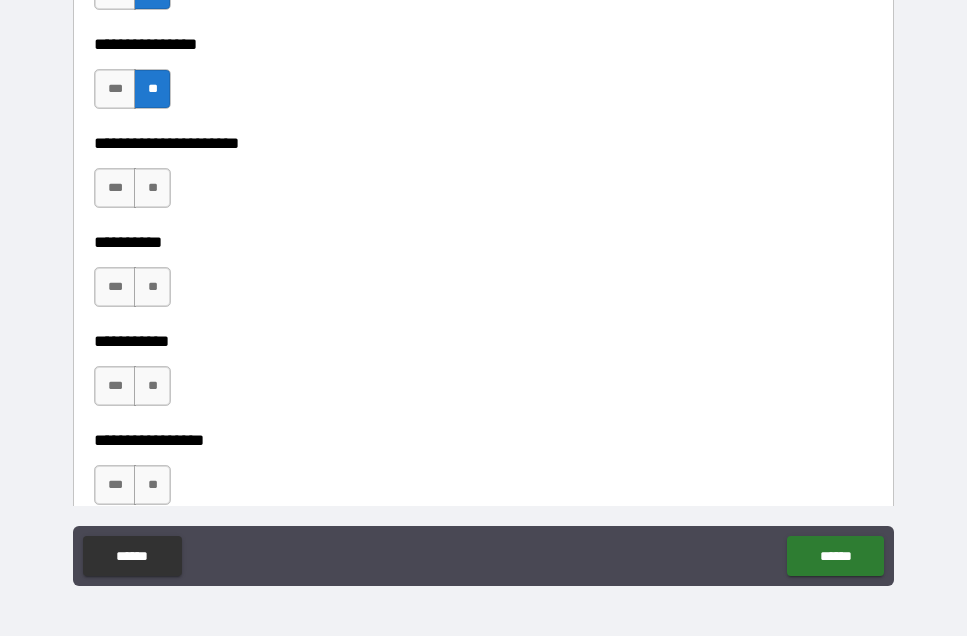 scroll, scrollTop: 6184, scrollLeft: 0, axis: vertical 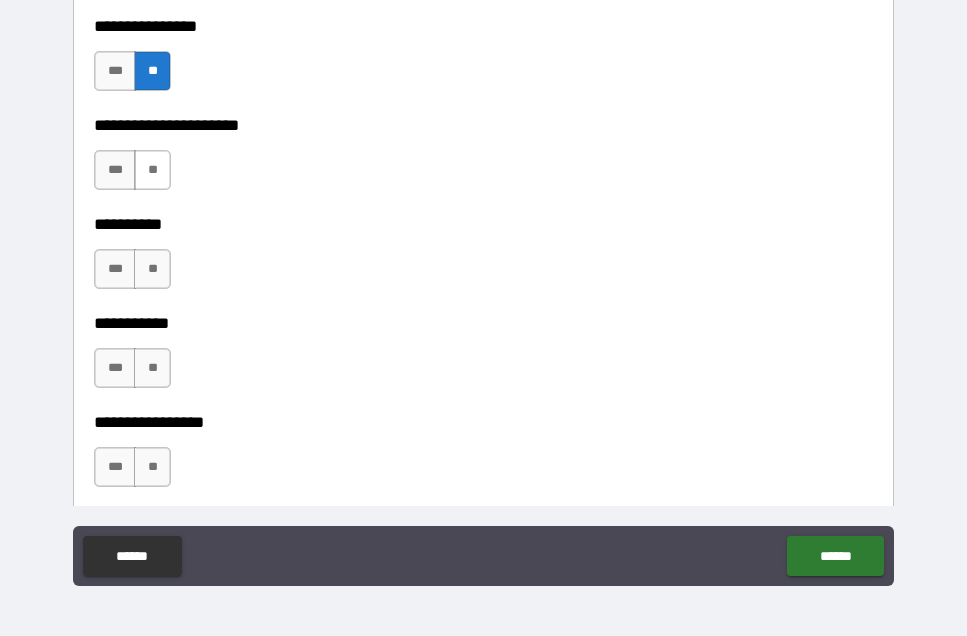 click on "**" at bounding box center (152, 170) 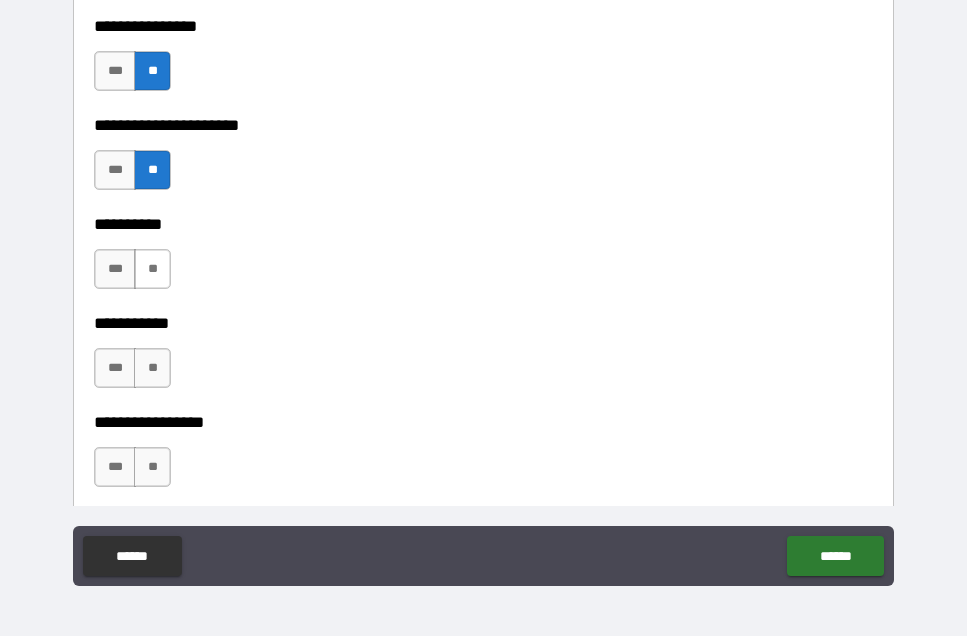 click on "**" at bounding box center [152, 269] 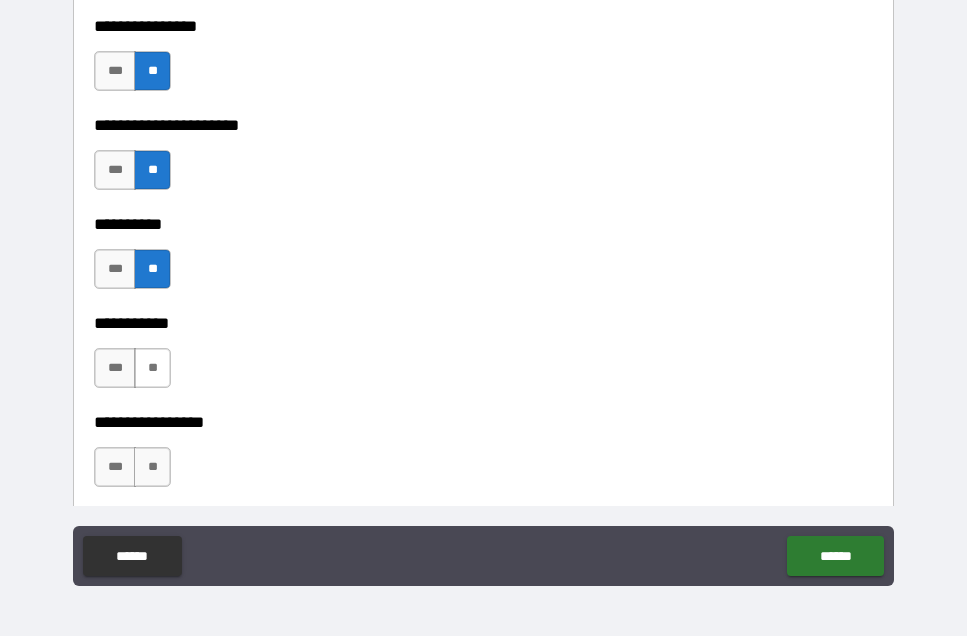 click on "**" at bounding box center (152, 368) 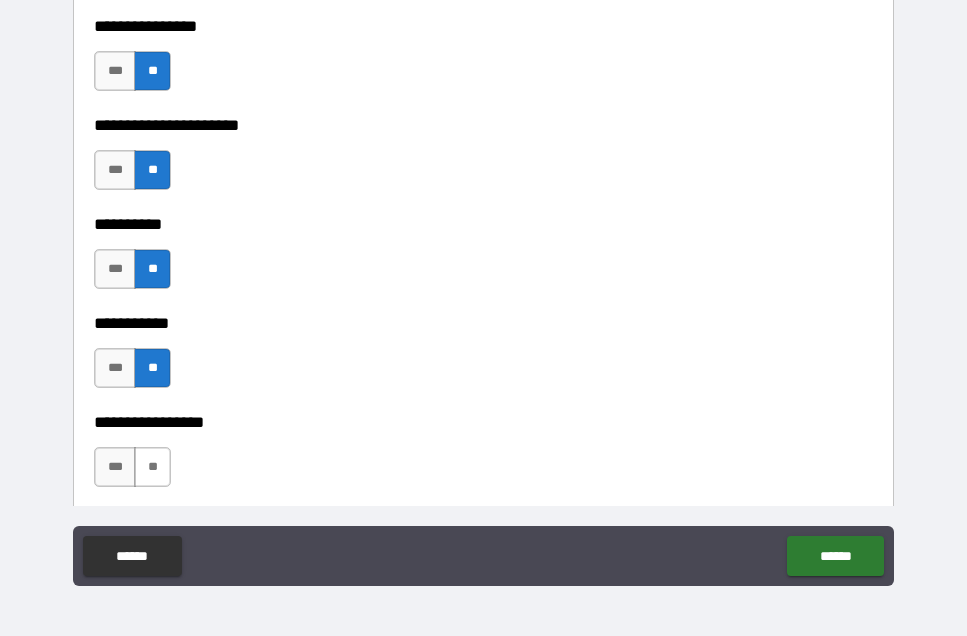 click on "**" at bounding box center [152, 467] 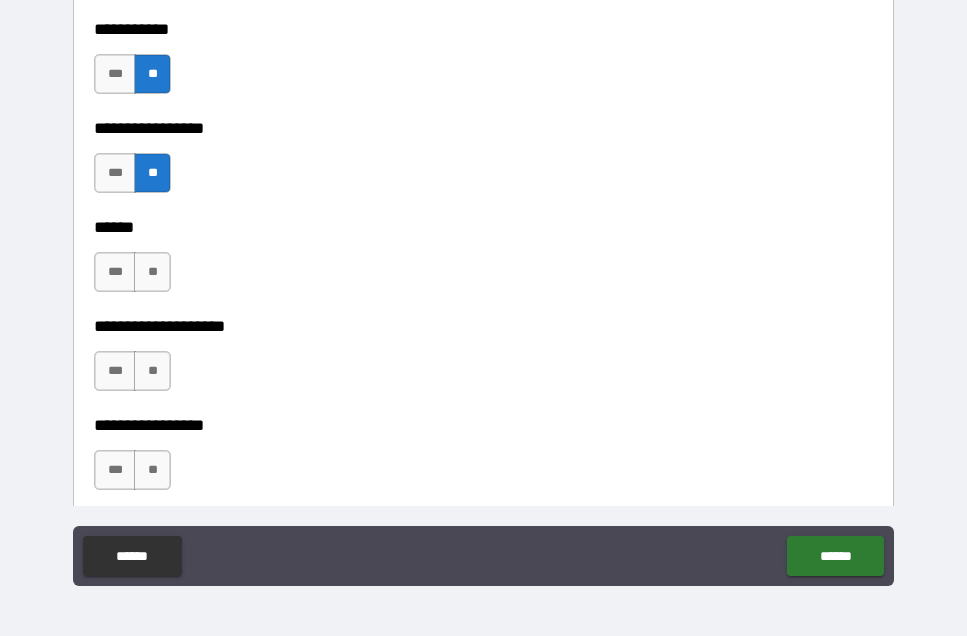 scroll, scrollTop: 6493, scrollLeft: 0, axis: vertical 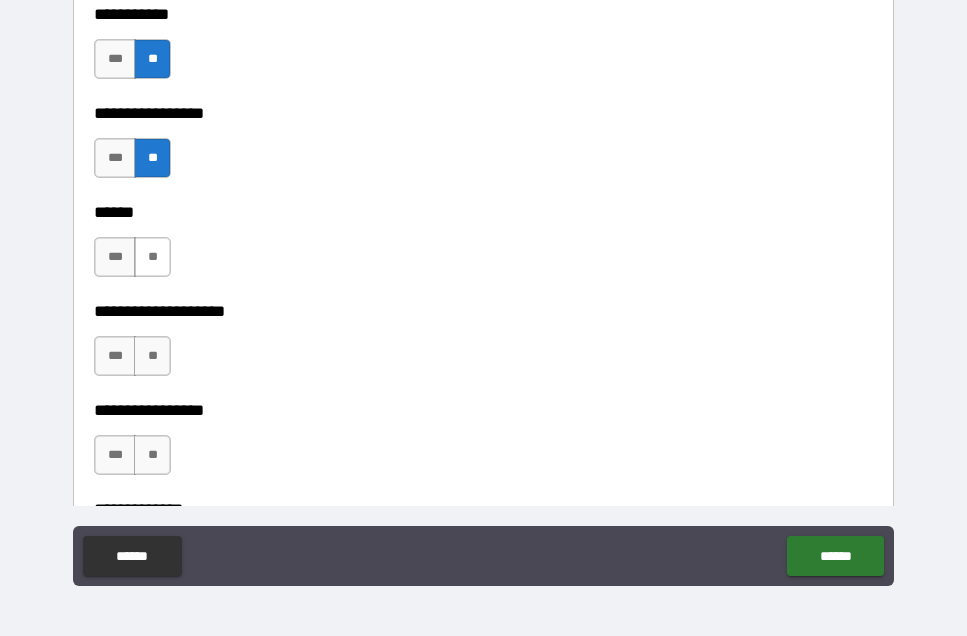 click on "**" at bounding box center (152, 257) 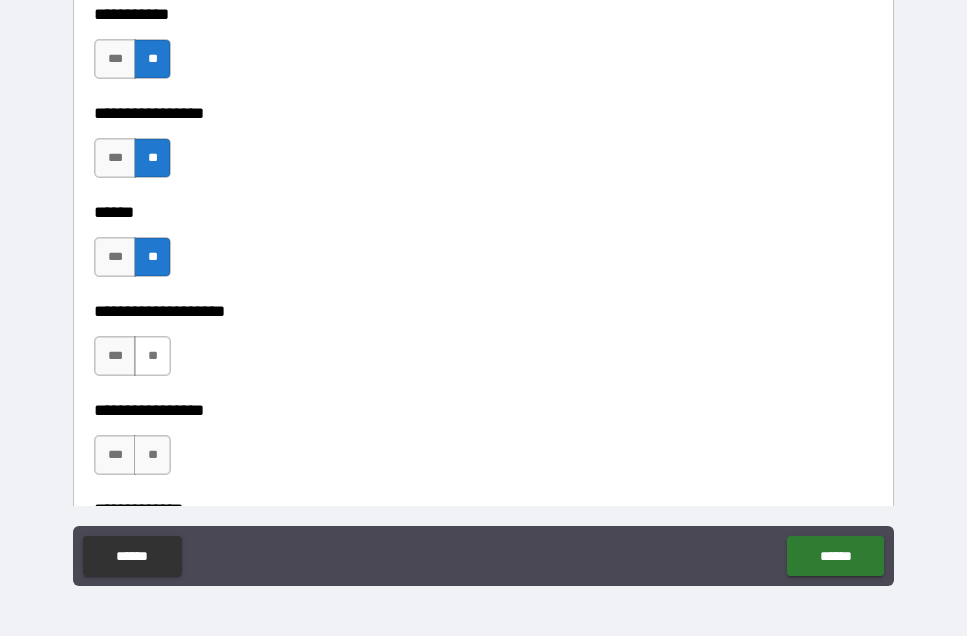 click on "**" at bounding box center (152, 356) 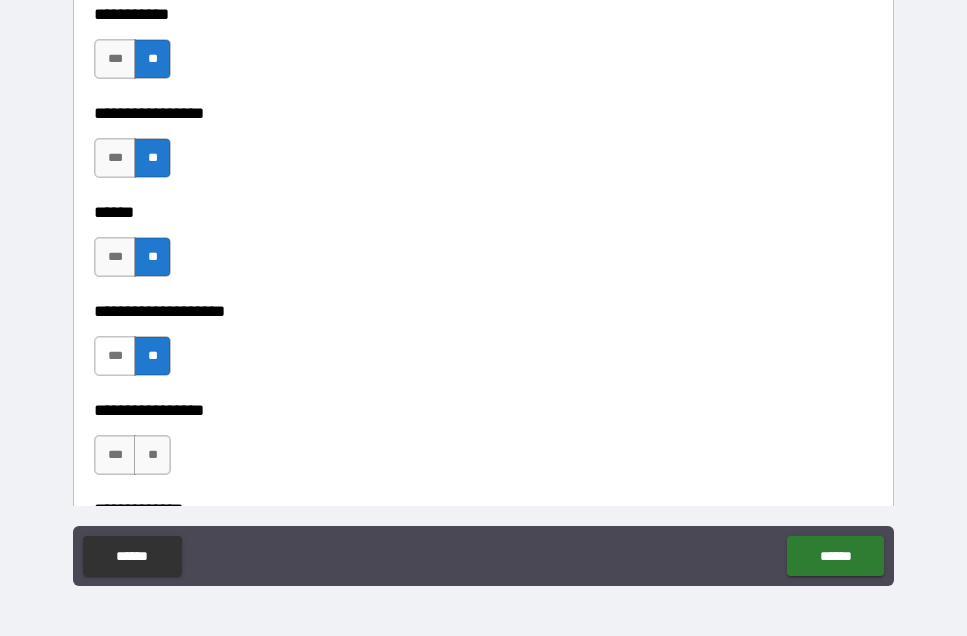 click on "***" at bounding box center [115, 356] 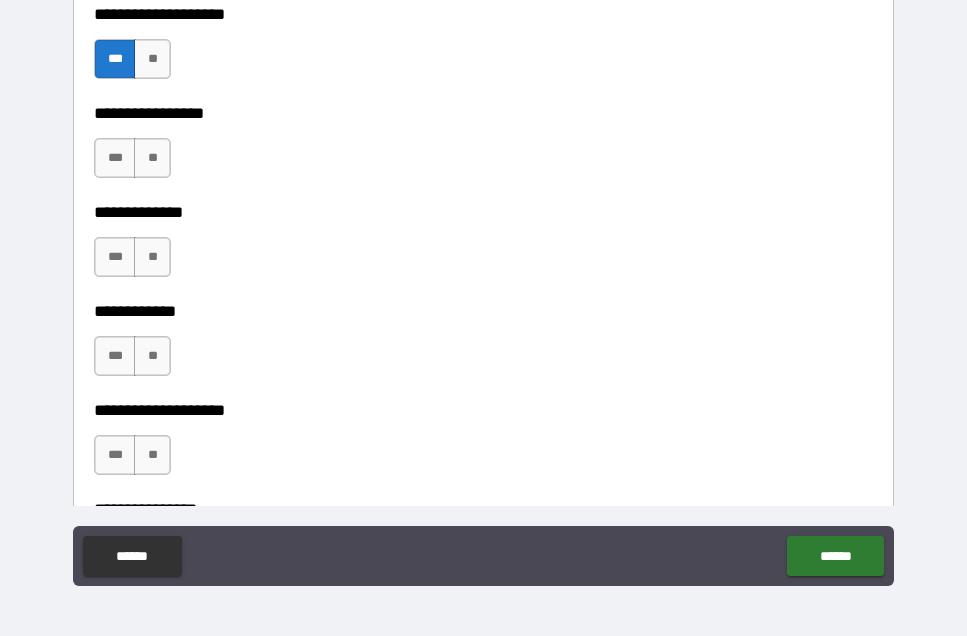 scroll, scrollTop: 6799, scrollLeft: 0, axis: vertical 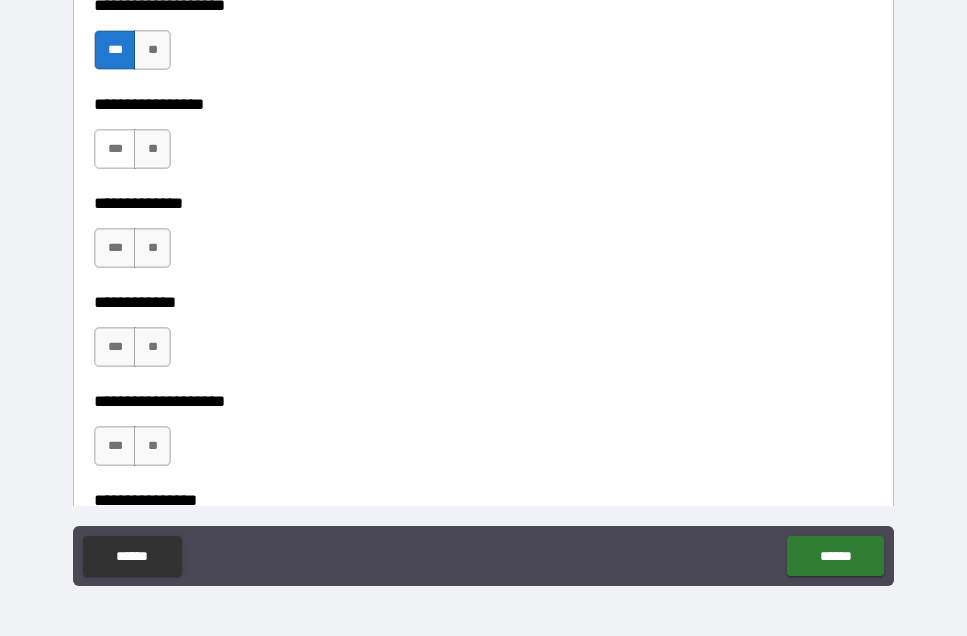 click on "***" at bounding box center [115, 149] 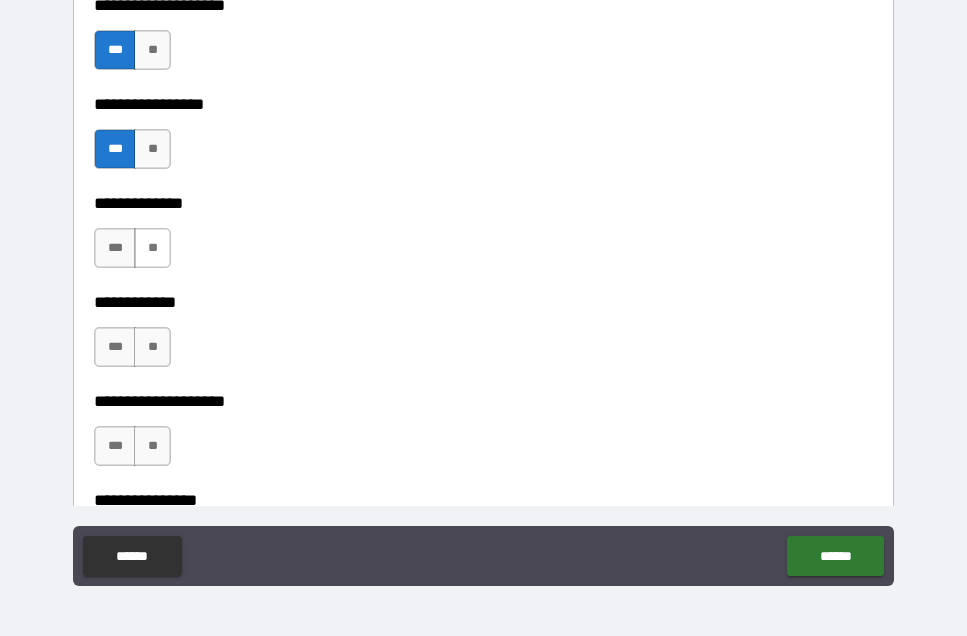 click on "**" at bounding box center (152, 248) 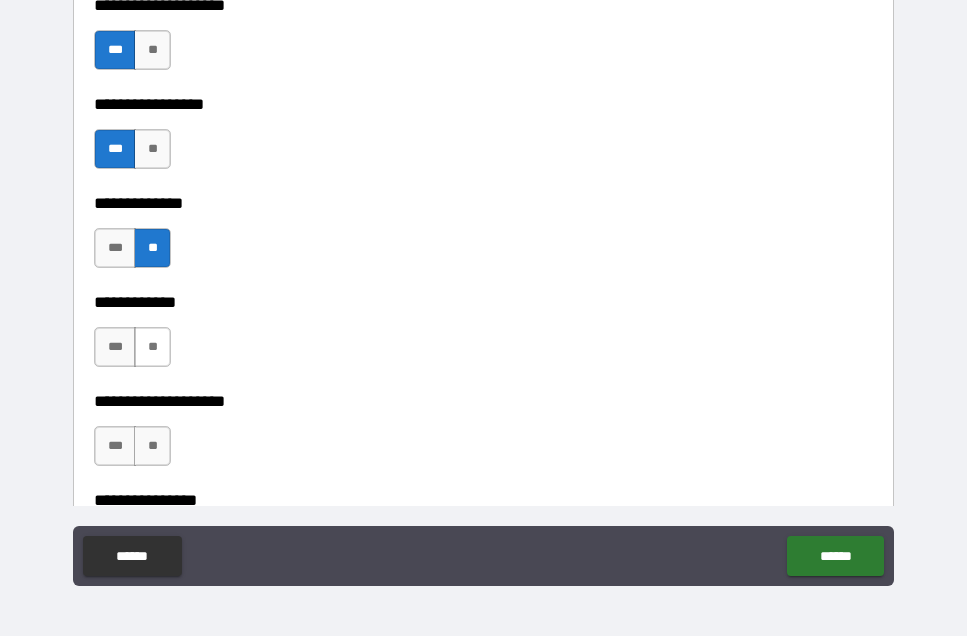 click on "**" at bounding box center (152, 347) 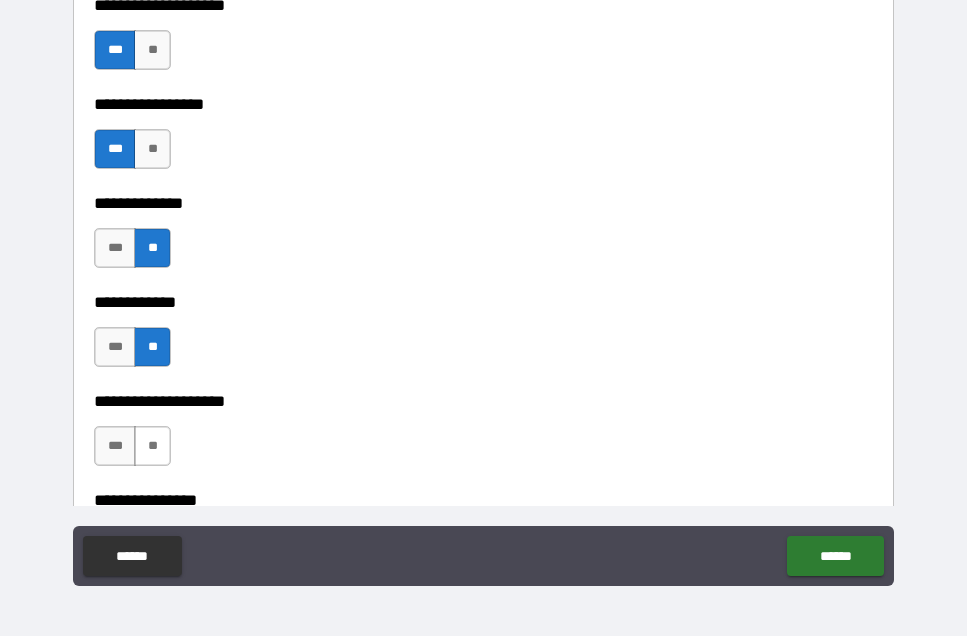 click on "**" at bounding box center [152, 446] 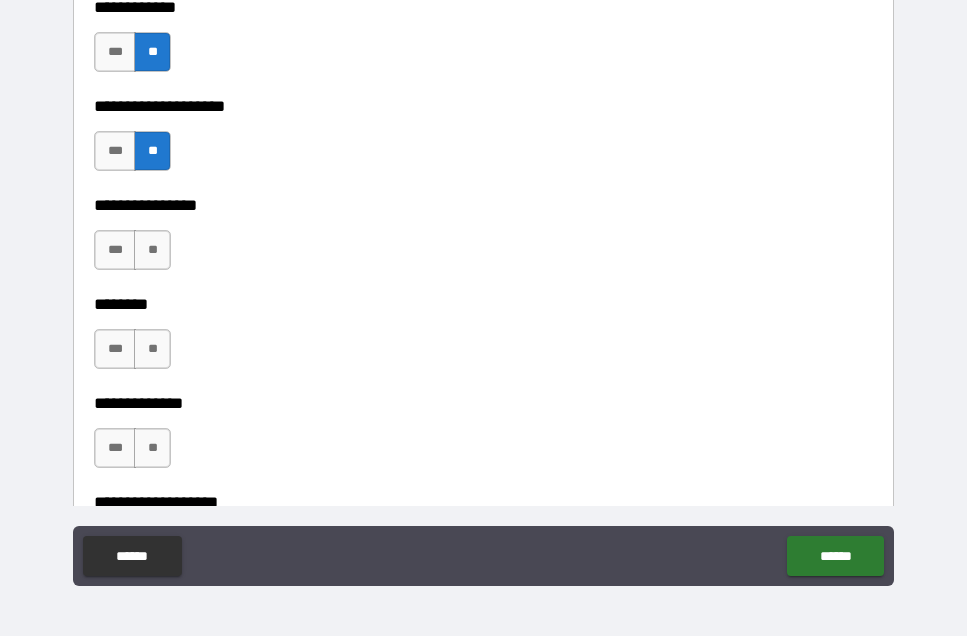 scroll, scrollTop: 7103, scrollLeft: 0, axis: vertical 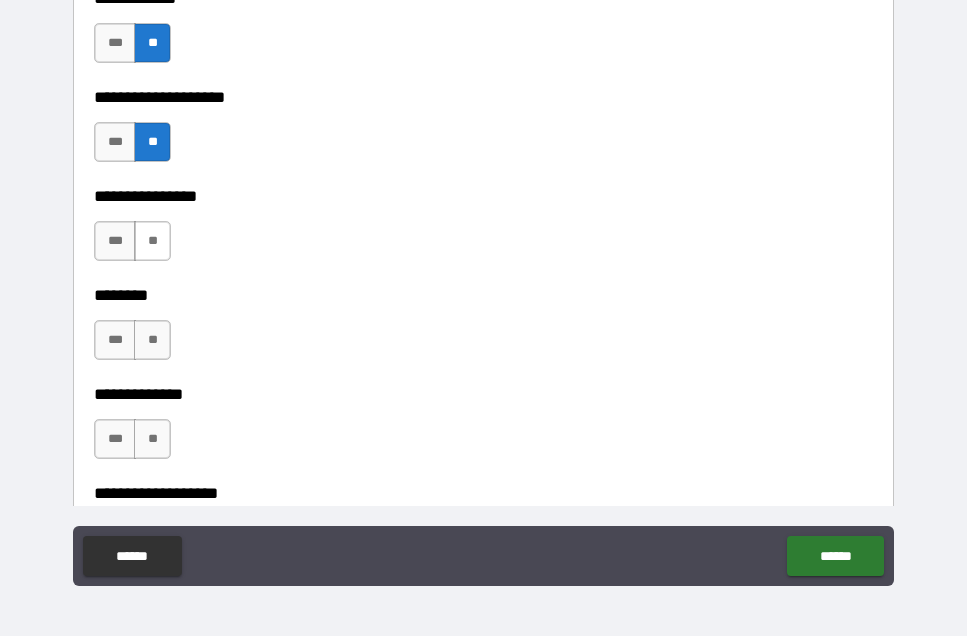 click on "**" at bounding box center (152, 241) 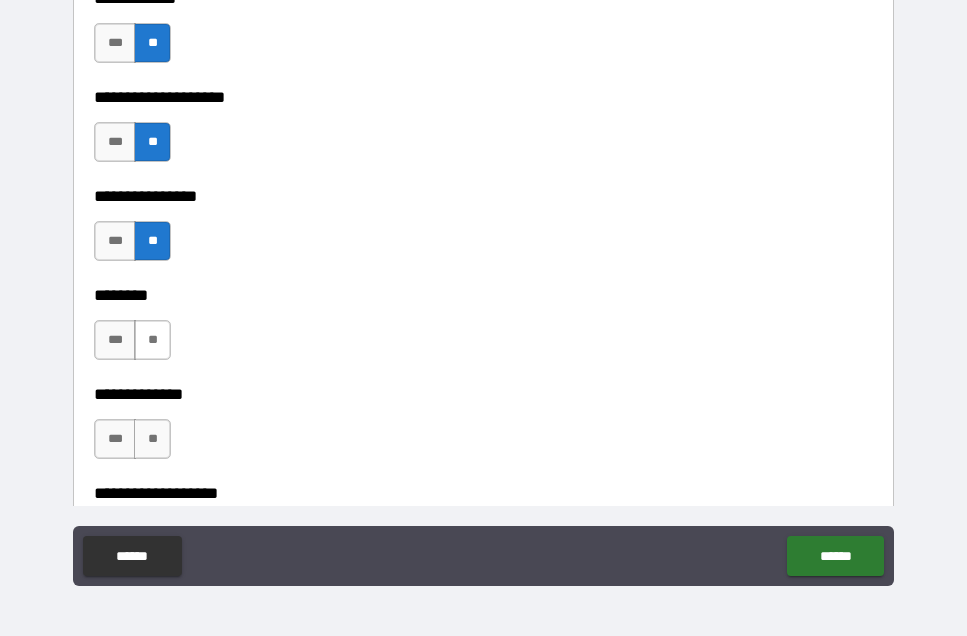 click on "**" at bounding box center (152, 340) 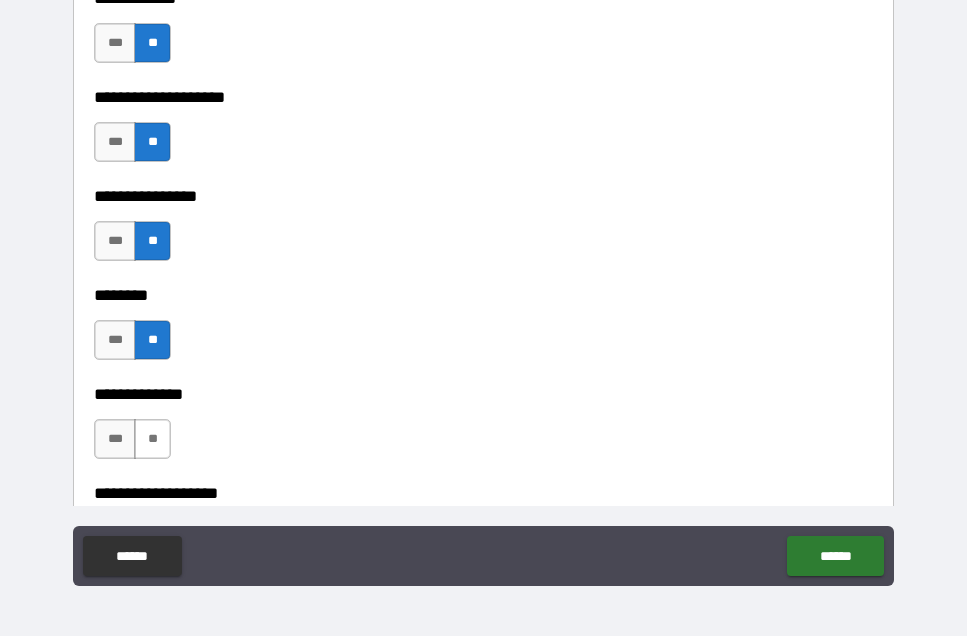 click on "**" at bounding box center (152, 439) 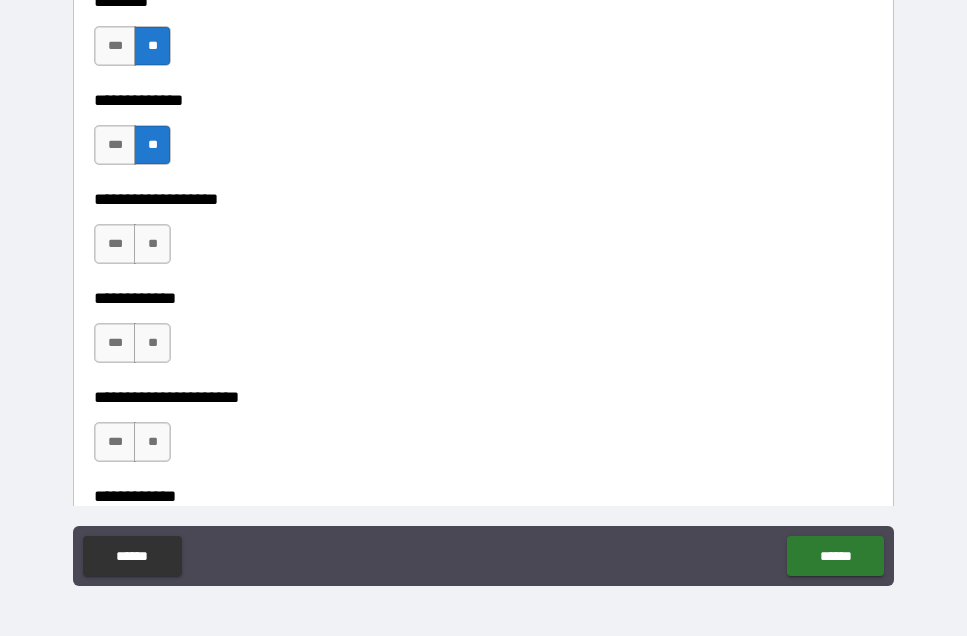 scroll, scrollTop: 7398, scrollLeft: 0, axis: vertical 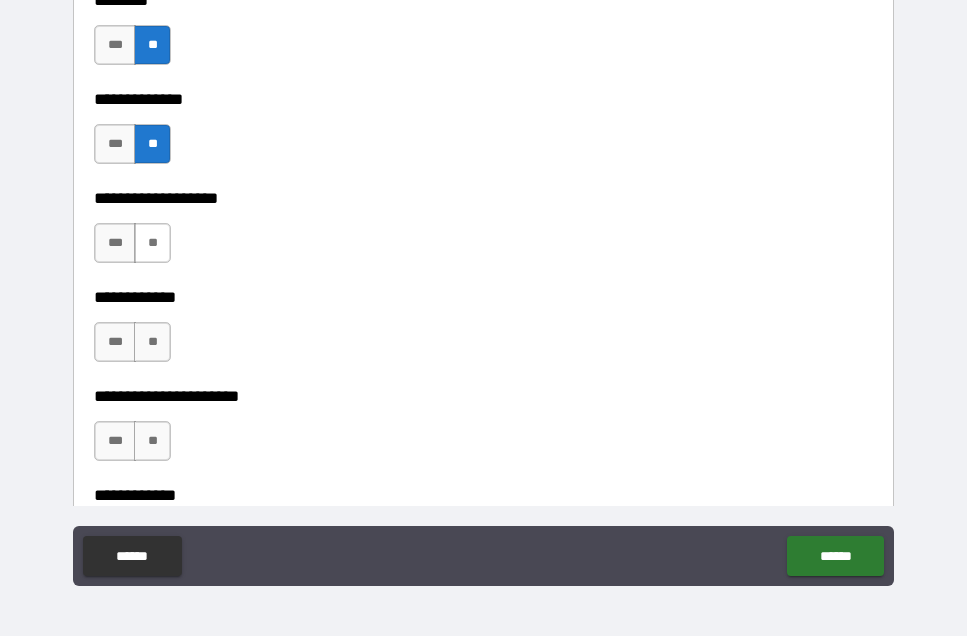 click on "**" at bounding box center (152, 243) 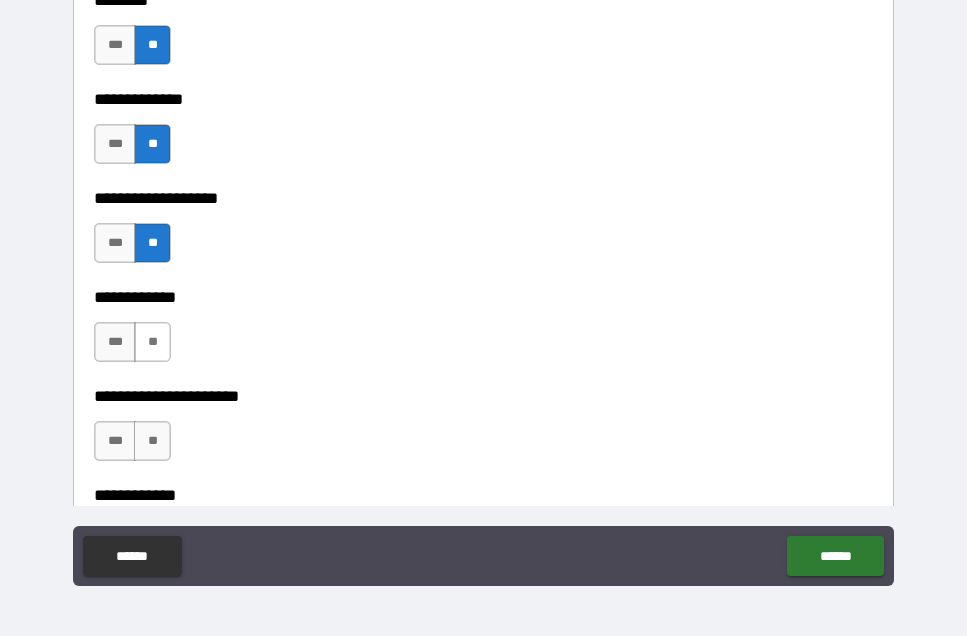 click on "**" at bounding box center (152, 342) 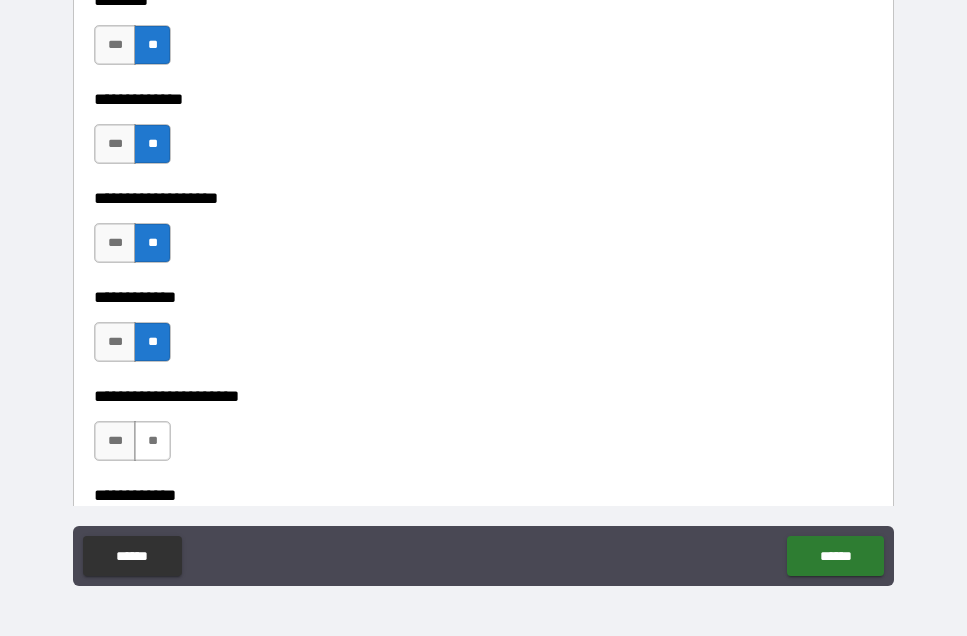 click on "**" at bounding box center [152, 441] 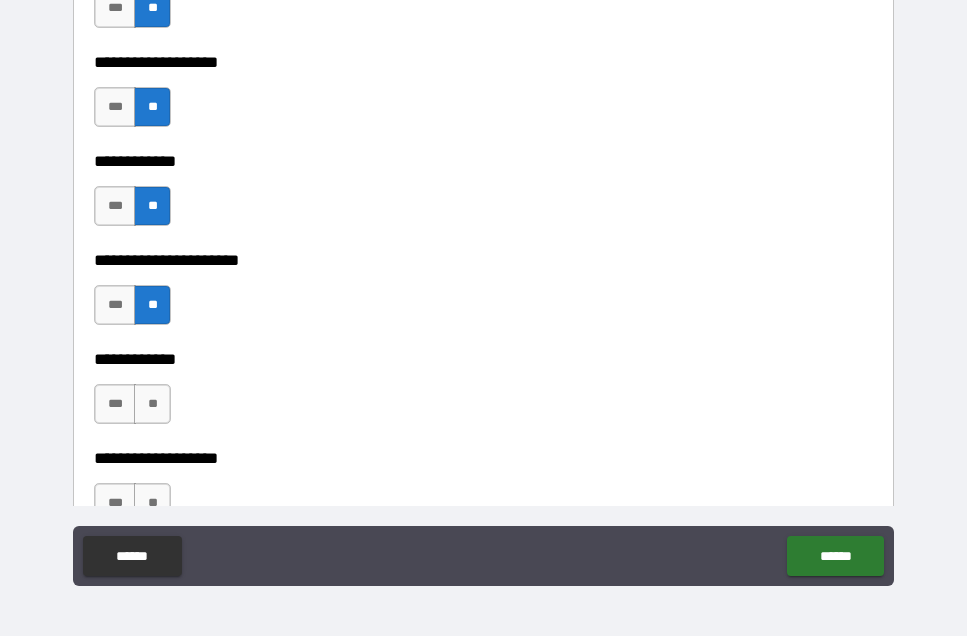 scroll, scrollTop: 7680, scrollLeft: 0, axis: vertical 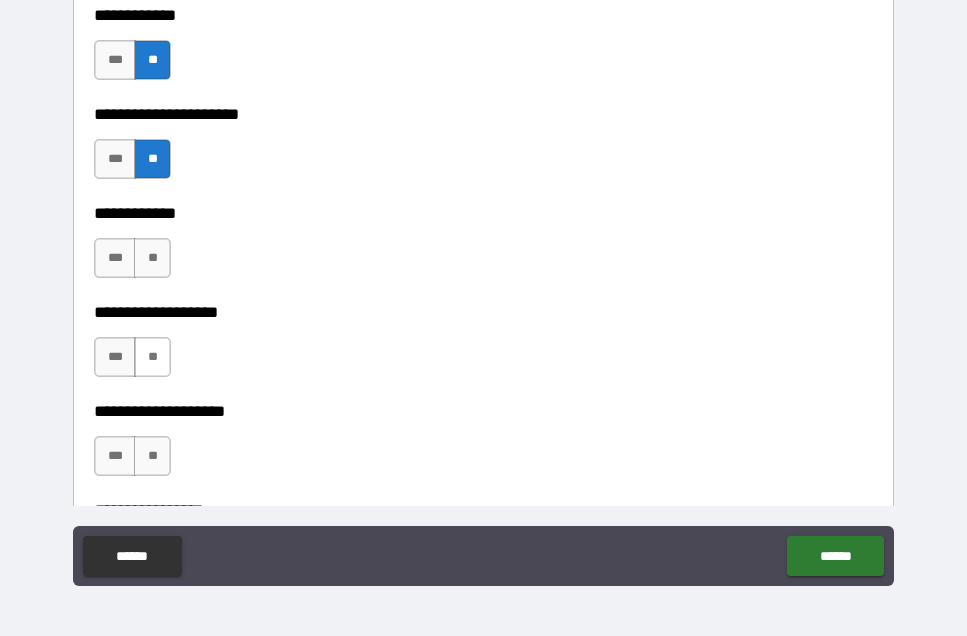 click on "**" at bounding box center (152, 357) 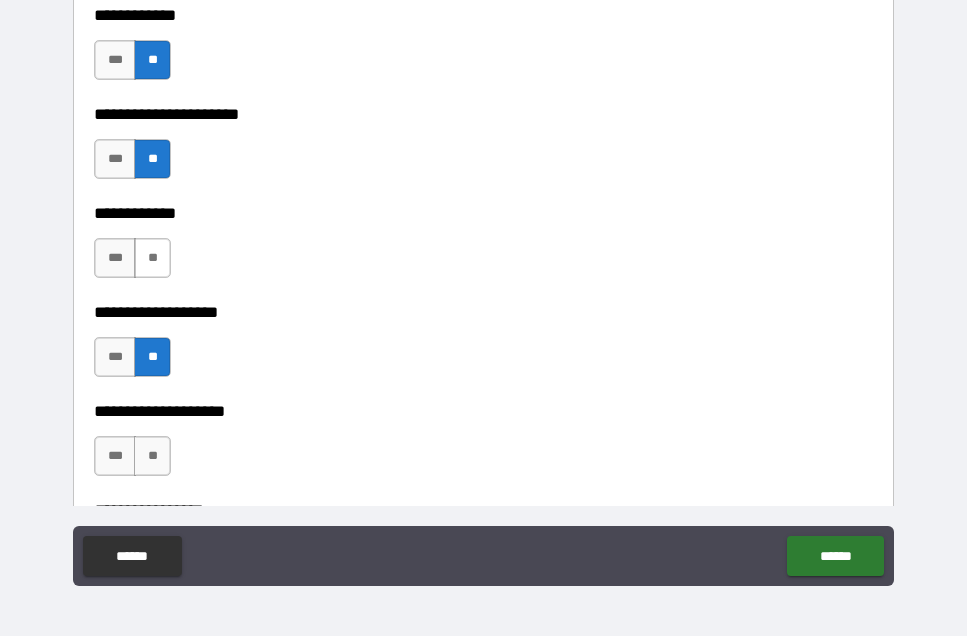 click on "**" at bounding box center (152, 258) 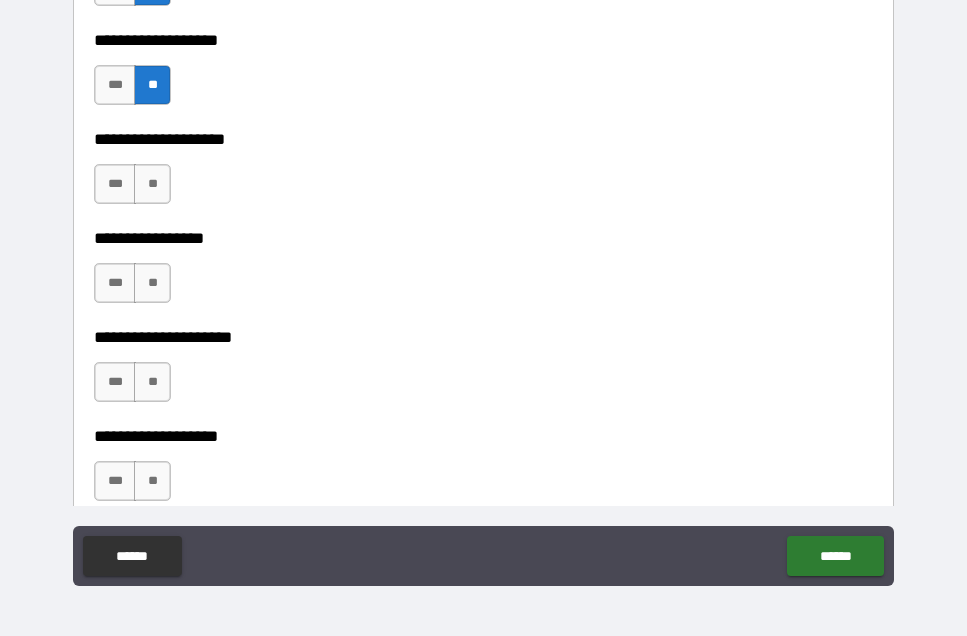 scroll, scrollTop: 7960, scrollLeft: 0, axis: vertical 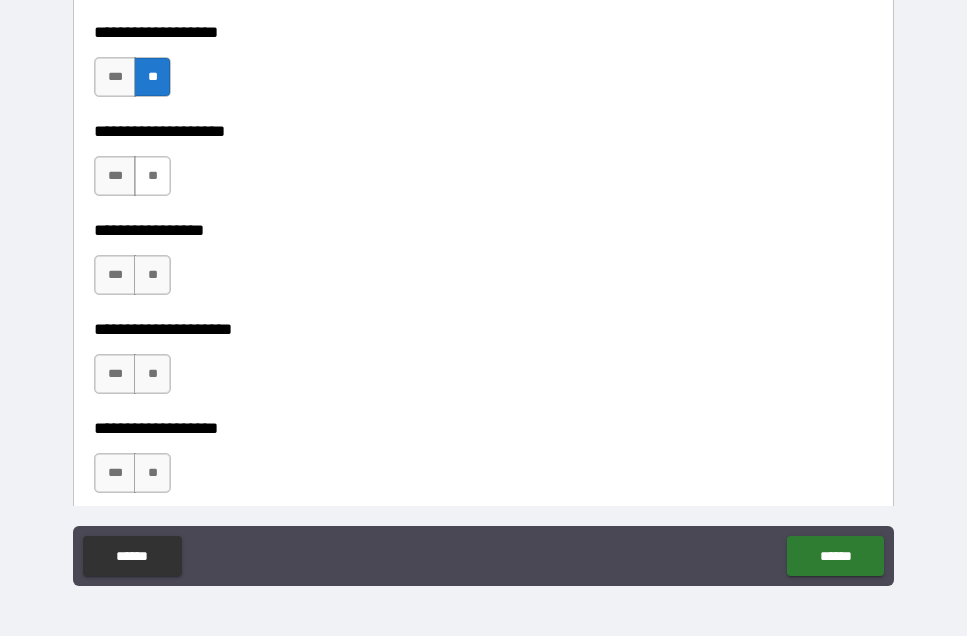 click on "**" at bounding box center [152, 176] 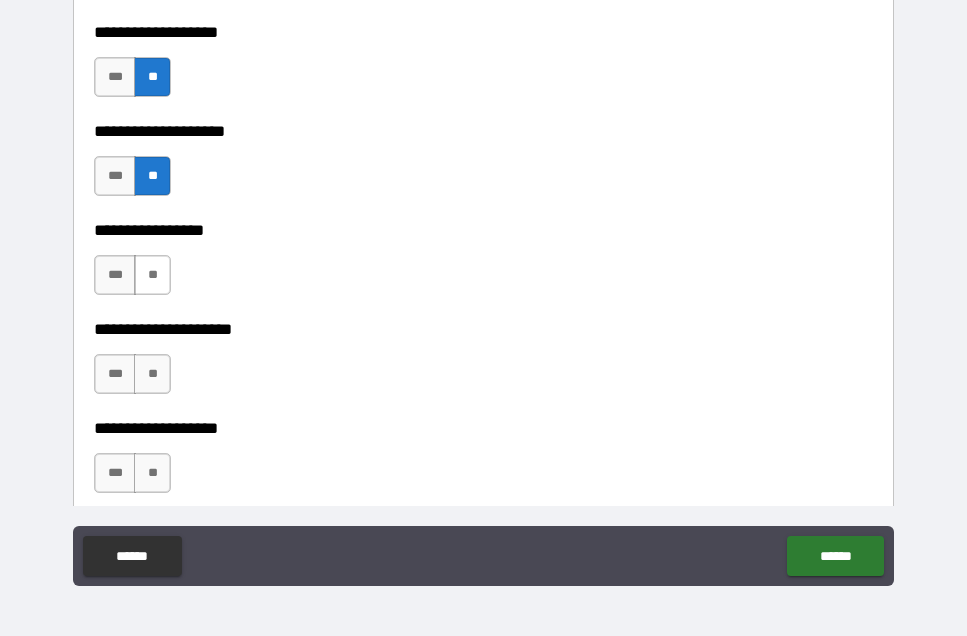 click on "**" at bounding box center [152, 275] 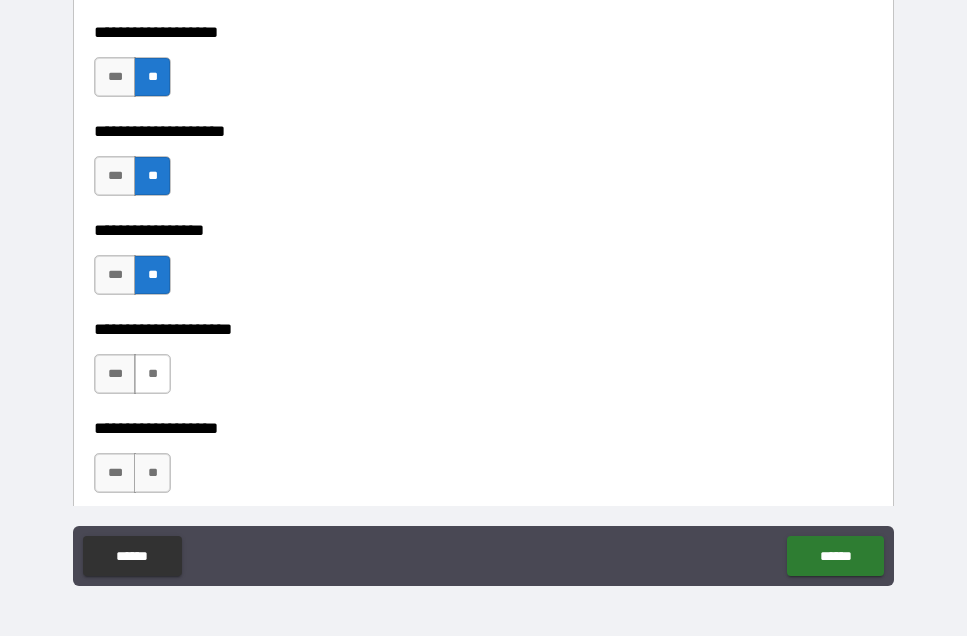 click on "**" at bounding box center (152, 374) 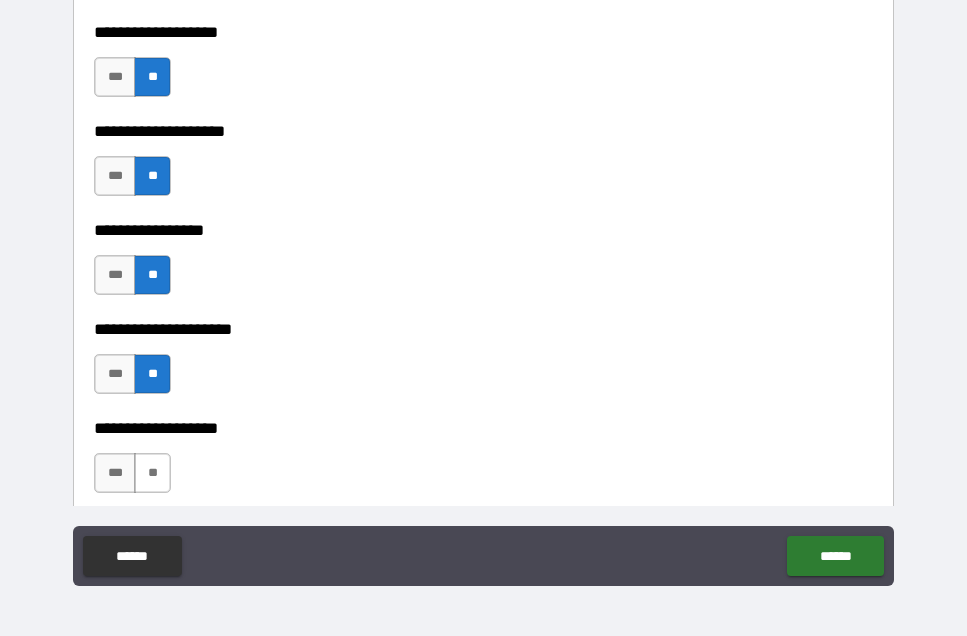 click on "**" at bounding box center [152, 473] 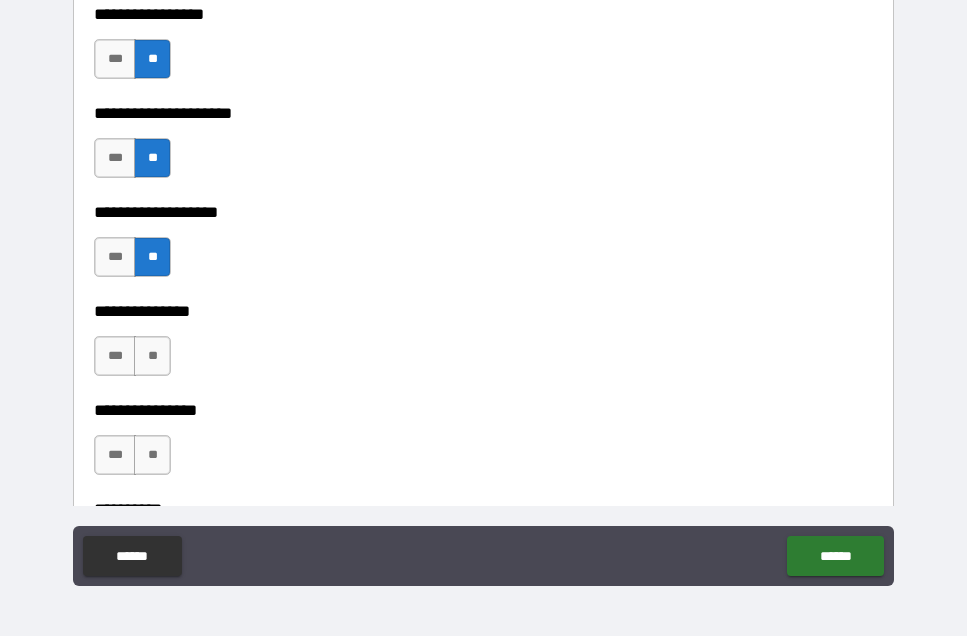 scroll, scrollTop: 8309, scrollLeft: 0, axis: vertical 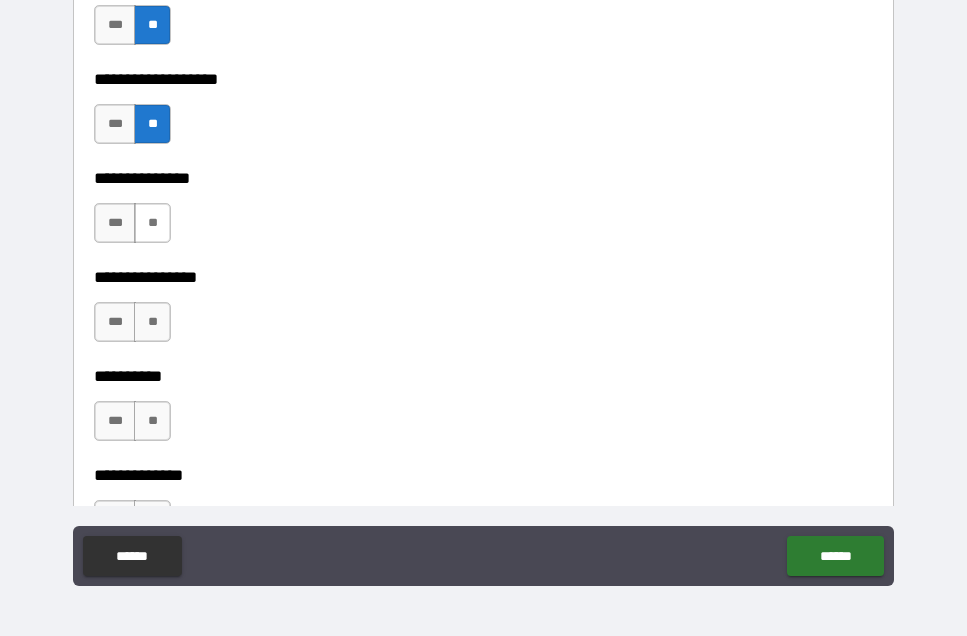 click on "**" at bounding box center (152, 223) 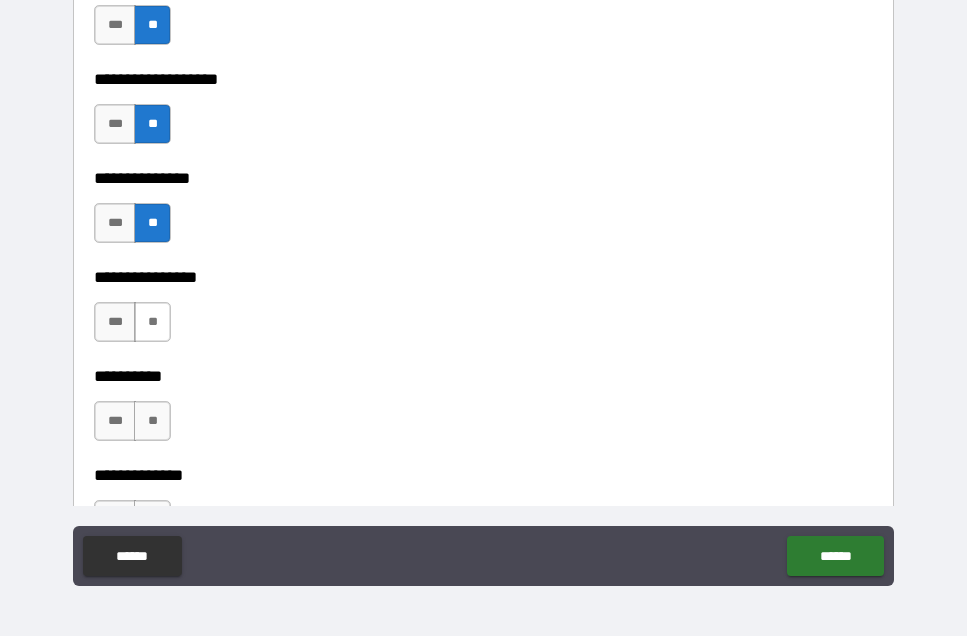 click on "**" at bounding box center (152, 322) 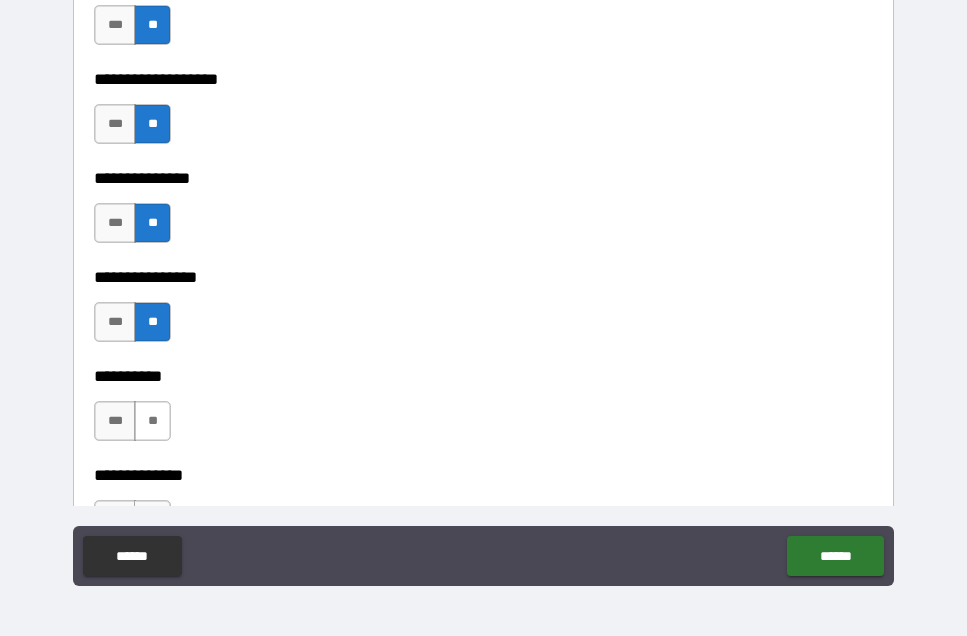 click on "**" at bounding box center (152, 421) 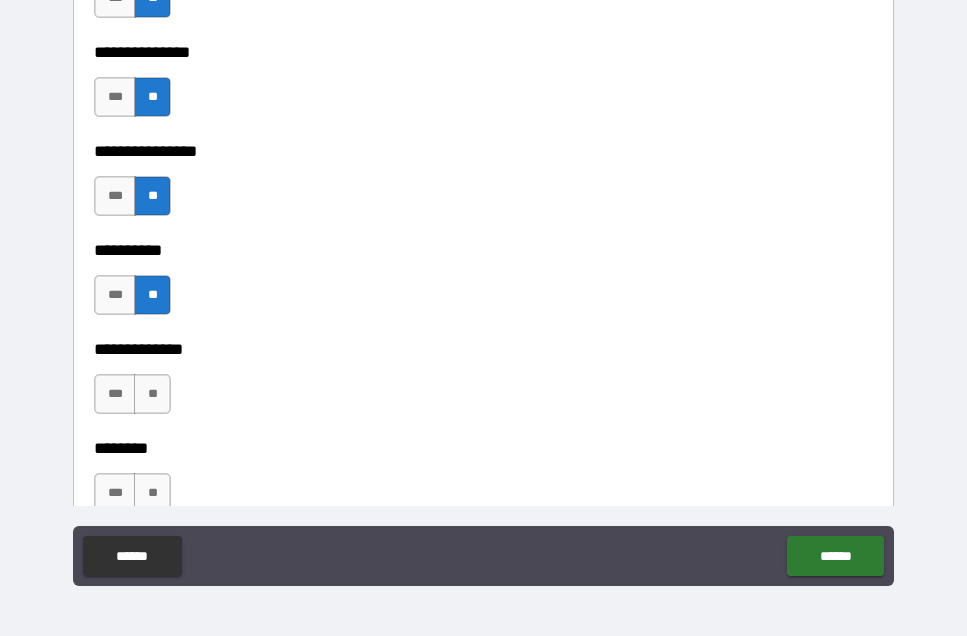 scroll, scrollTop: 8586, scrollLeft: 0, axis: vertical 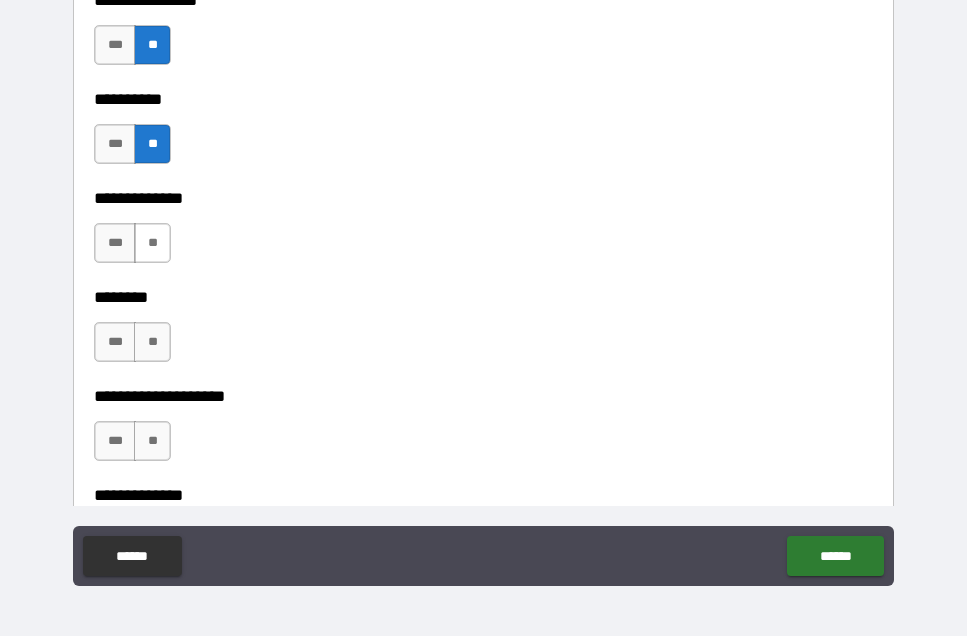click on "**" at bounding box center (152, 243) 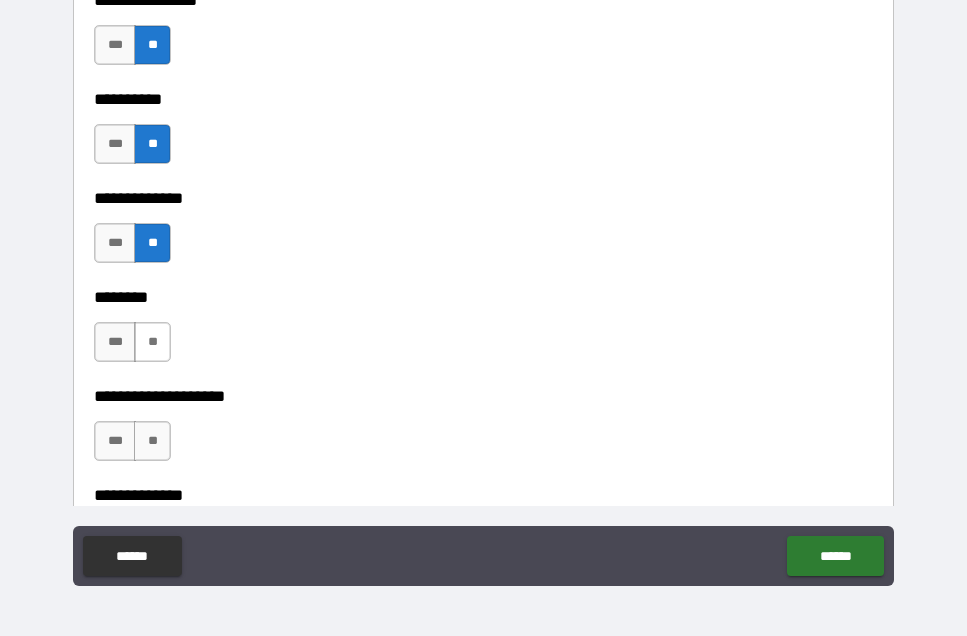 click on "**" at bounding box center [152, 342] 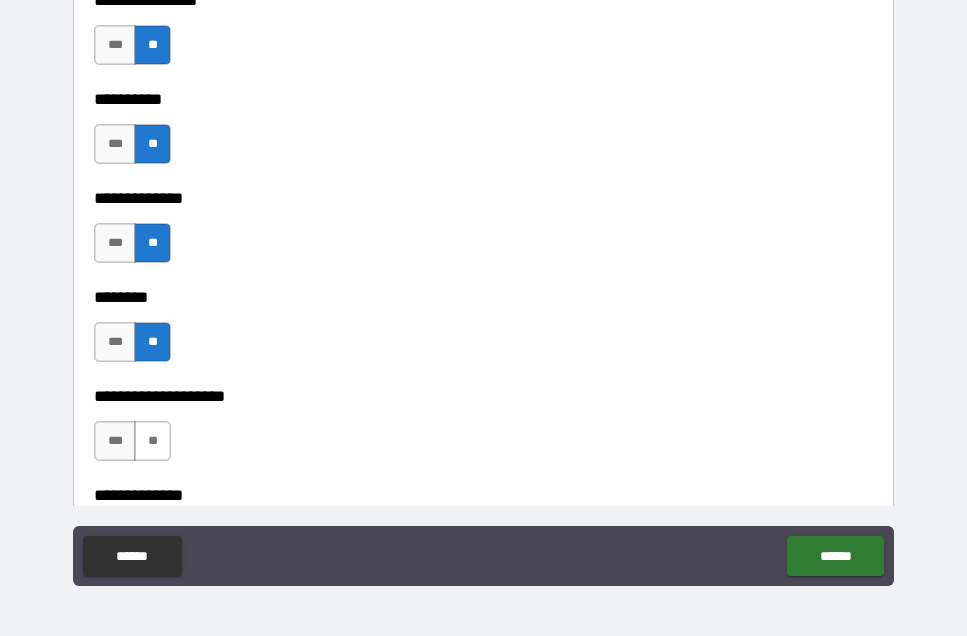 click on "**" at bounding box center [152, 441] 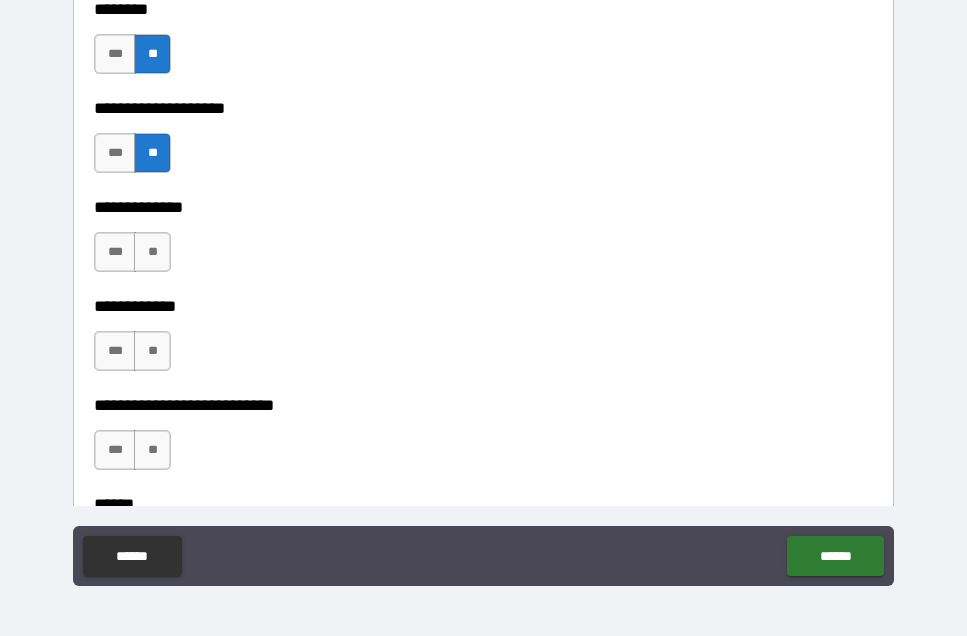 scroll, scrollTop: 8878, scrollLeft: 0, axis: vertical 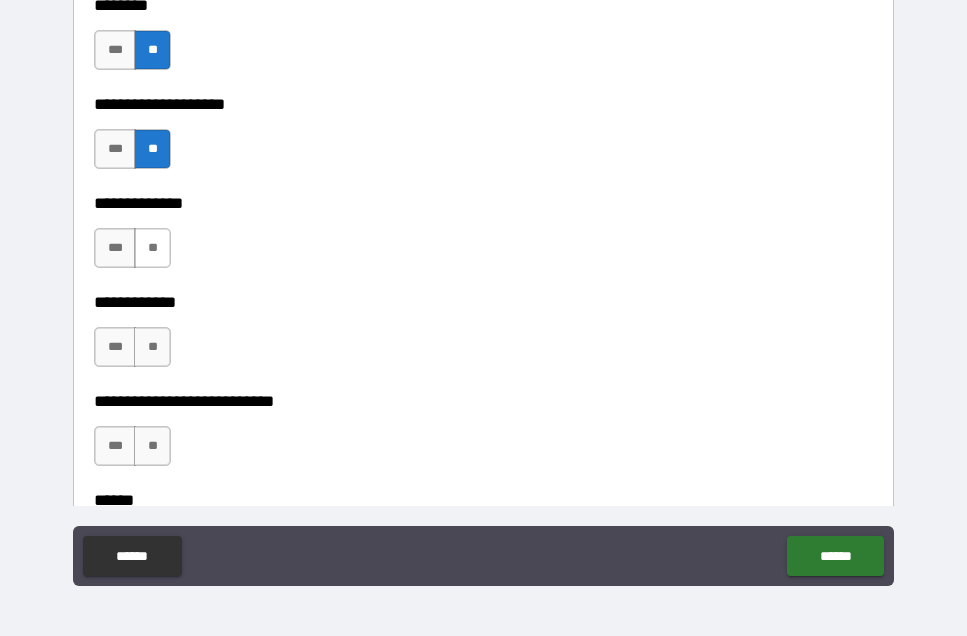 click on "**" at bounding box center (152, 248) 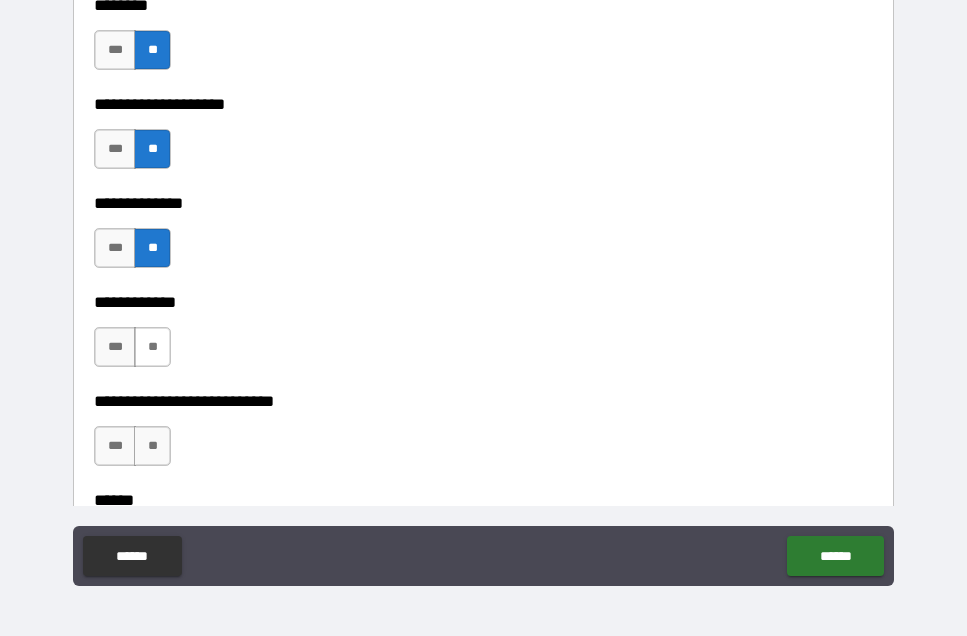 click on "**" at bounding box center [152, 347] 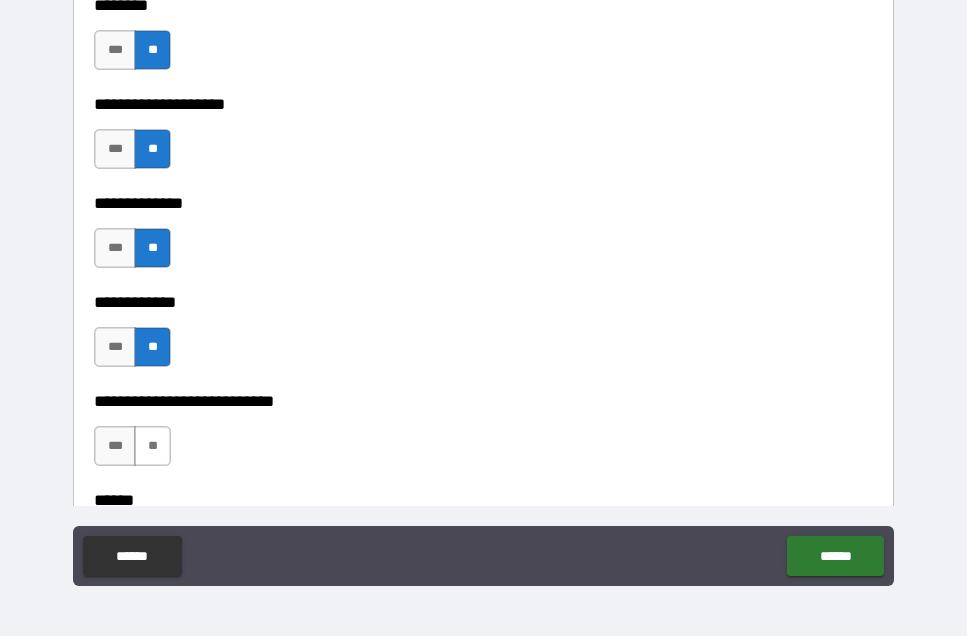 click on "**" at bounding box center (152, 446) 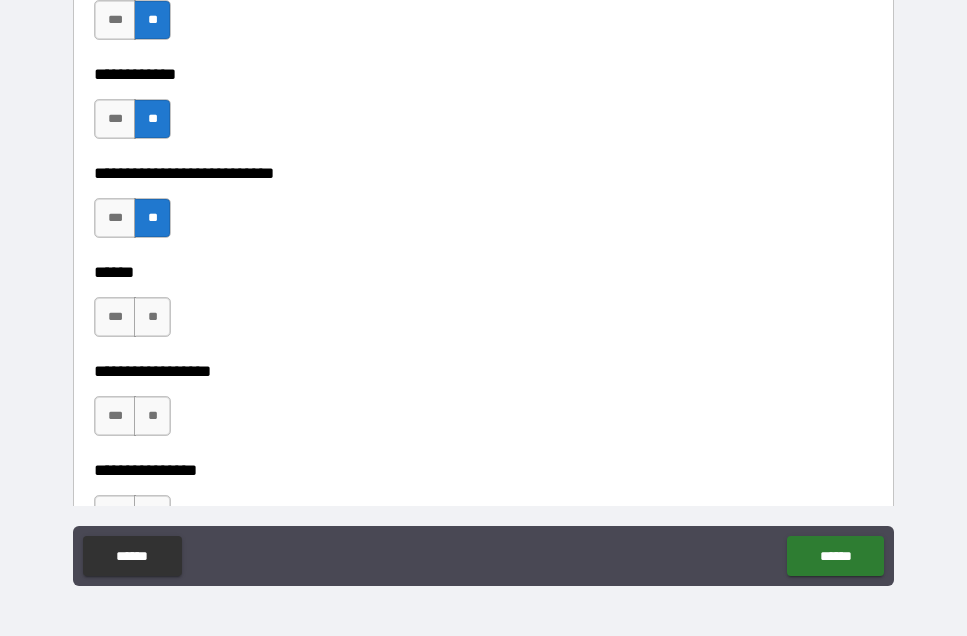 scroll, scrollTop: 9133, scrollLeft: 0, axis: vertical 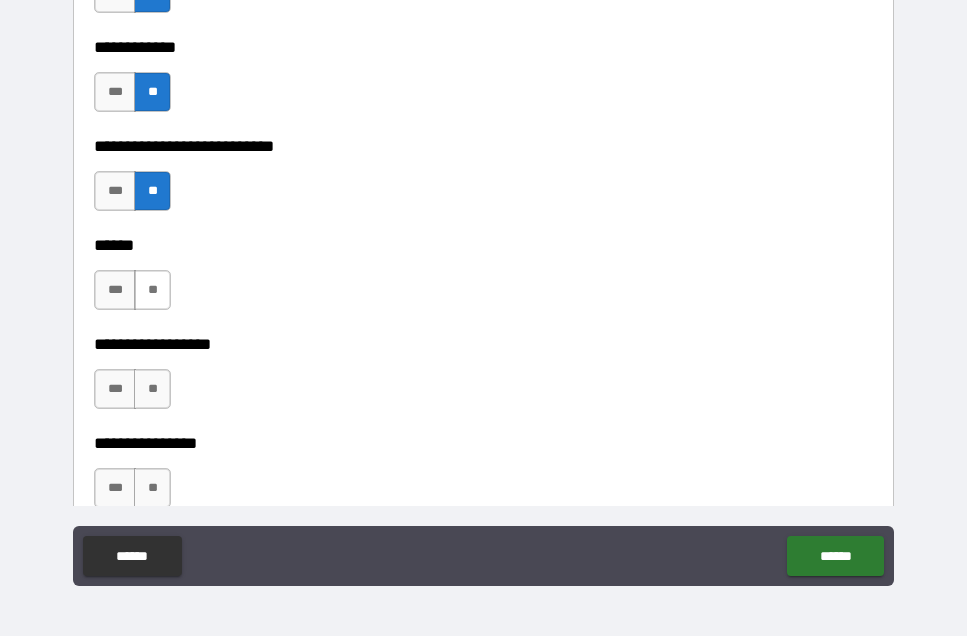 click on "**" at bounding box center (152, 290) 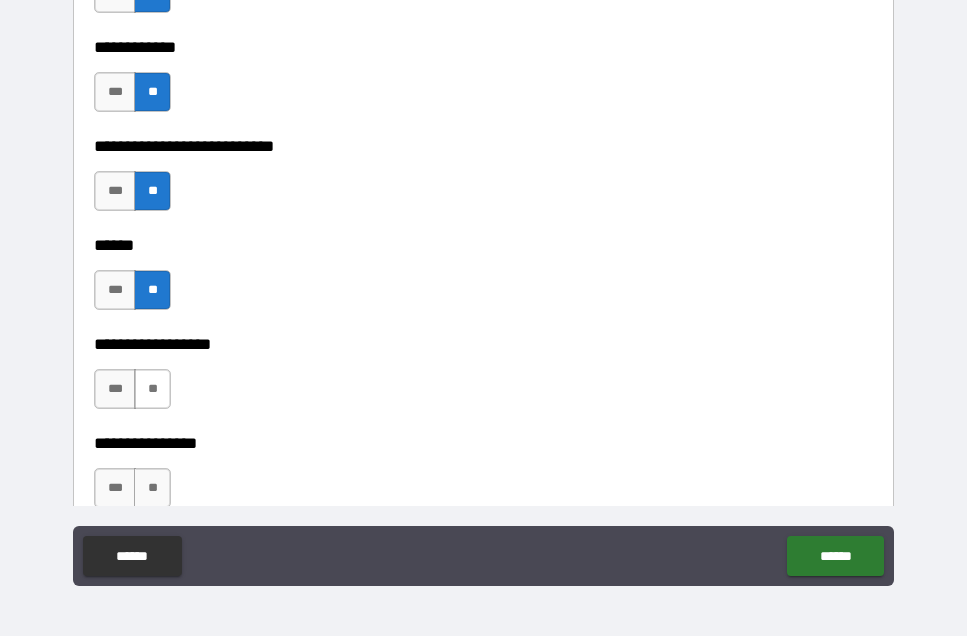 click on "**" at bounding box center (152, 389) 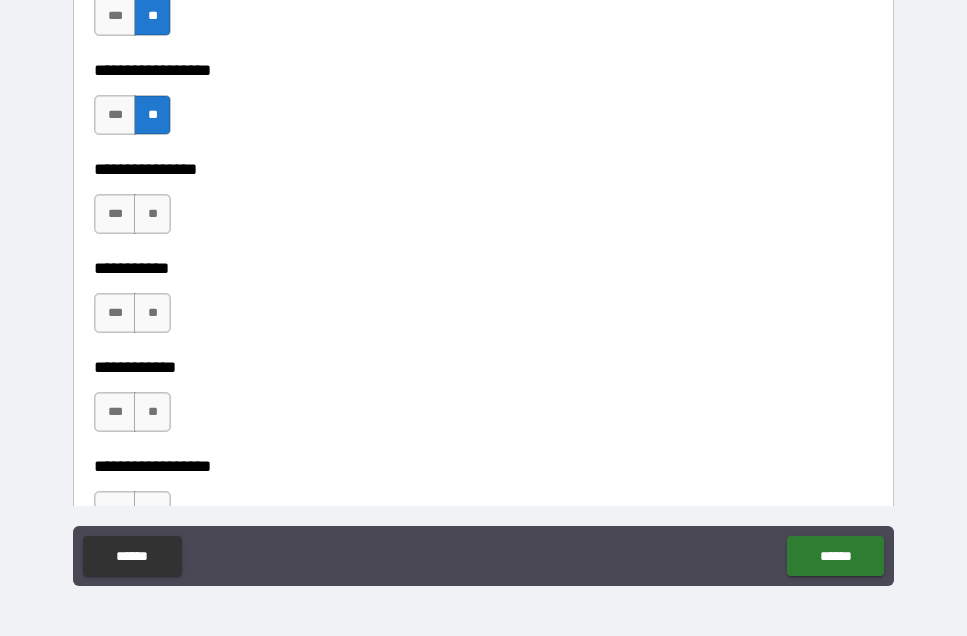 scroll, scrollTop: 9411, scrollLeft: 0, axis: vertical 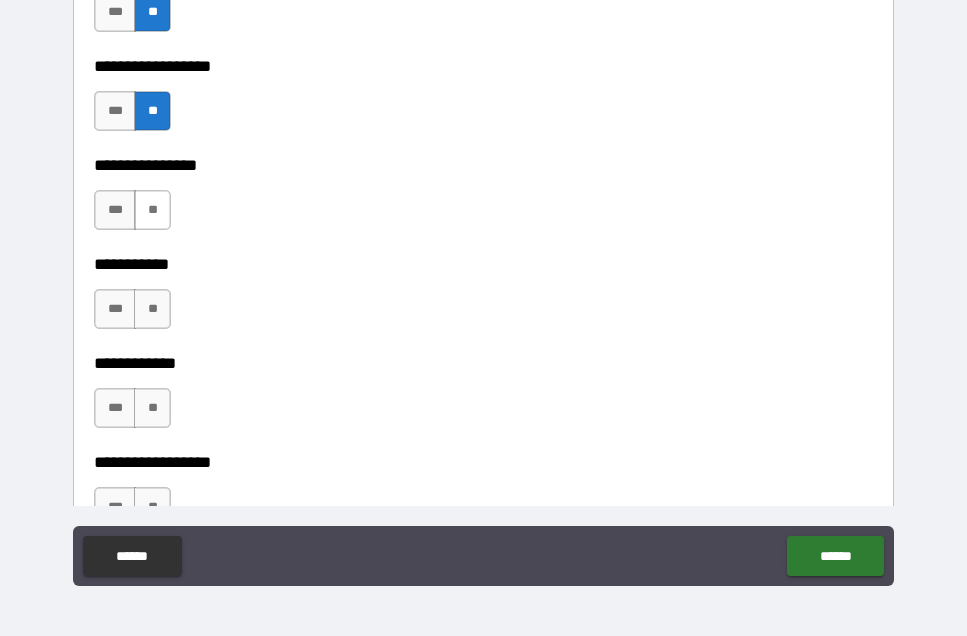 click on "**" at bounding box center [152, 210] 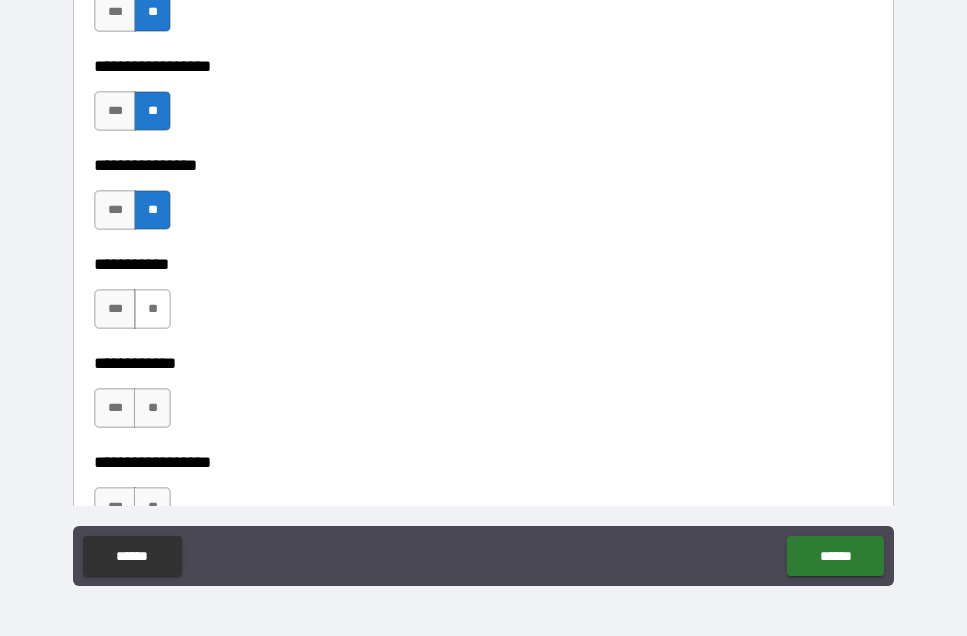 click on "**" at bounding box center (152, 309) 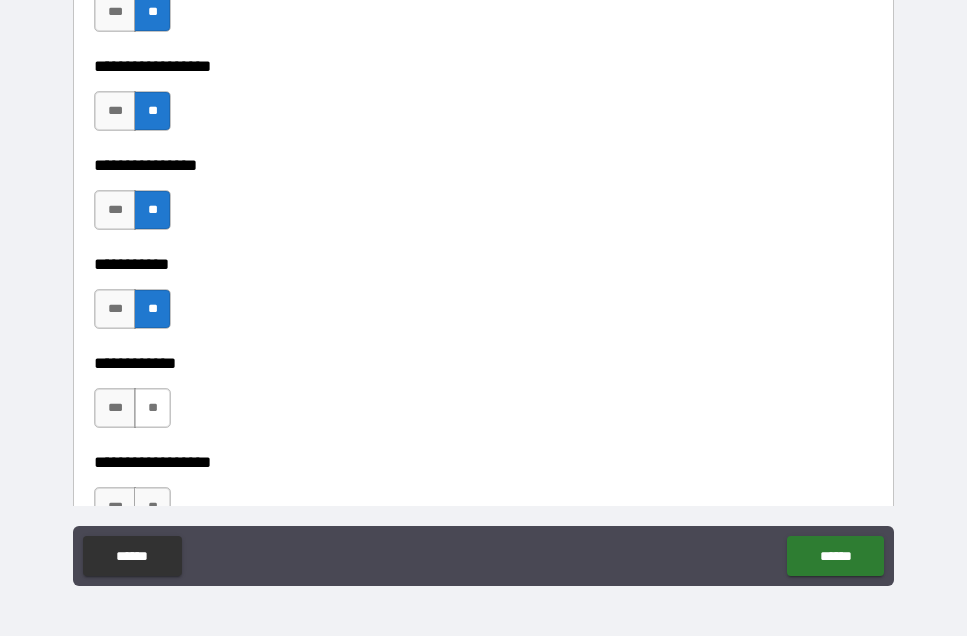 click on "**" at bounding box center (152, 408) 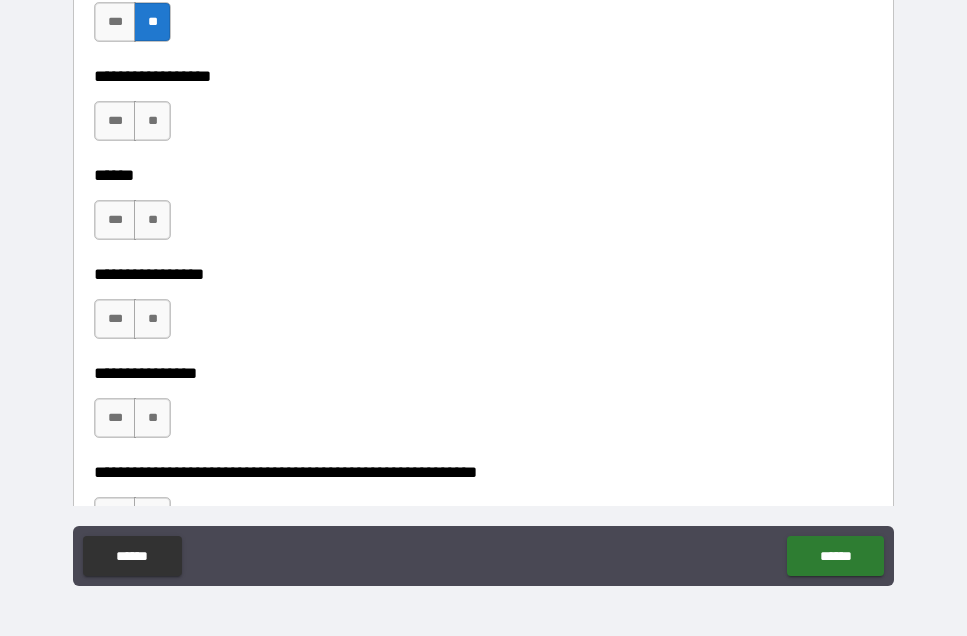 scroll, scrollTop: 9763, scrollLeft: 0, axis: vertical 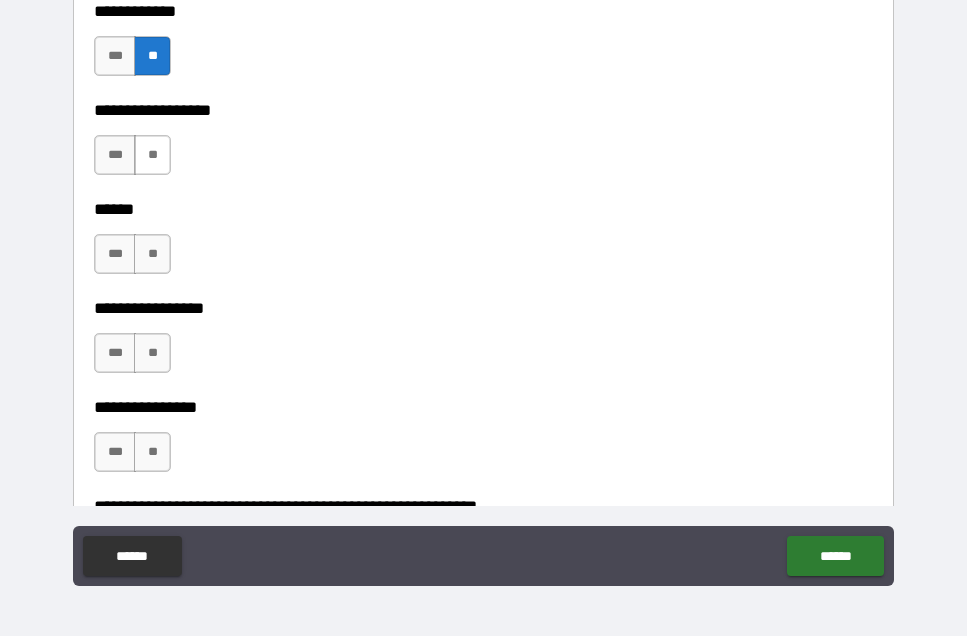 click on "**" at bounding box center (152, 155) 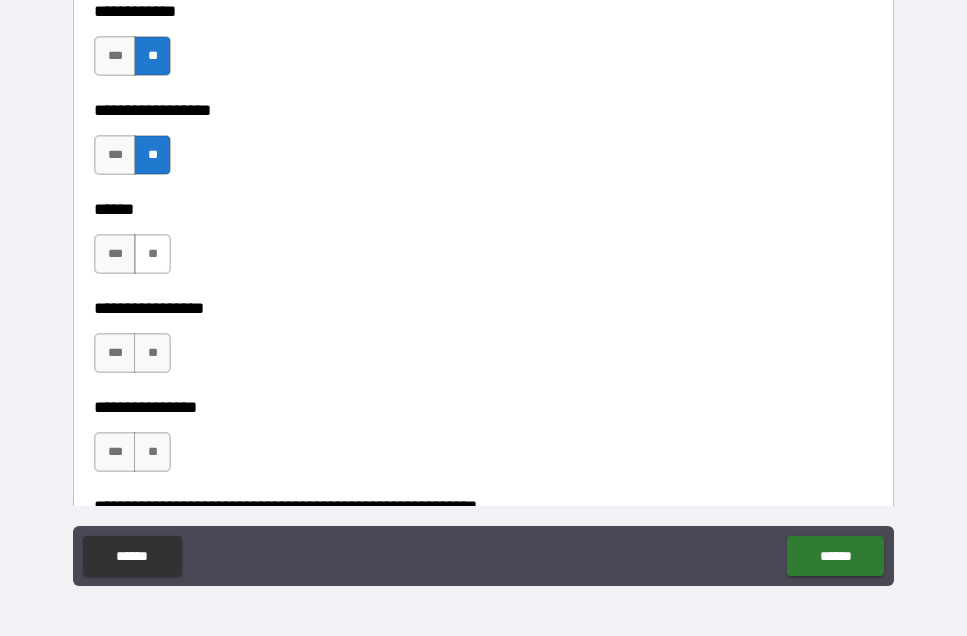 click on "**" at bounding box center (152, 254) 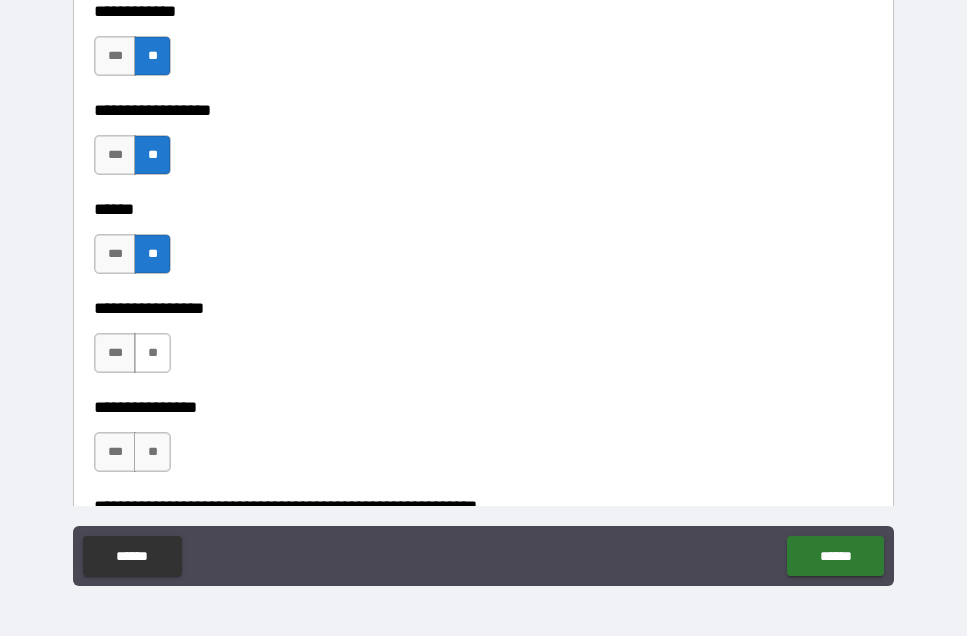 click on "**" at bounding box center (152, 353) 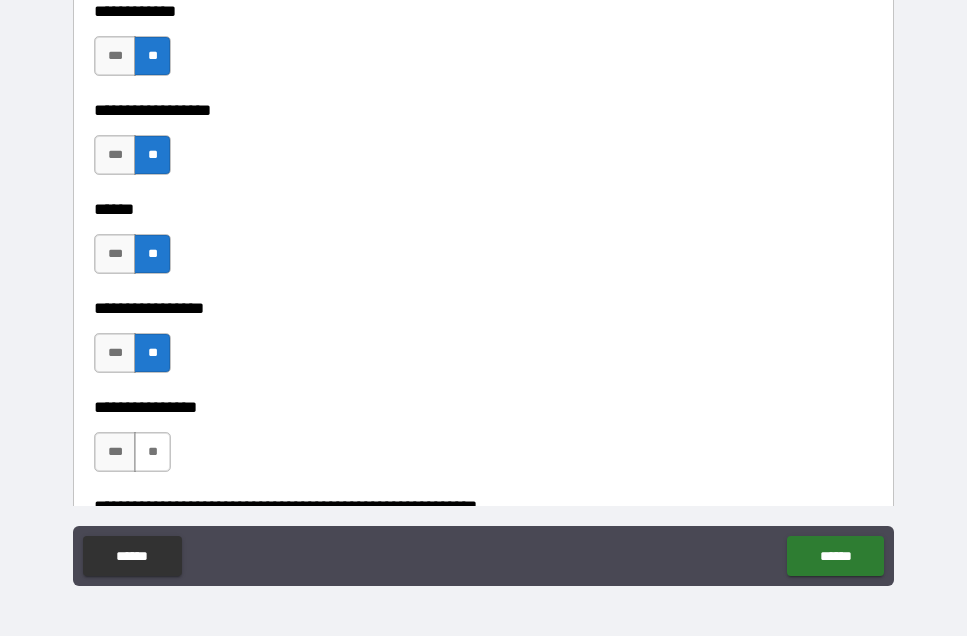 click on "**" at bounding box center (152, 452) 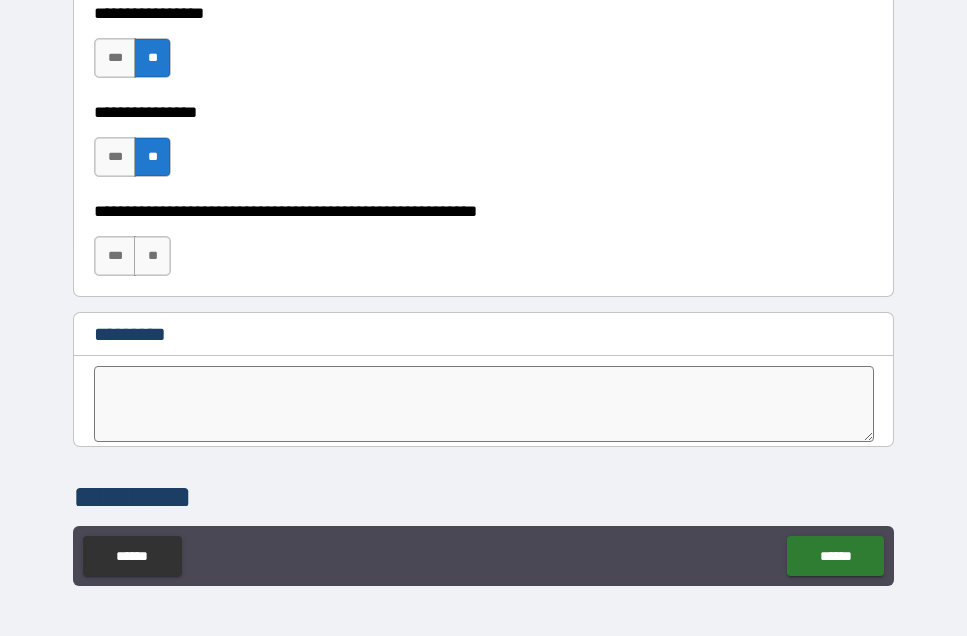 scroll, scrollTop: 10092, scrollLeft: 0, axis: vertical 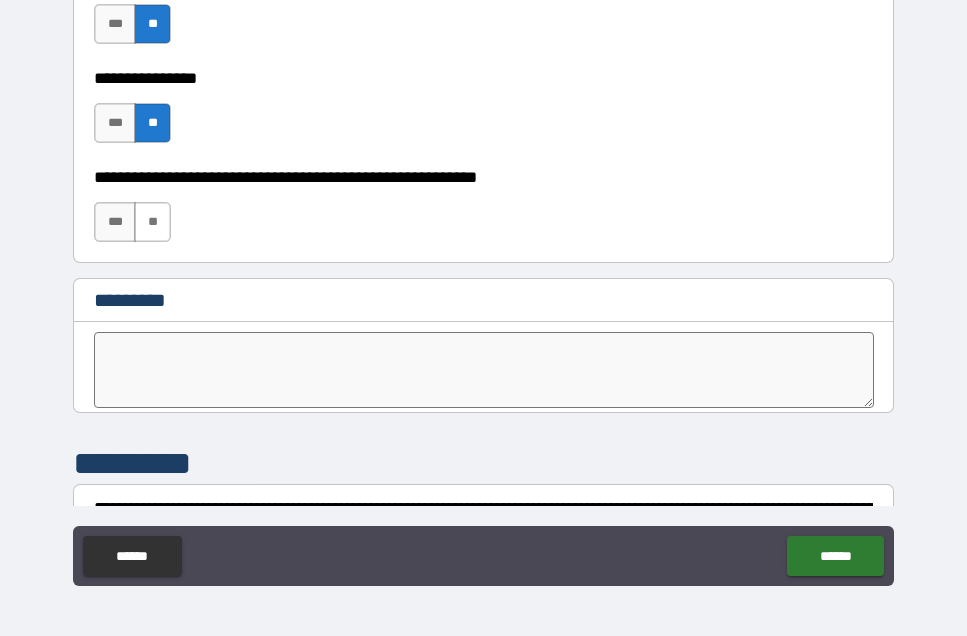 click on "**" at bounding box center [152, 222] 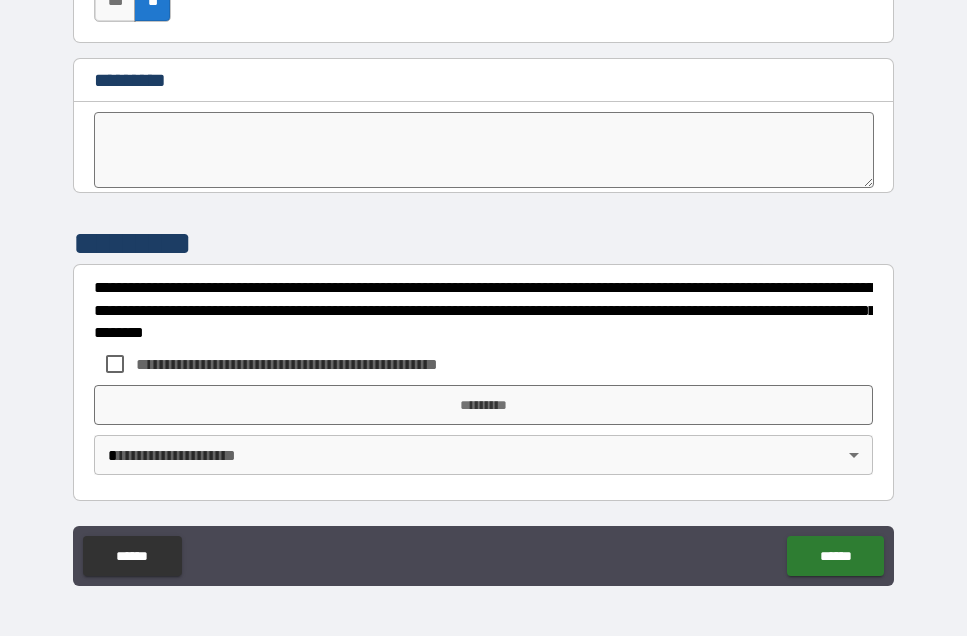 scroll, scrollTop: 10312, scrollLeft: 0, axis: vertical 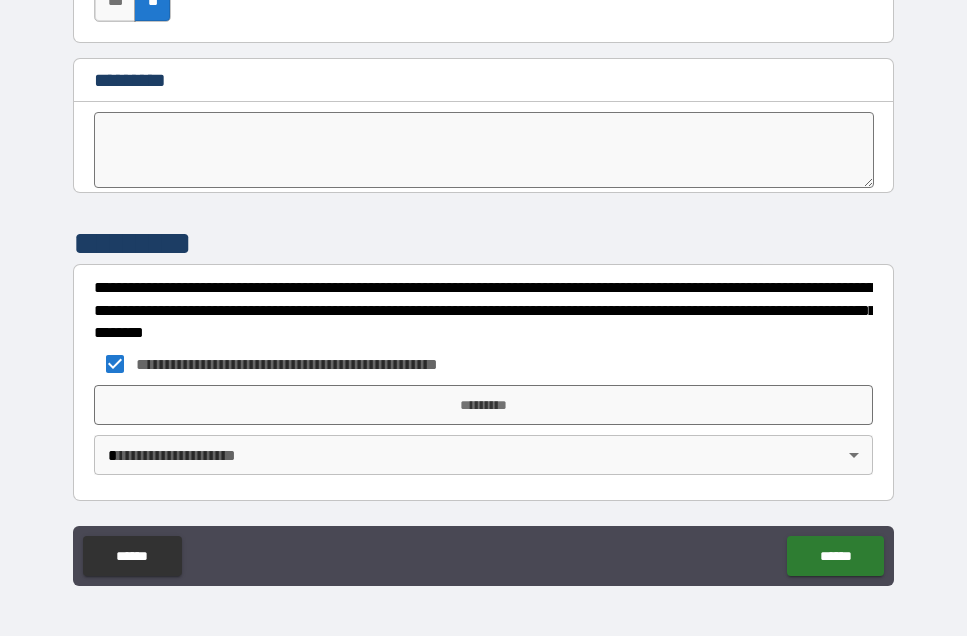 click on "**********" at bounding box center (483, 289) 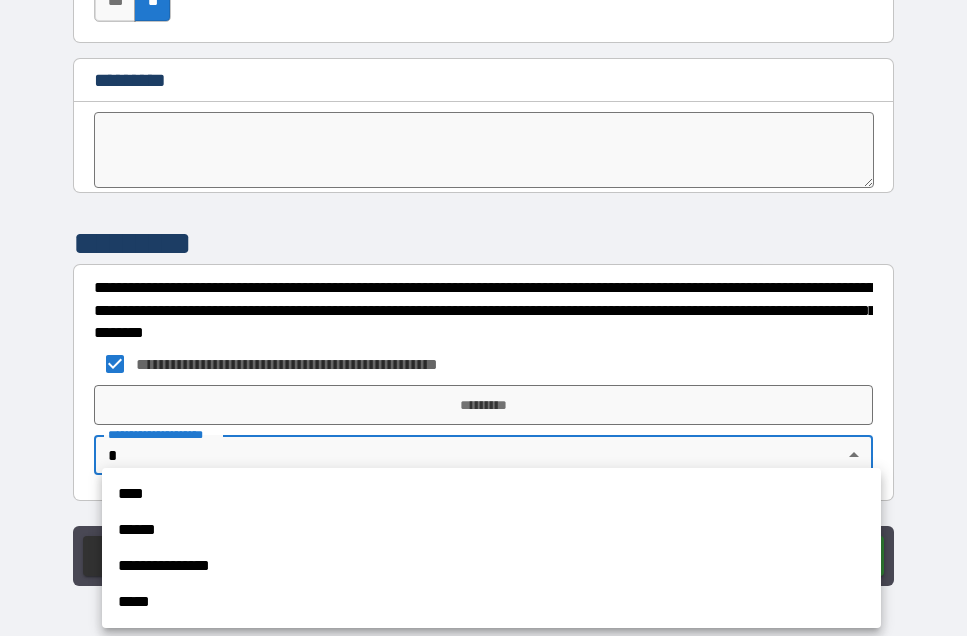 click on "****" at bounding box center (491, 494) 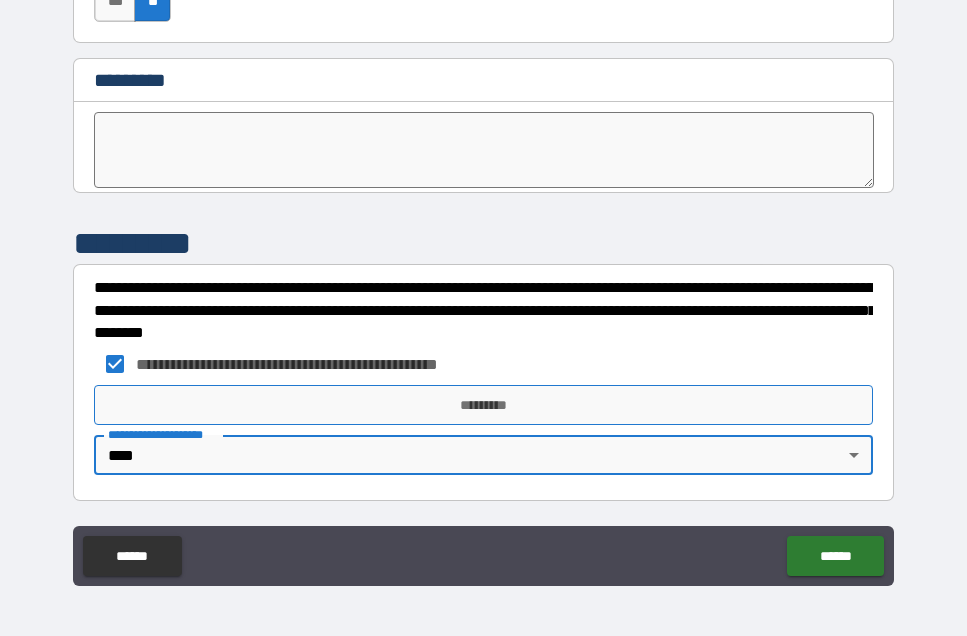 click on "*********" at bounding box center (483, 405) 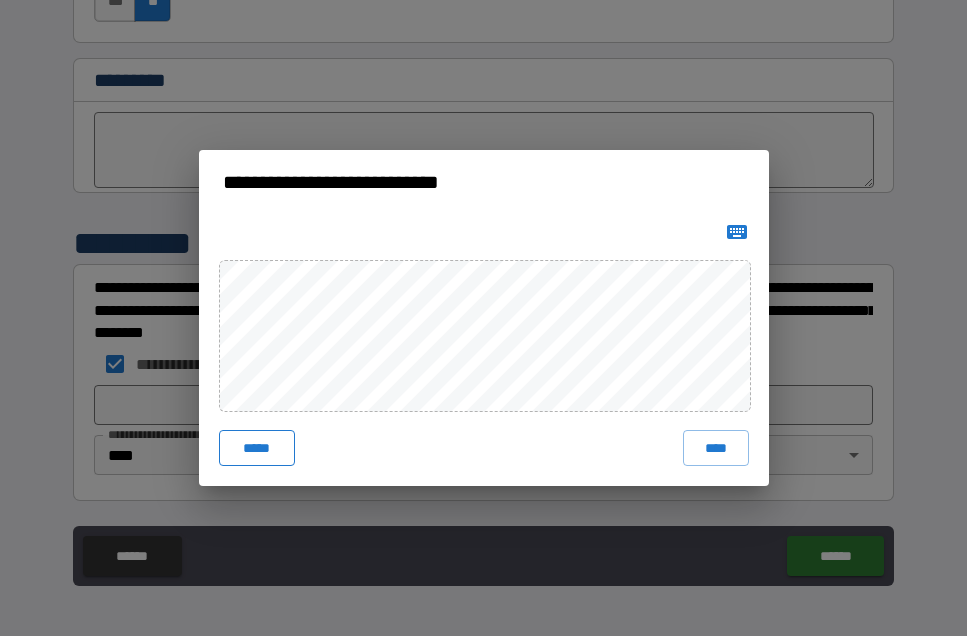 click on "*****" at bounding box center [257, 448] 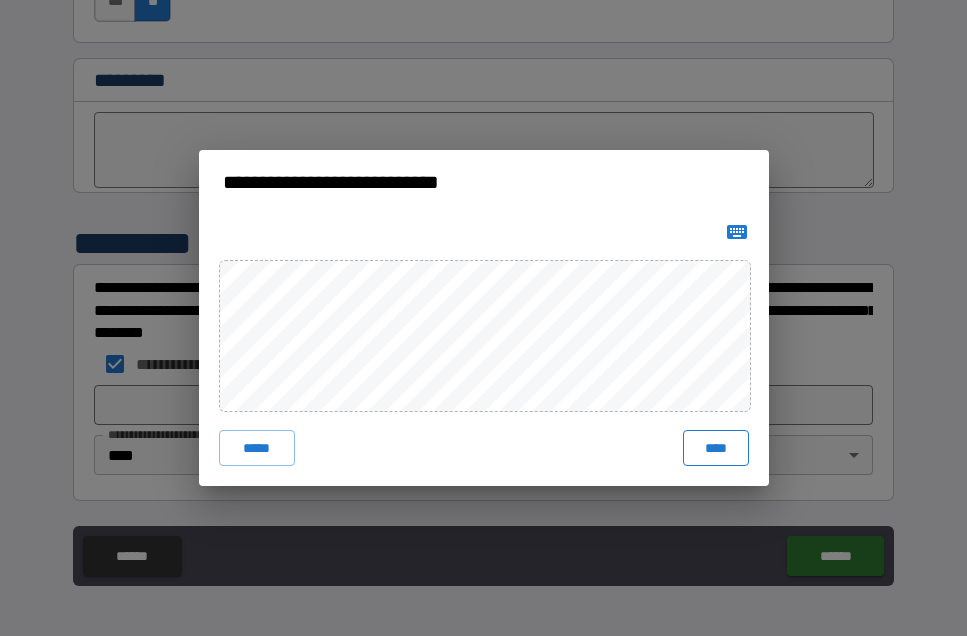 click on "****" at bounding box center (716, 448) 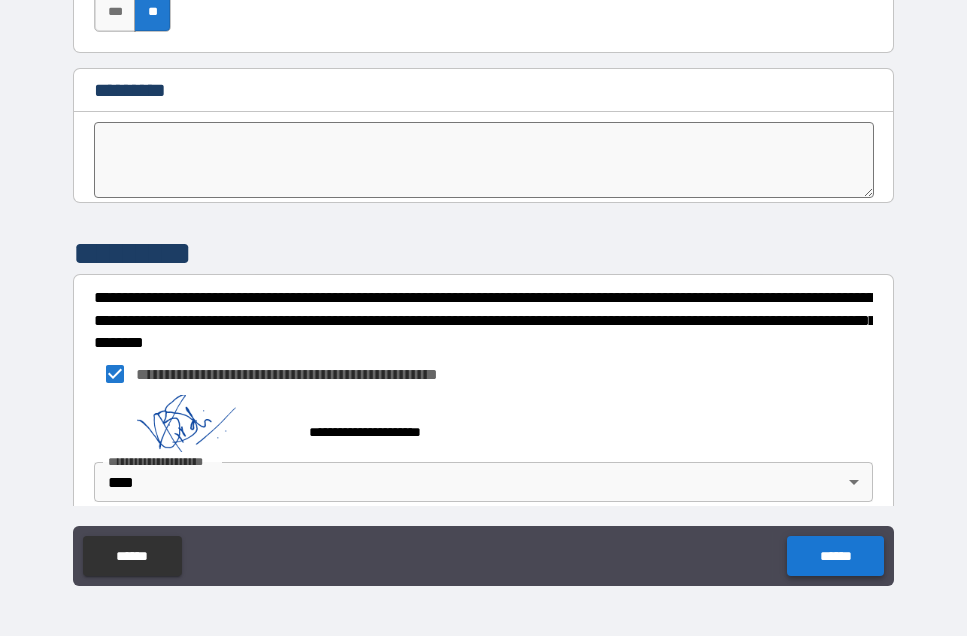 click on "******" at bounding box center [835, 556] 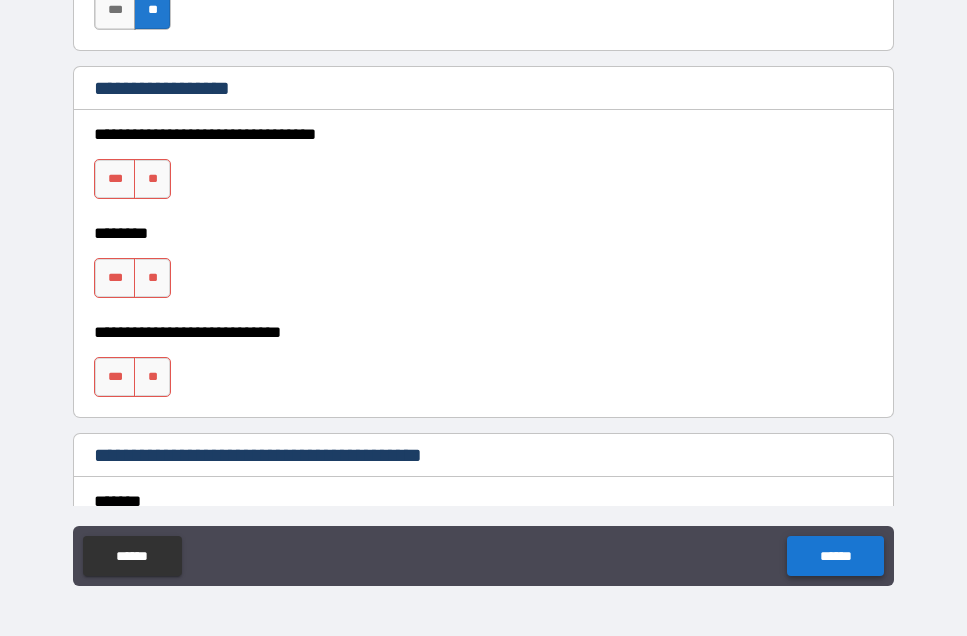 scroll, scrollTop: 1074, scrollLeft: 0, axis: vertical 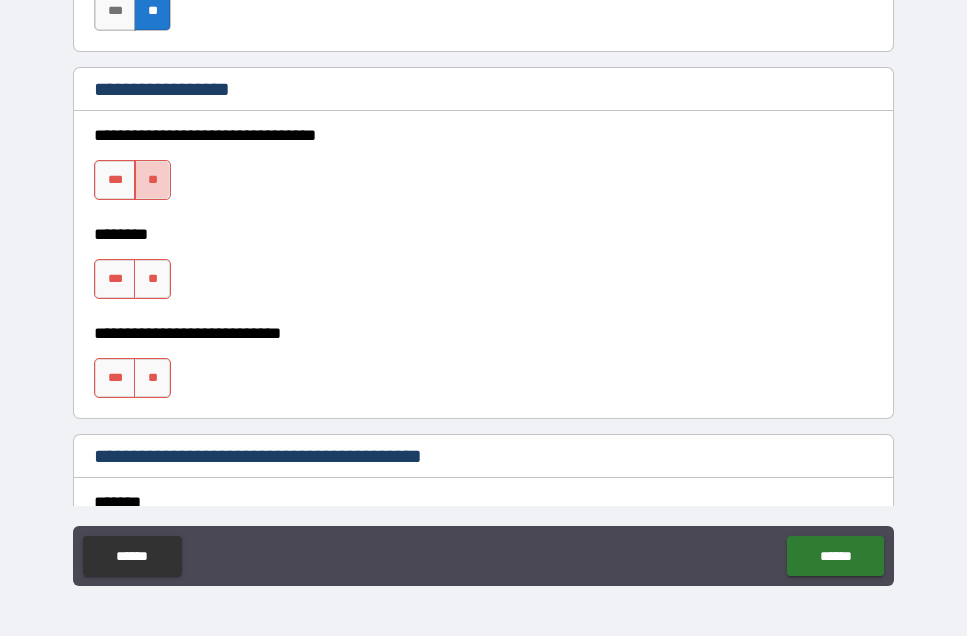 click on "**" at bounding box center (152, 180) 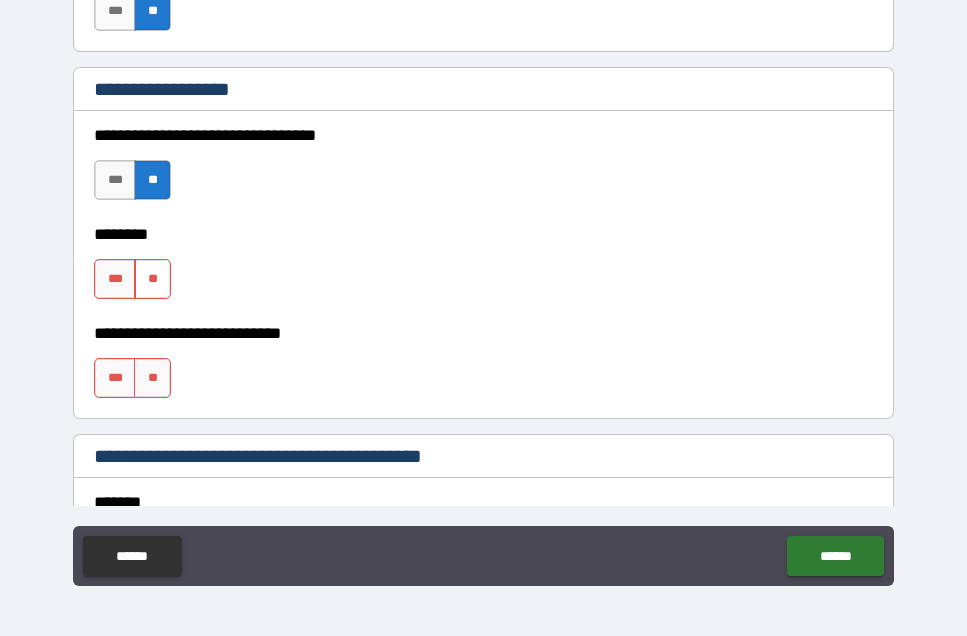 click on "**" at bounding box center [152, 279] 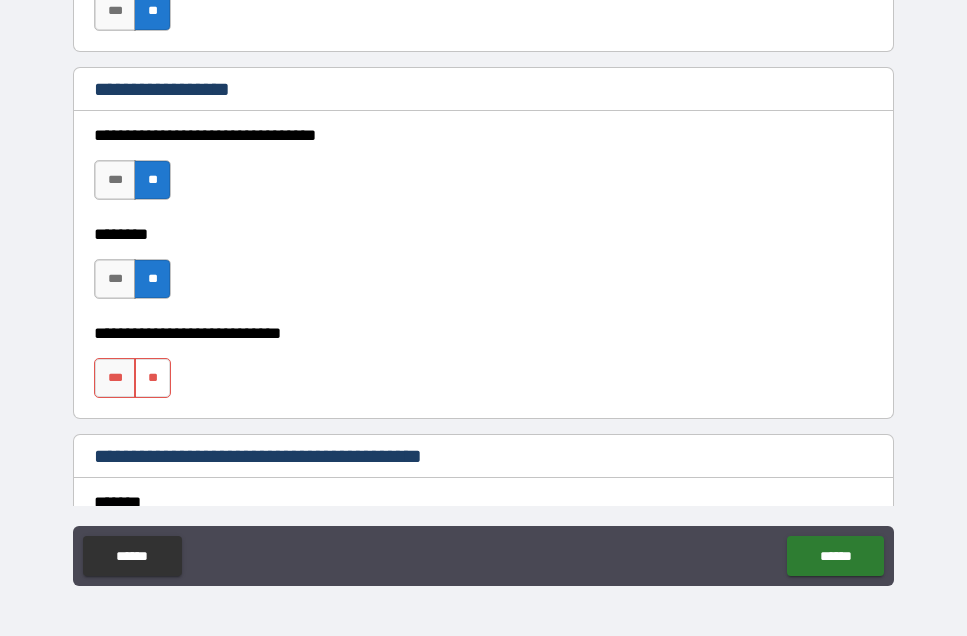 click on "**" at bounding box center (152, 378) 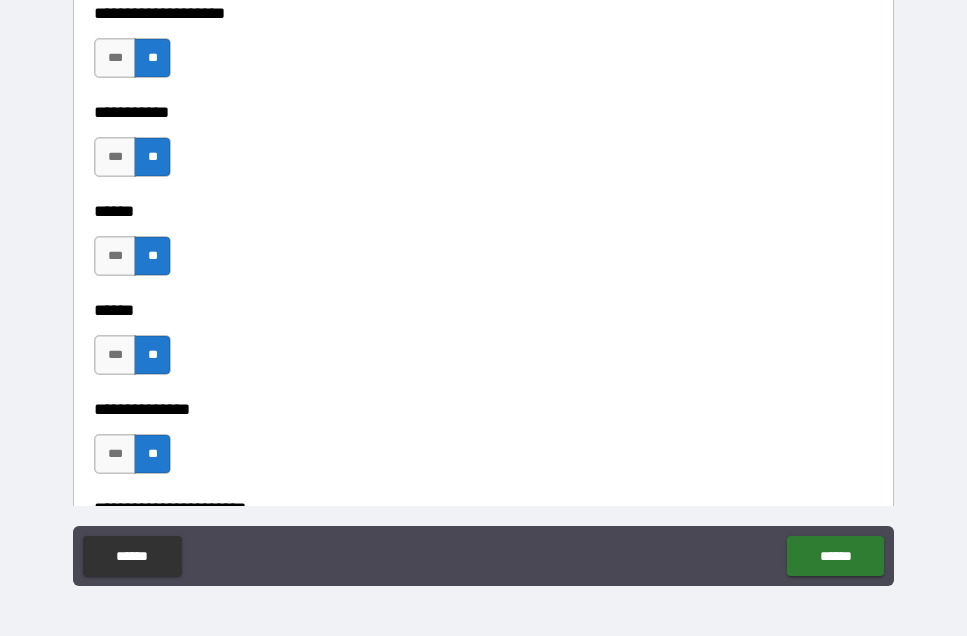 scroll, scrollTop: 0, scrollLeft: 0, axis: both 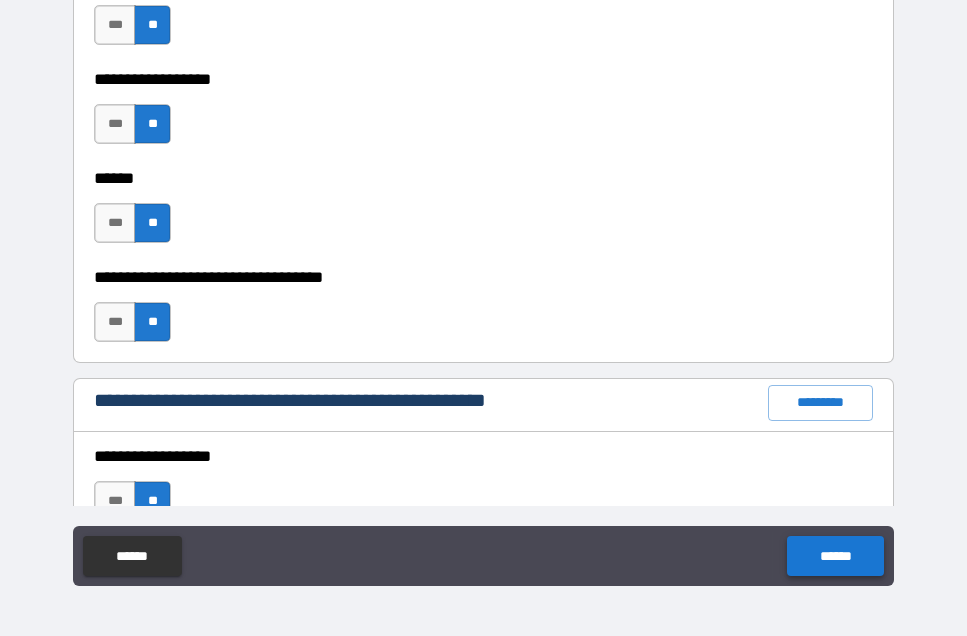 click on "******" at bounding box center (835, 556) 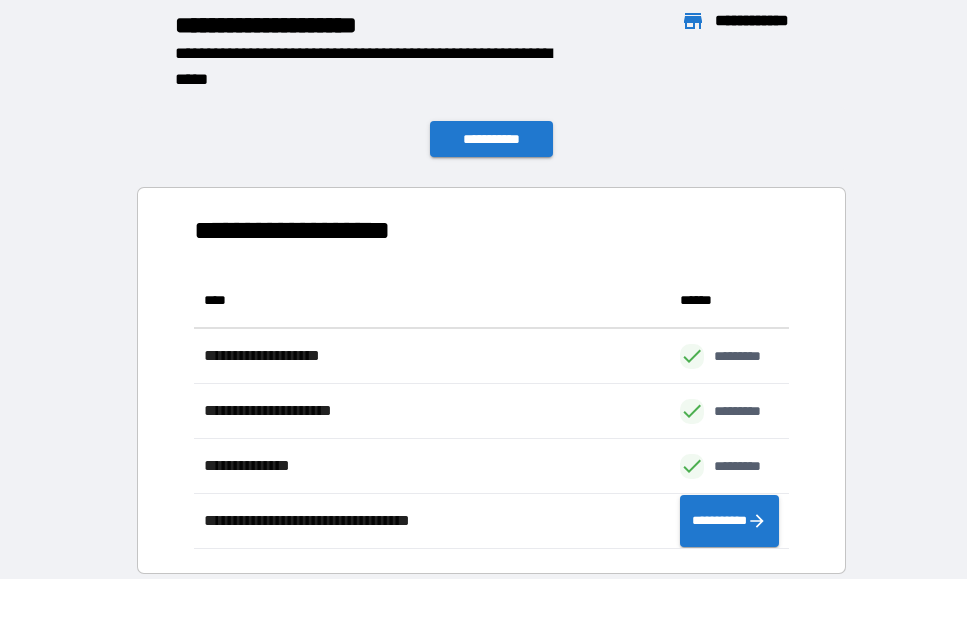 scroll, scrollTop: 1, scrollLeft: 1, axis: both 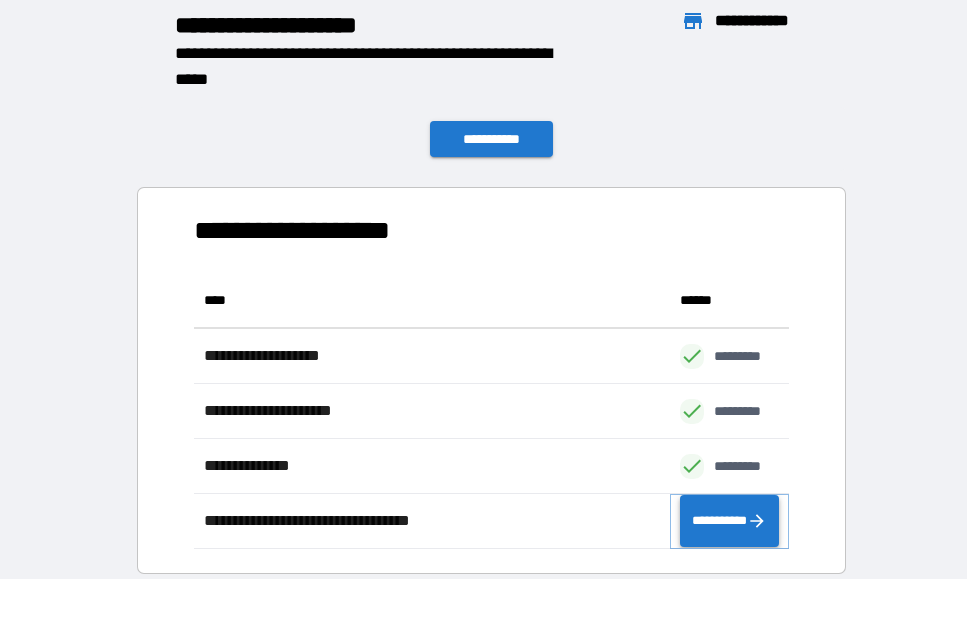 click 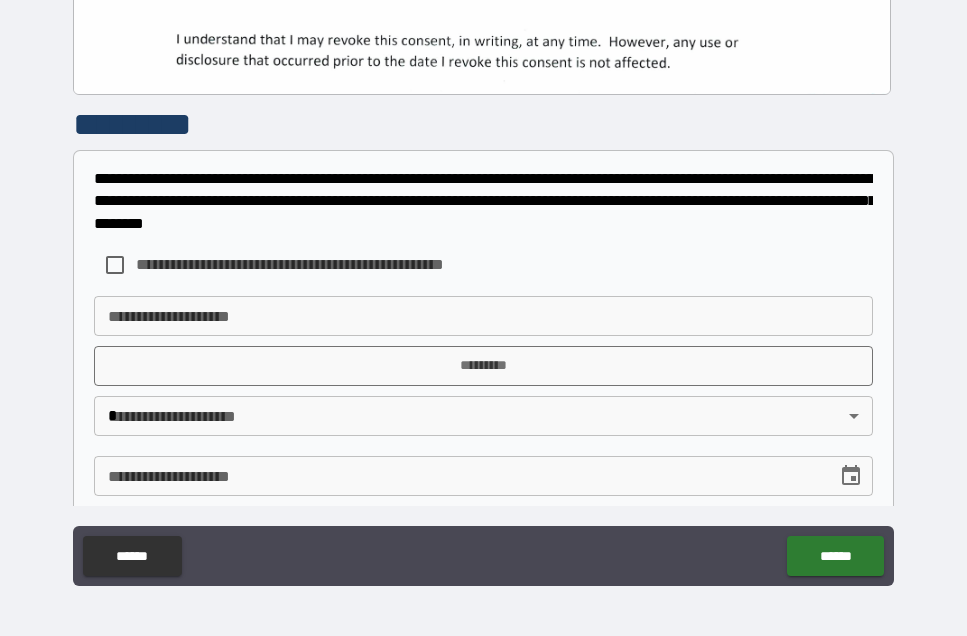 scroll, scrollTop: 578, scrollLeft: 0, axis: vertical 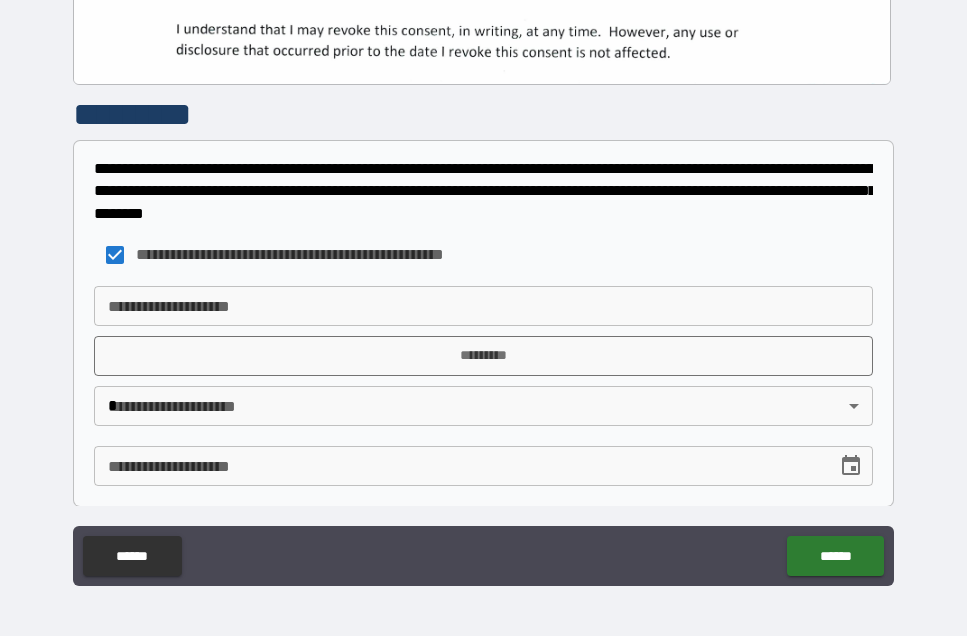 click on "**********" at bounding box center [483, 306] 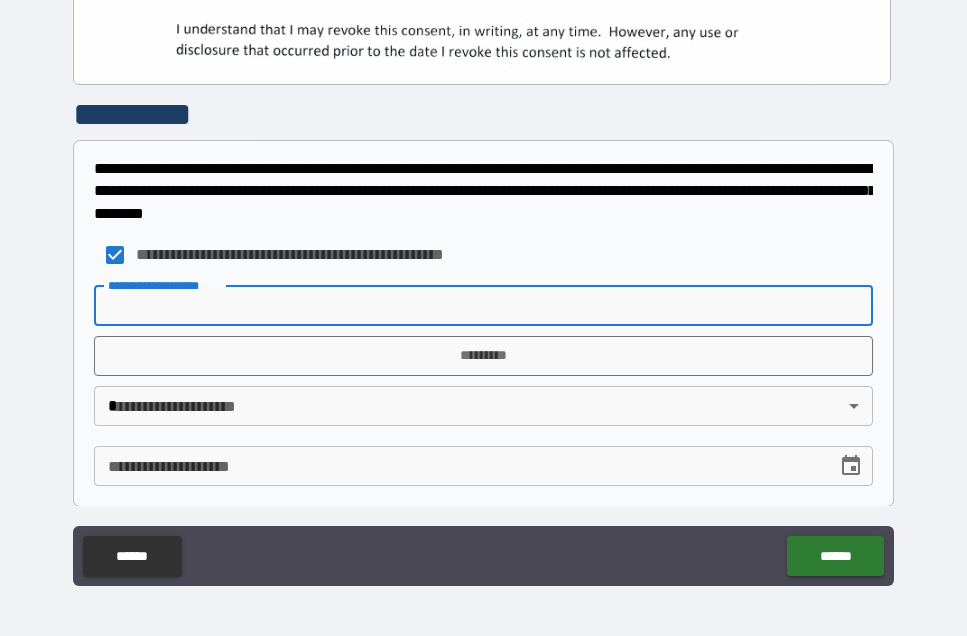 scroll, scrollTop: 56, scrollLeft: 0, axis: vertical 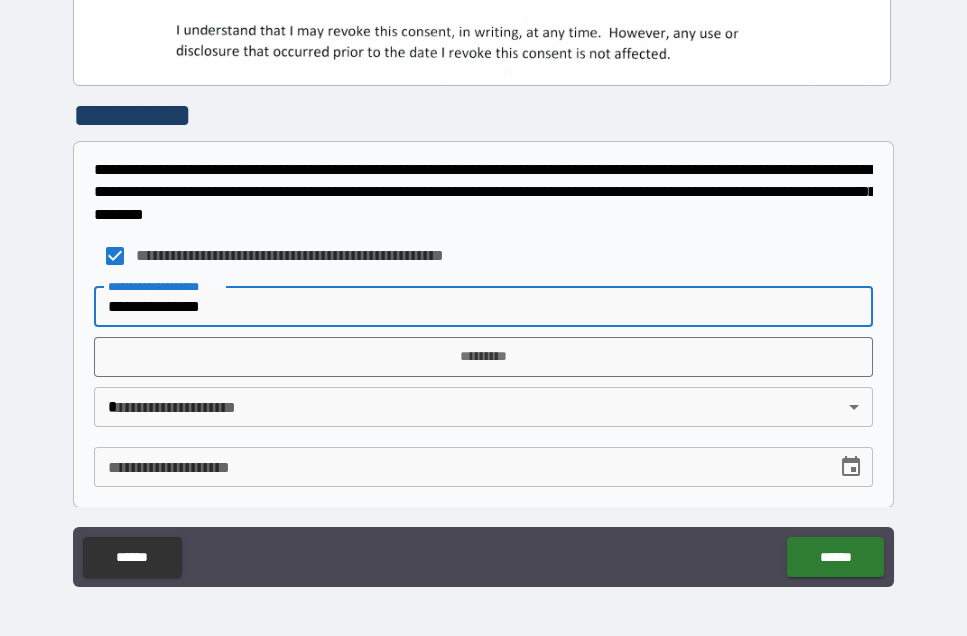 type on "**********" 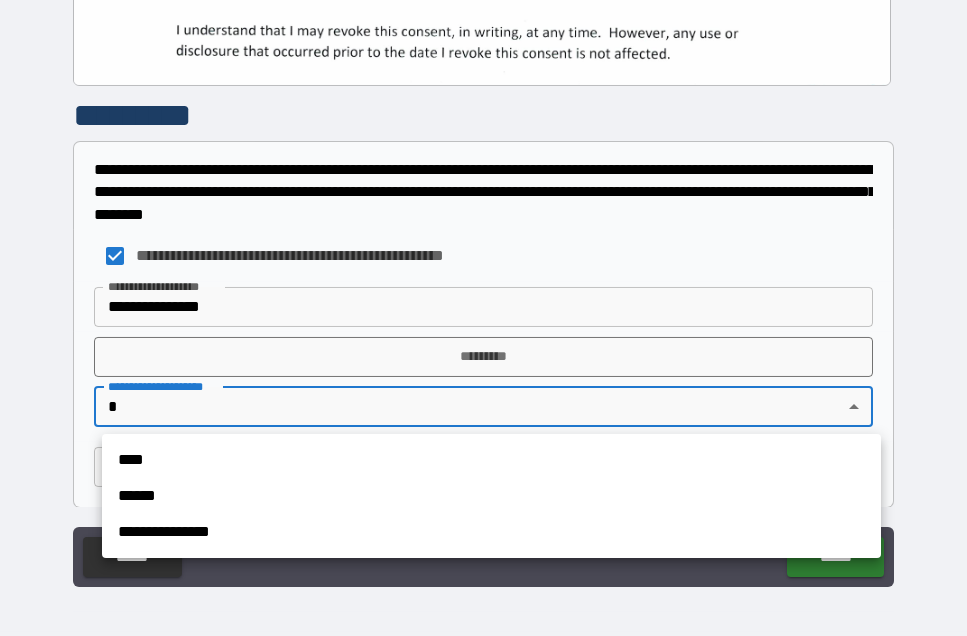 scroll, scrollTop: 57, scrollLeft: 0, axis: vertical 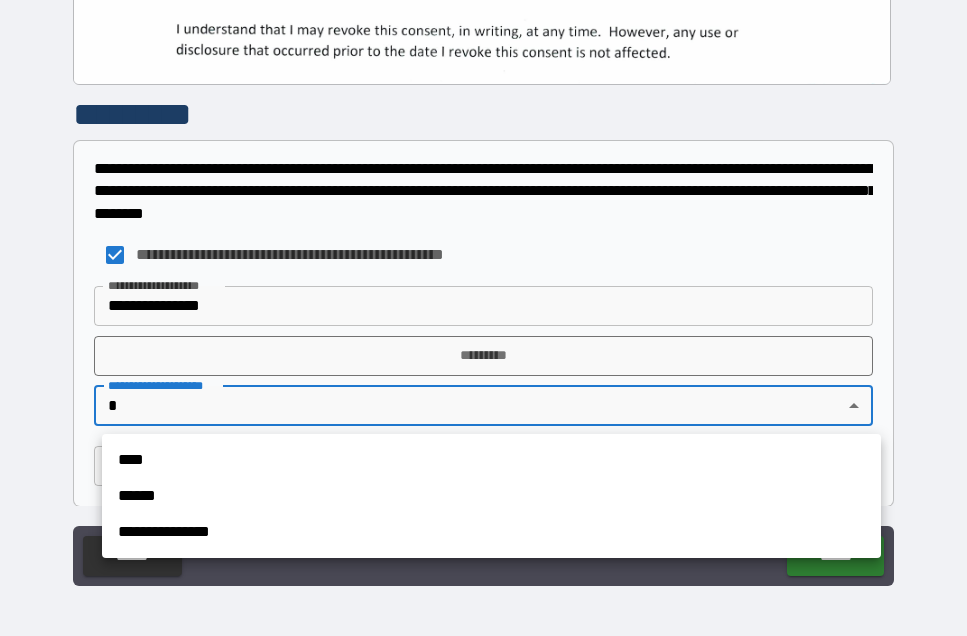 click on "****" at bounding box center (491, 460) 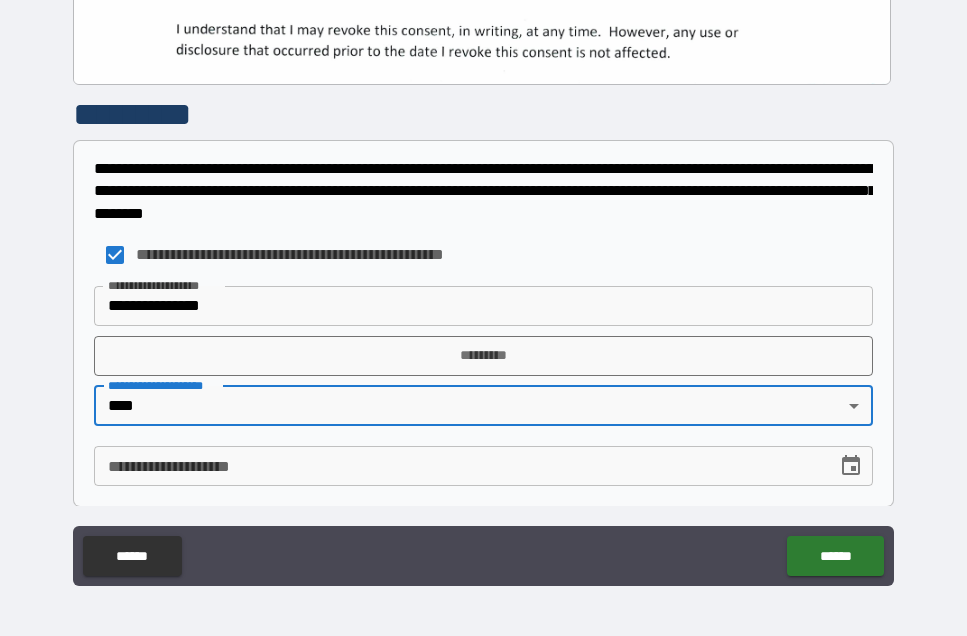 click on "**********" at bounding box center (458, 466) 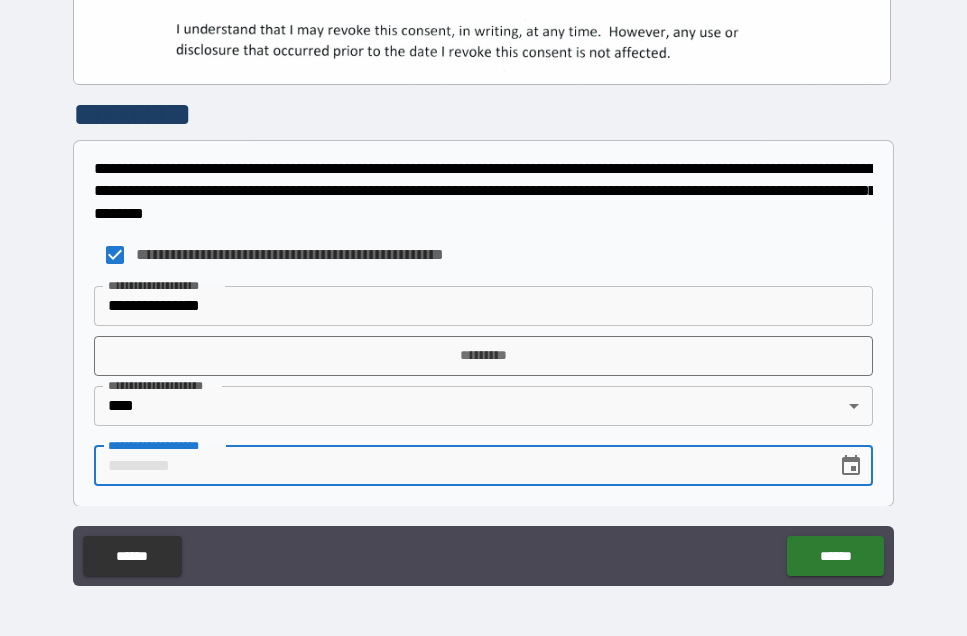 scroll, scrollTop: 56, scrollLeft: 0, axis: vertical 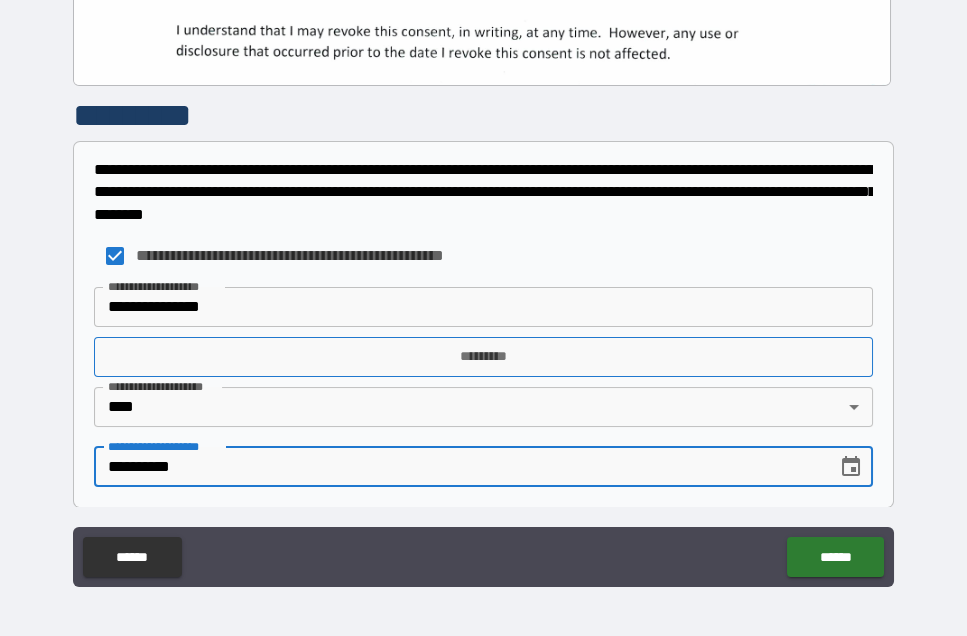 type on "**********" 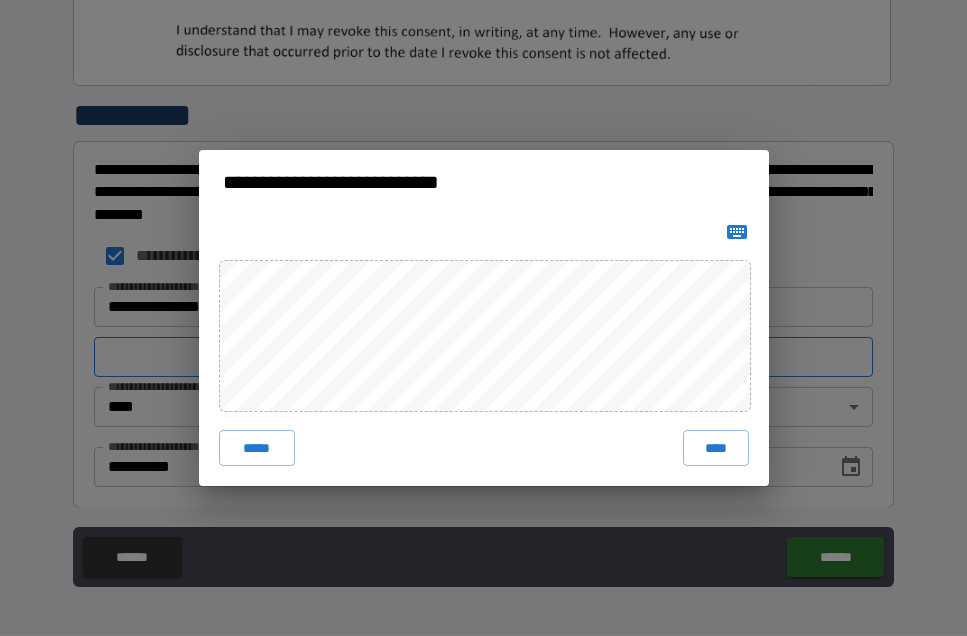 scroll, scrollTop: 57, scrollLeft: 0, axis: vertical 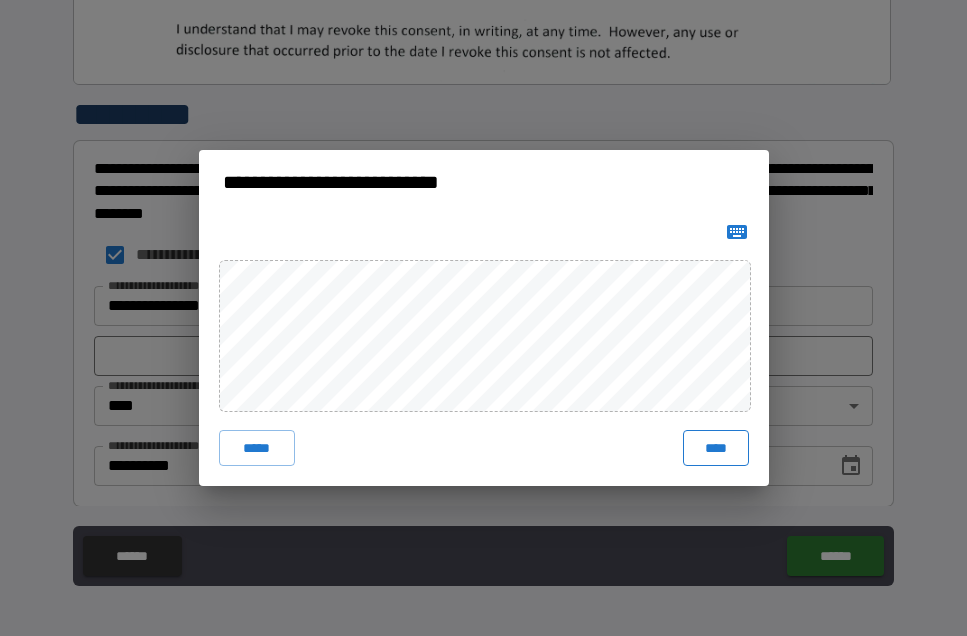 click on "****" at bounding box center (716, 448) 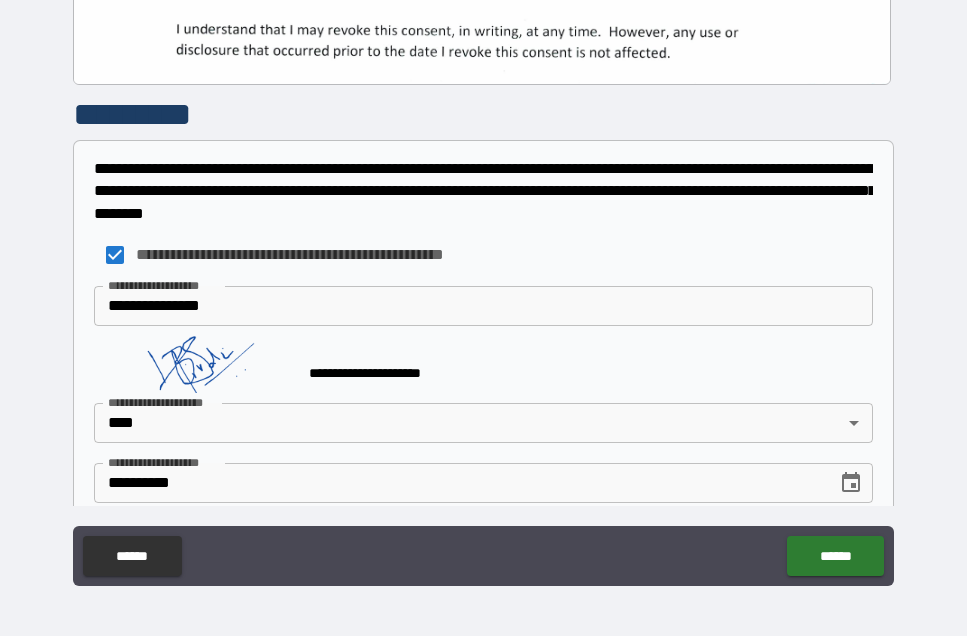 scroll, scrollTop: 574, scrollLeft: 0, axis: vertical 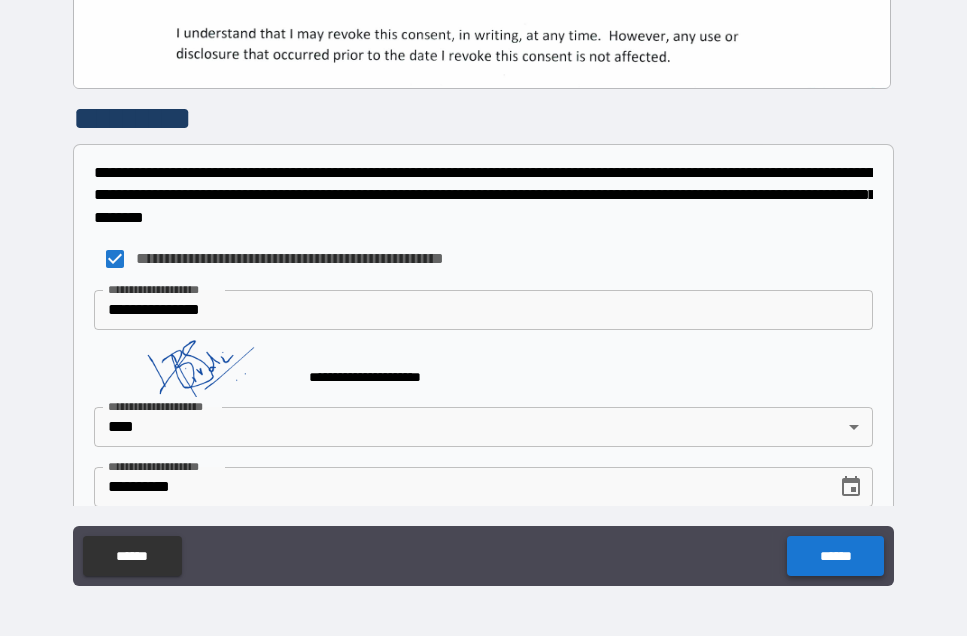 click on "******" at bounding box center (835, 556) 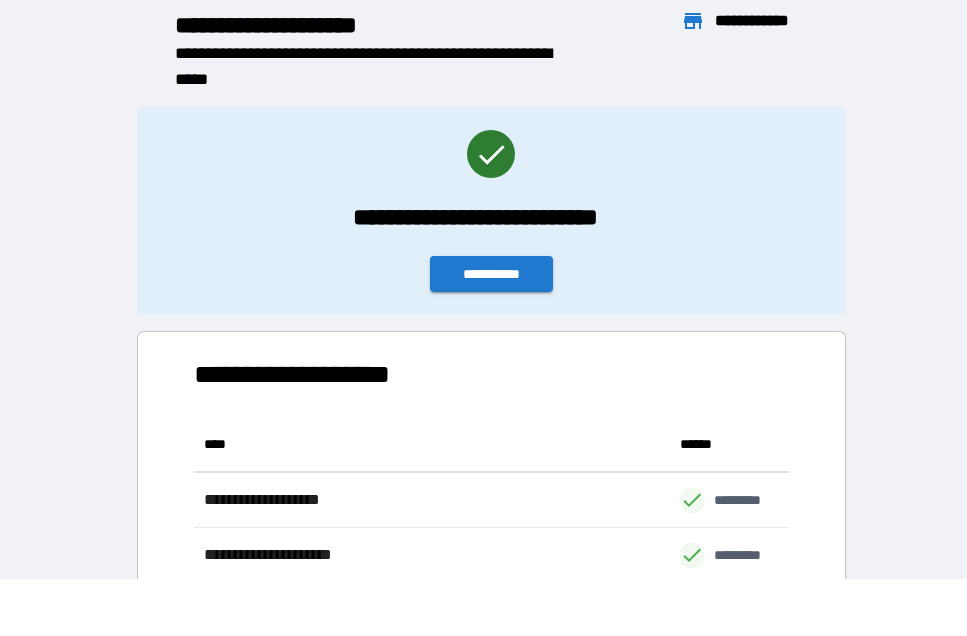 scroll, scrollTop: 276, scrollLeft: 595, axis: both 